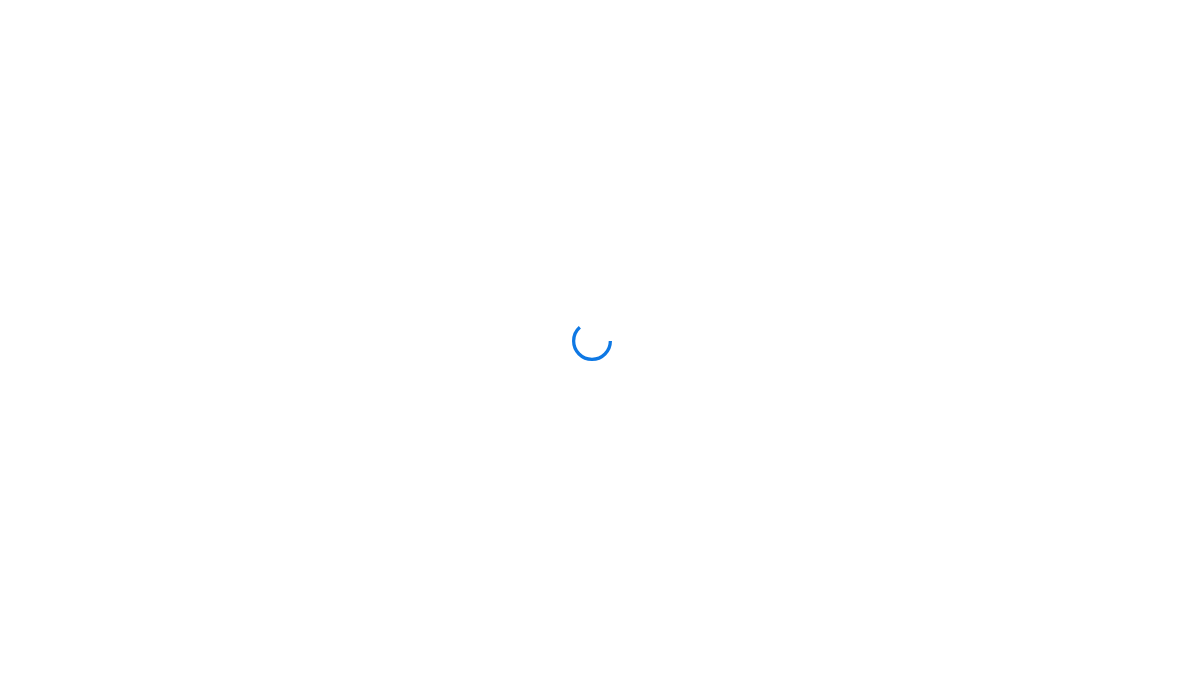 scroll, scrollTop: 0, scrollLeft: 0, axis: both 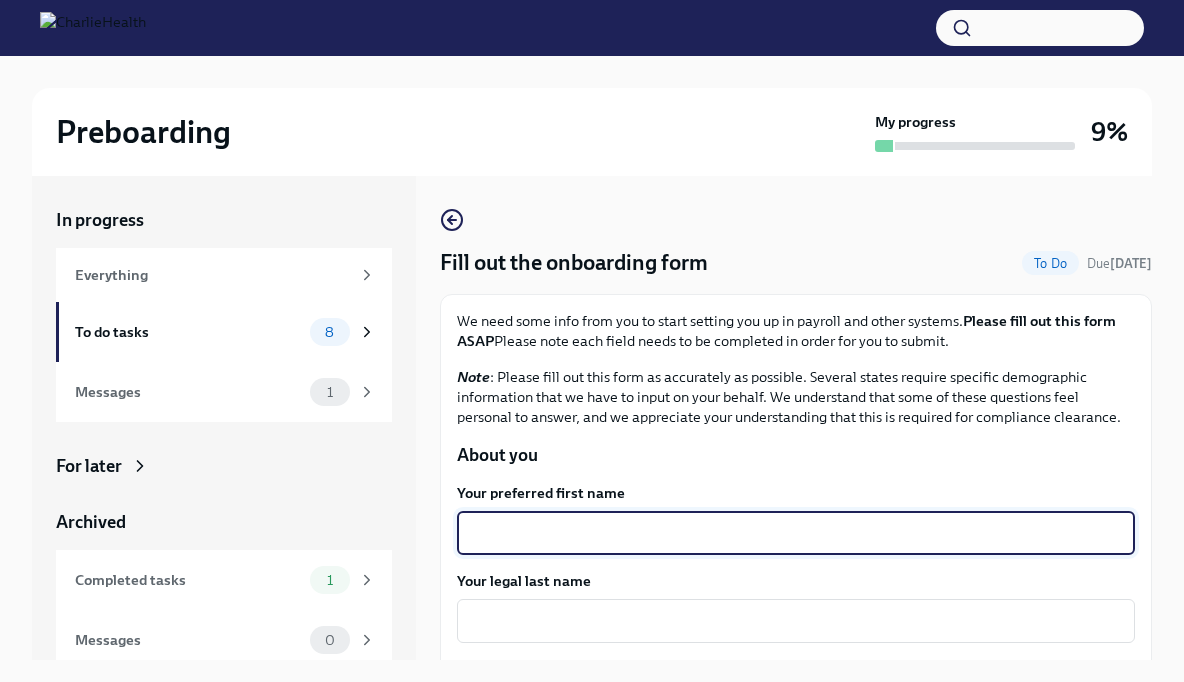 click on "Your preferred first name" at bounding box center (796, 533) 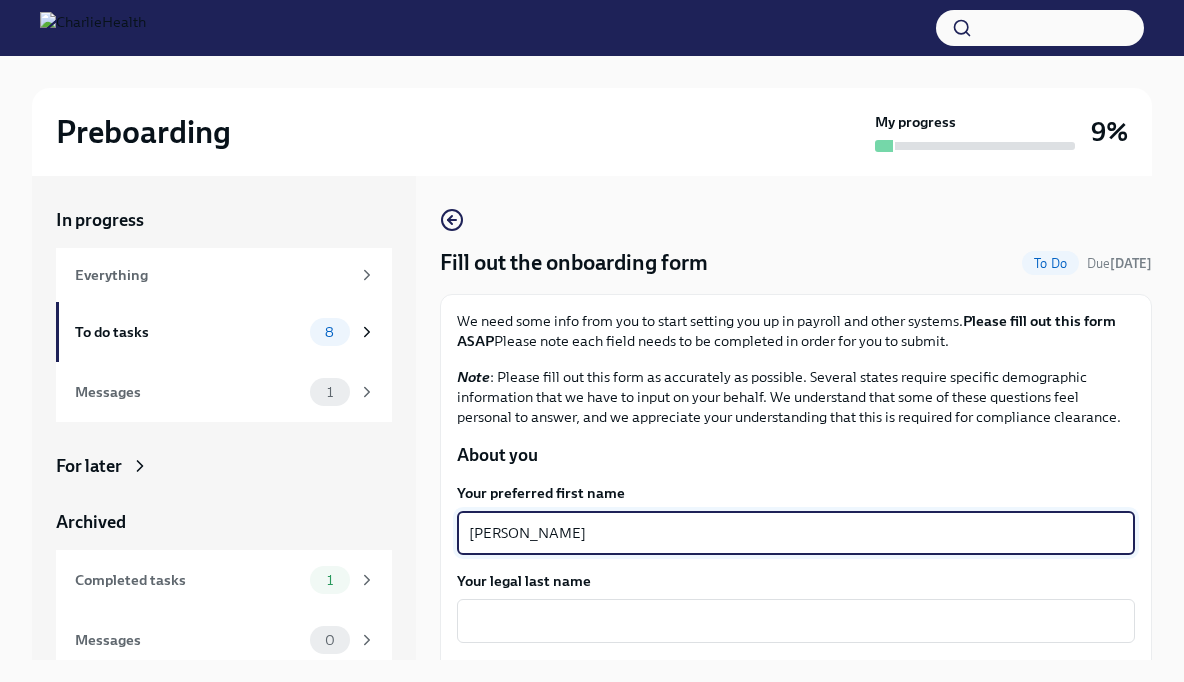 type on "Shannon" 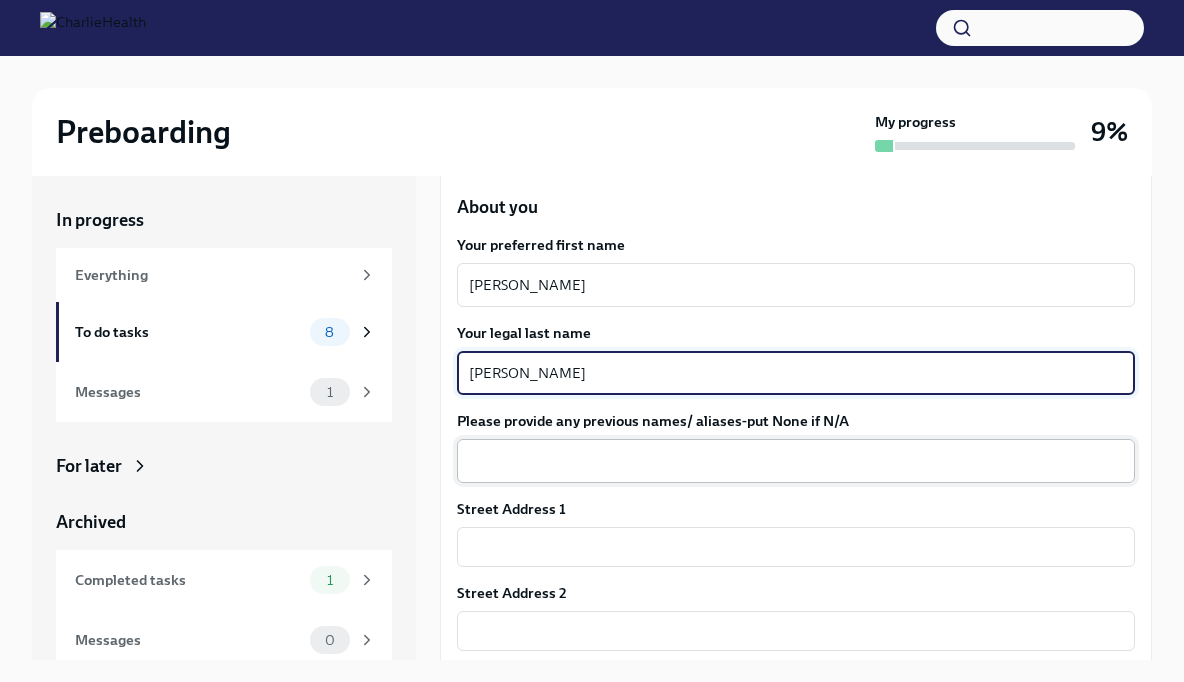 scroll, scrollTop: 256, scrollLeft: 0, axis: vertical 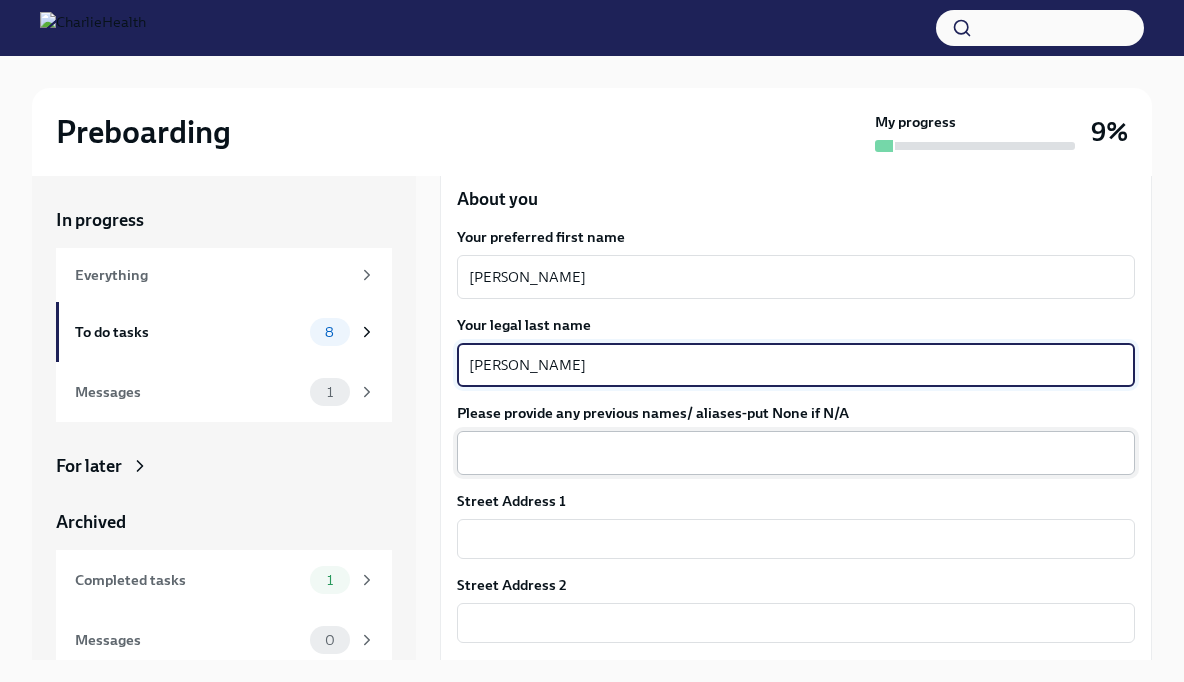 type on "Garcia" 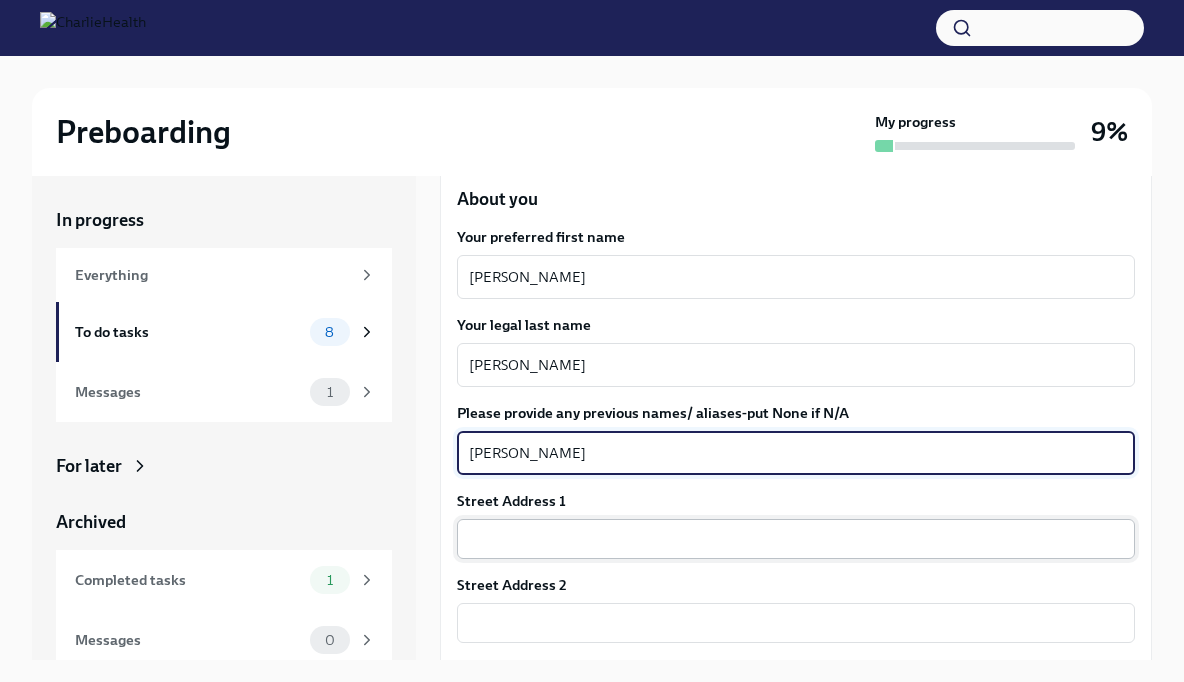 type on "Shannon Garcia Shinn" 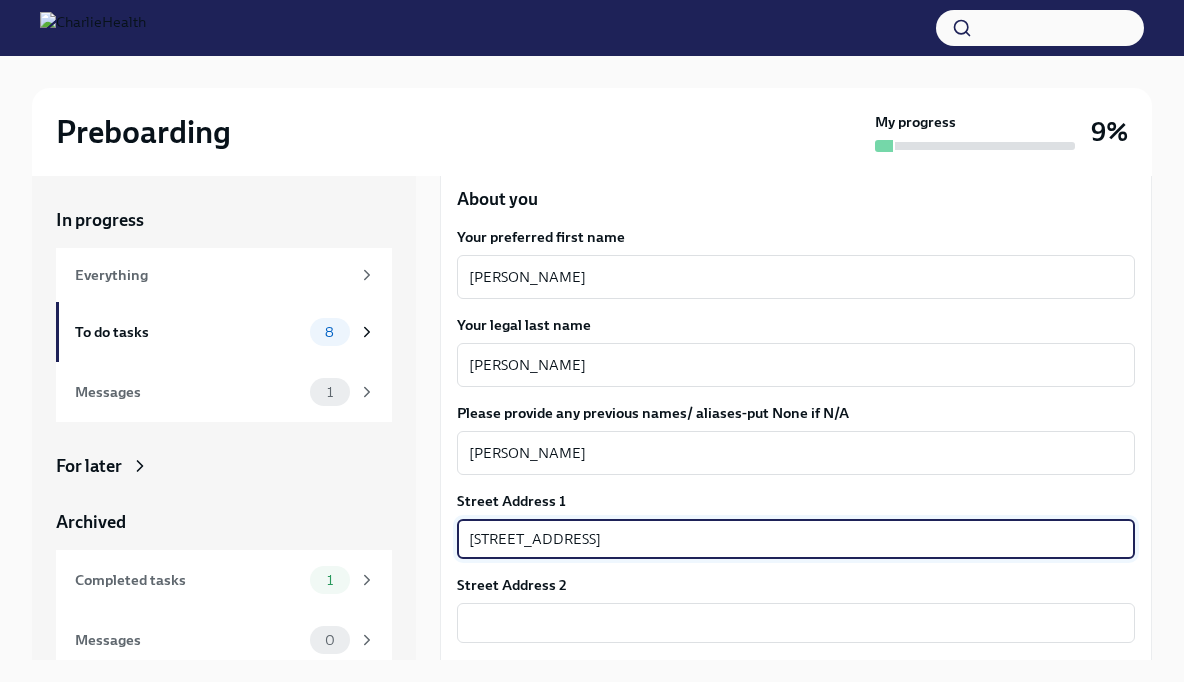 type on "6835 N Wall Ave" 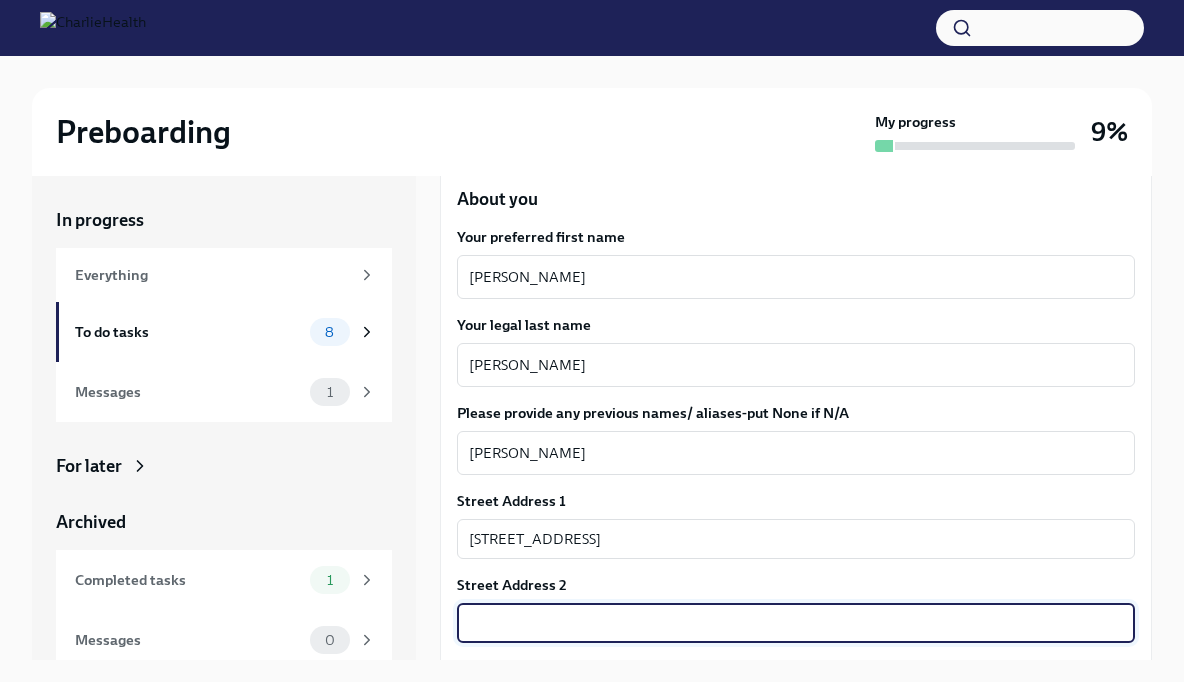 scroll, scrollTop: 545, scrollLeft: 0, axis: vertical 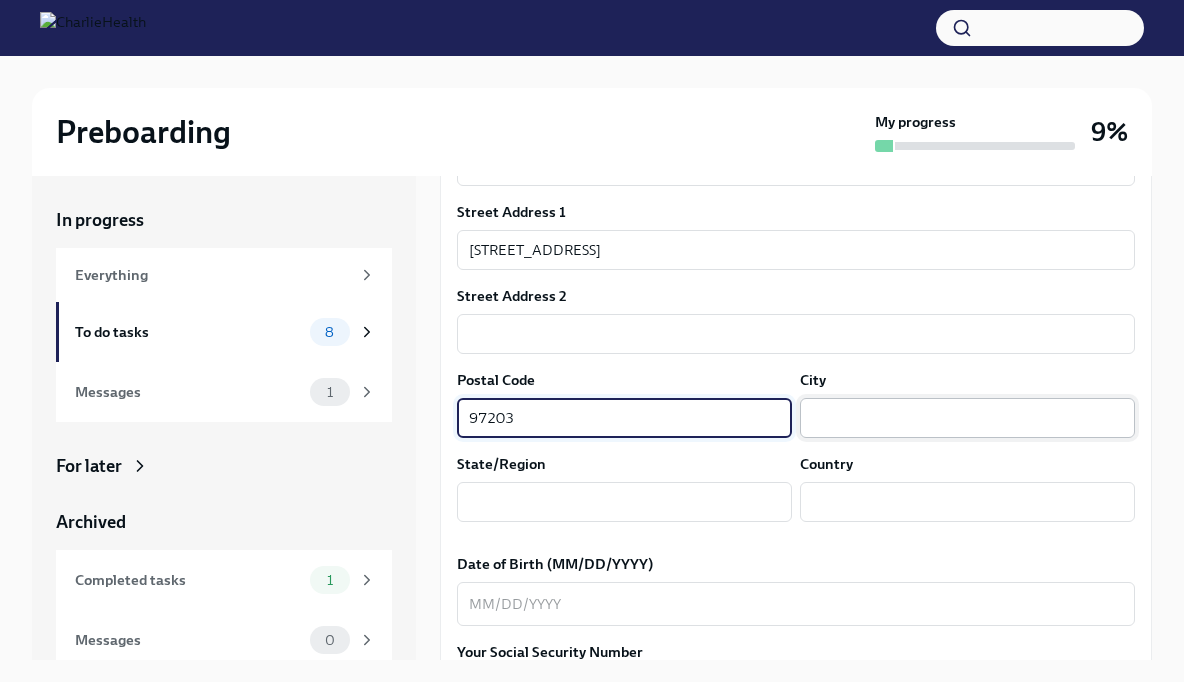 type on "97203" 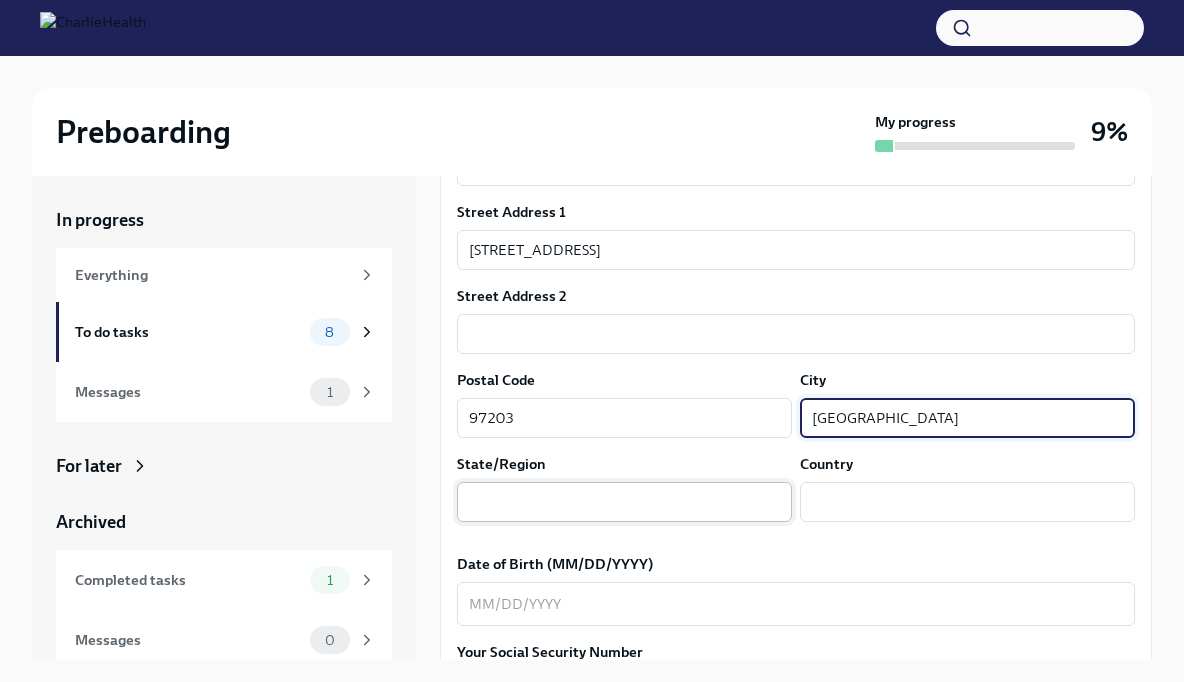 type on "Portland" 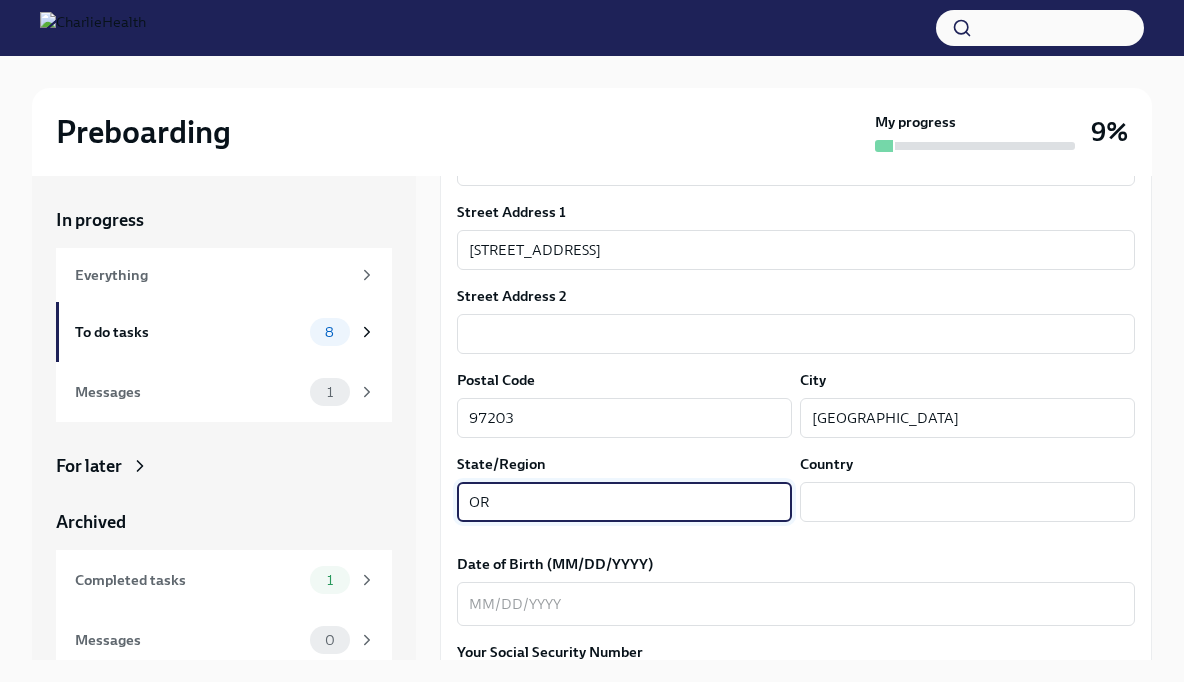 type on "OR" 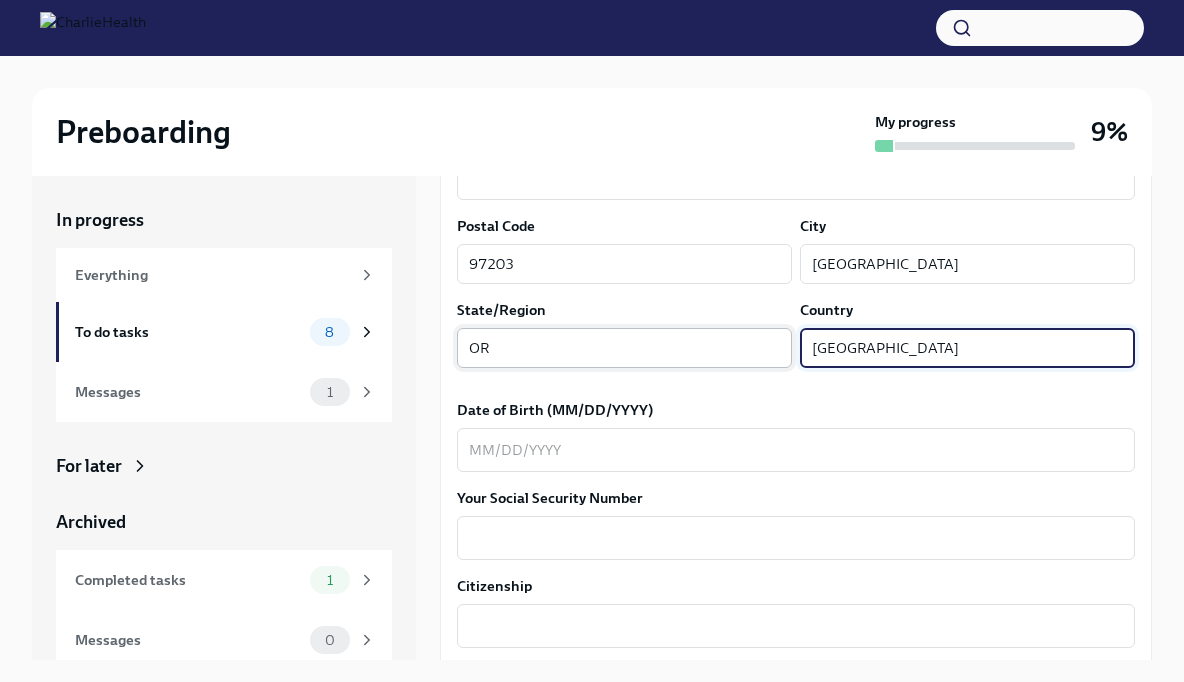 scroll, scrollTop: 723, scrollLeft: 0, axis: vertical 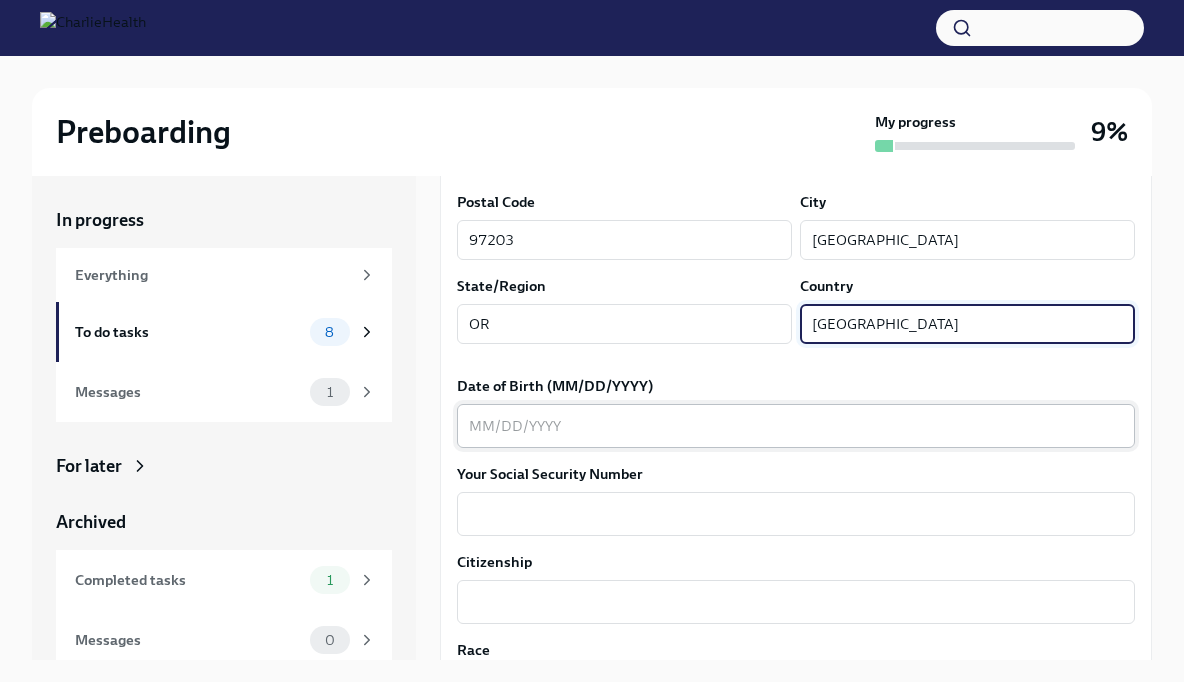type on "united states" 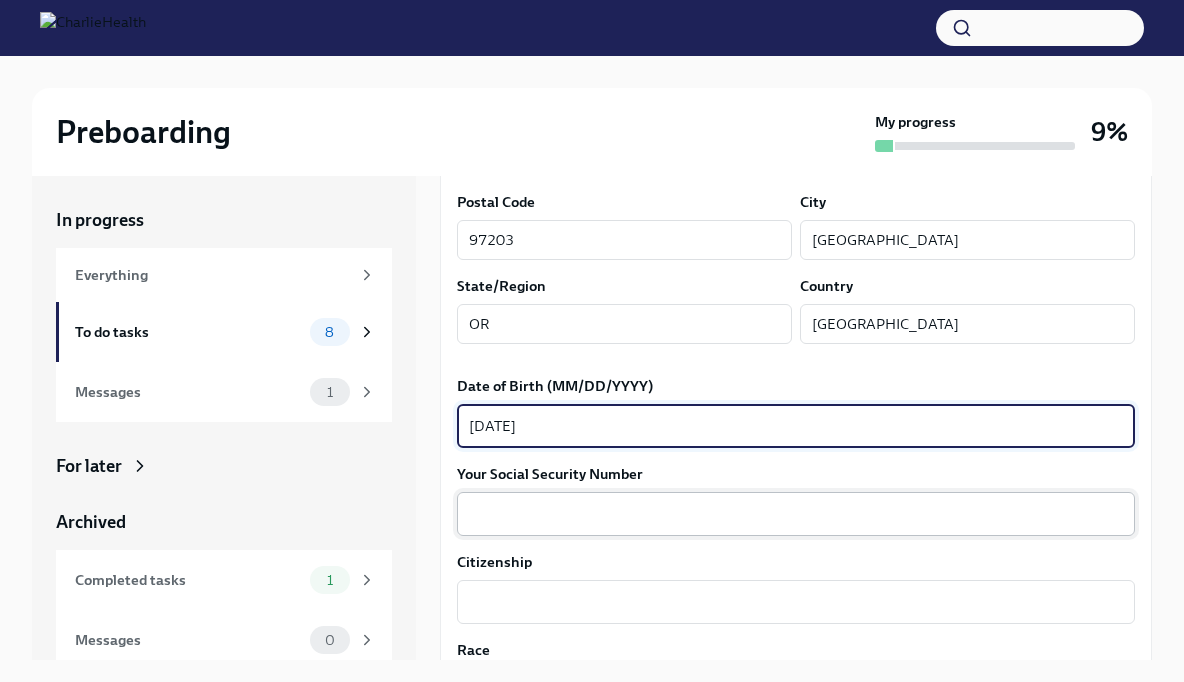 type on "07/08/1979" 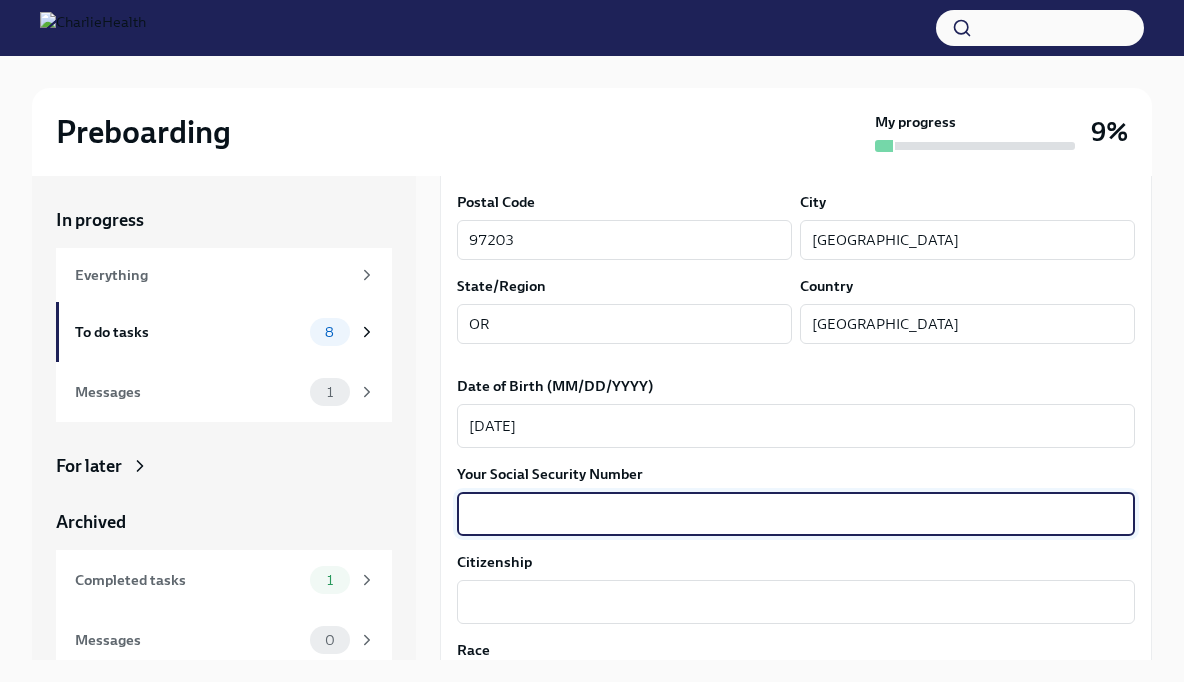click on "Your Social Security Number" at bounding box center [796, 514] 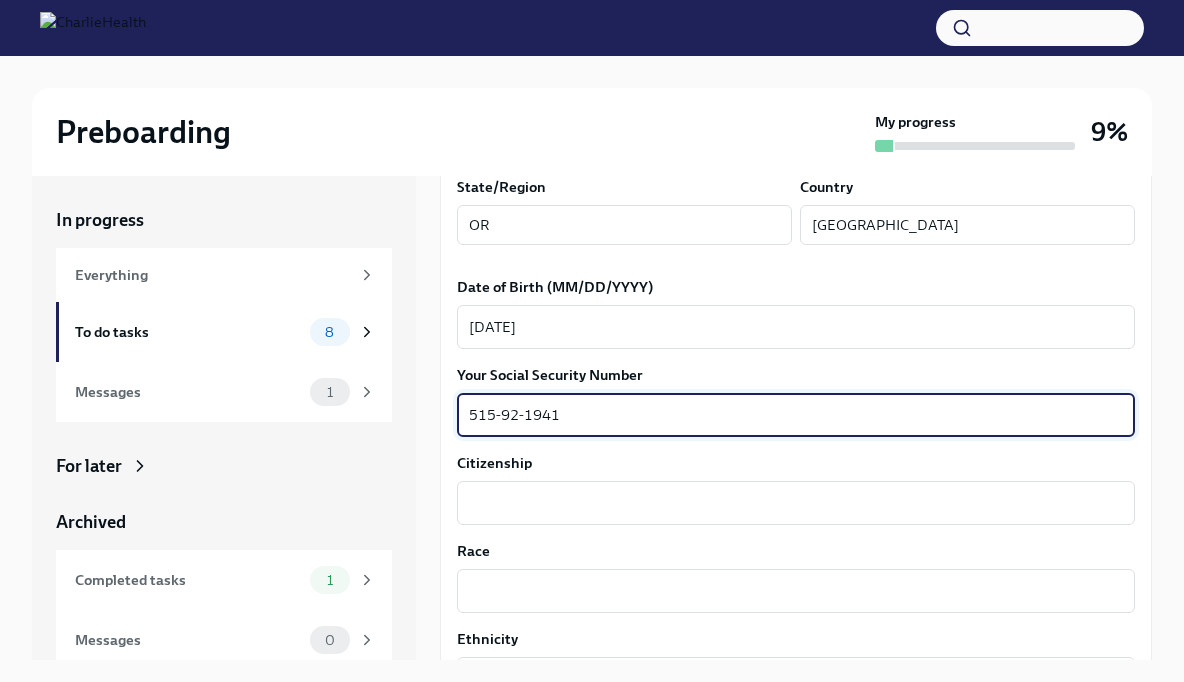 scroll, scrollTop: 854, scrollLeft: 0, axis: vertical 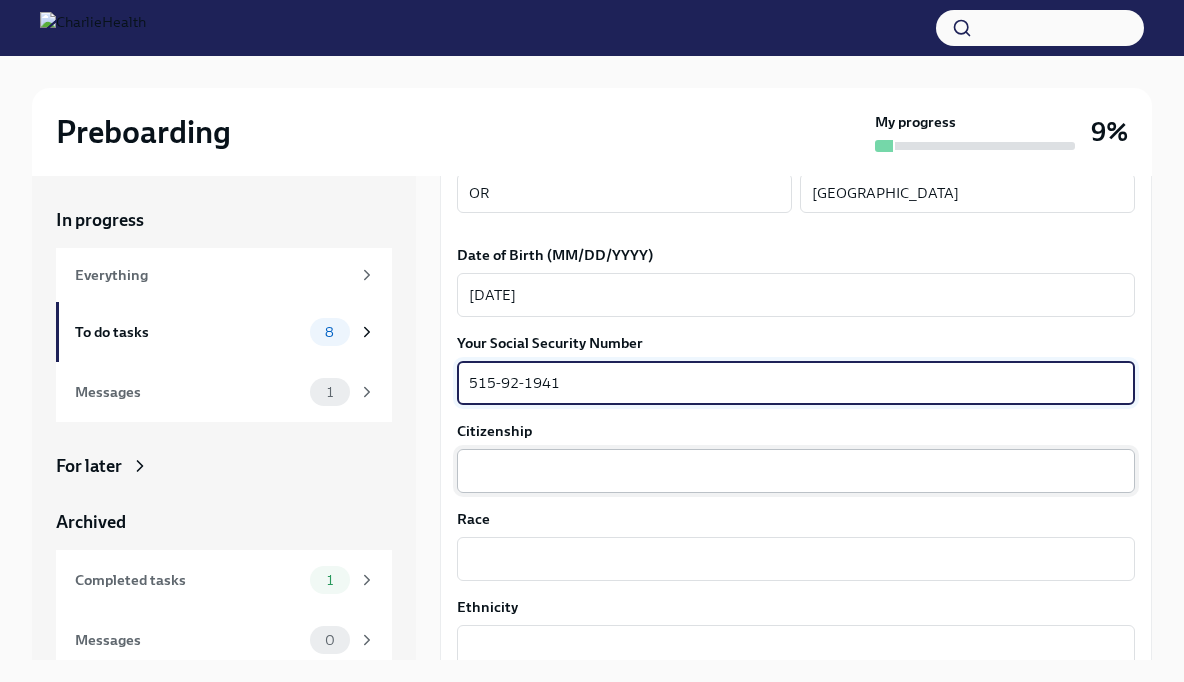 type on "515-92-1941" 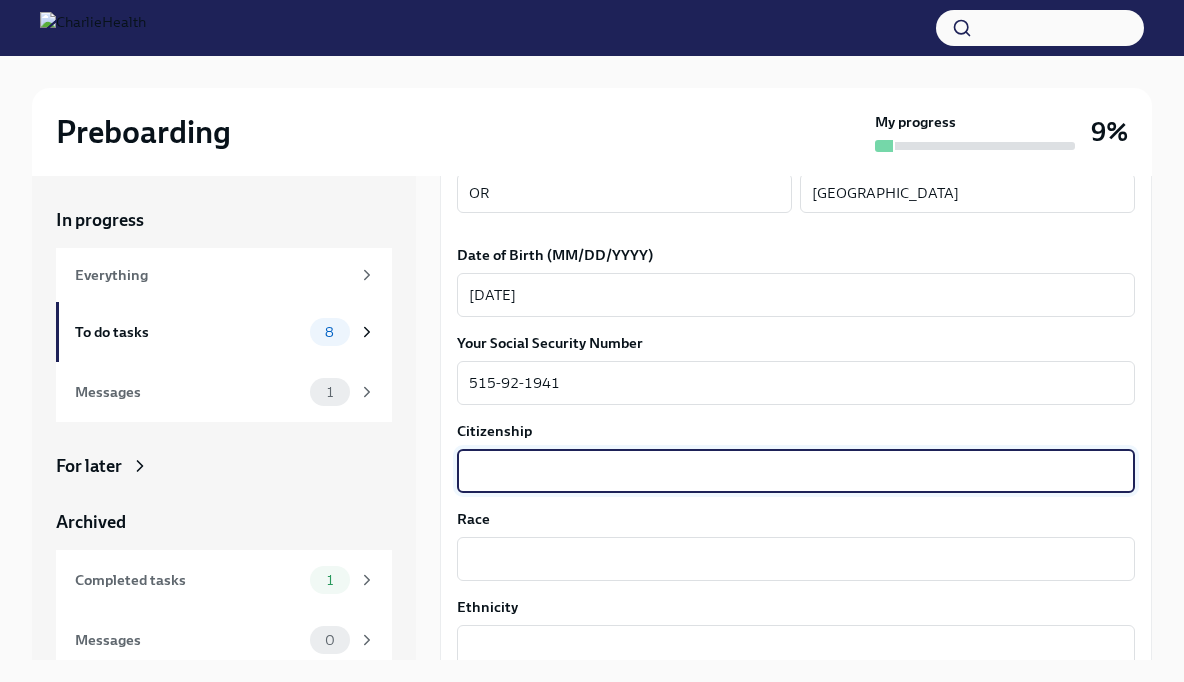 click on "Citizenship" at bounding box center (796, 471) 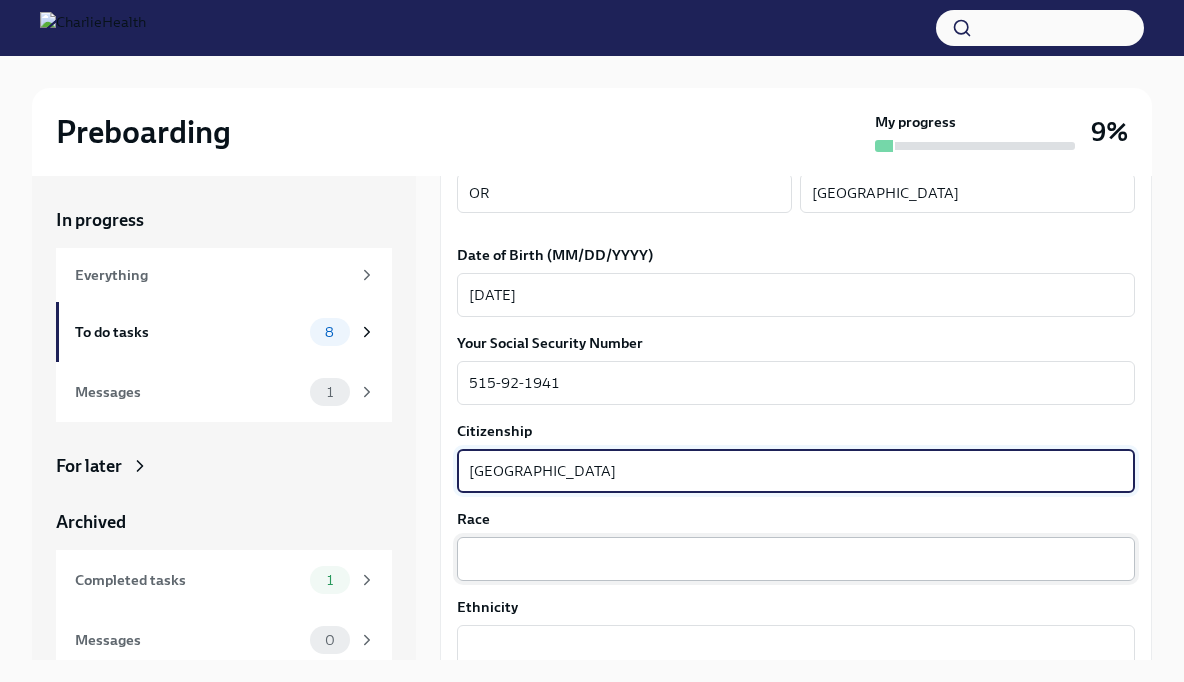 type on "United States" 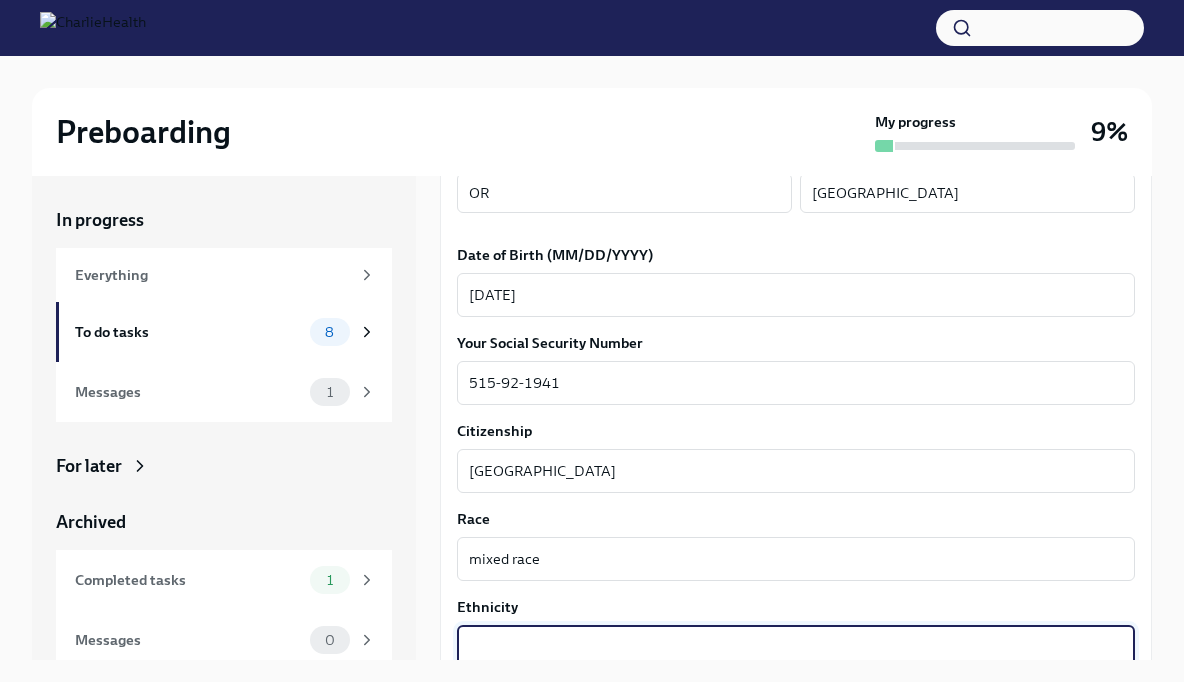 click on "Ethnicity" at bounding box center (796, 647) 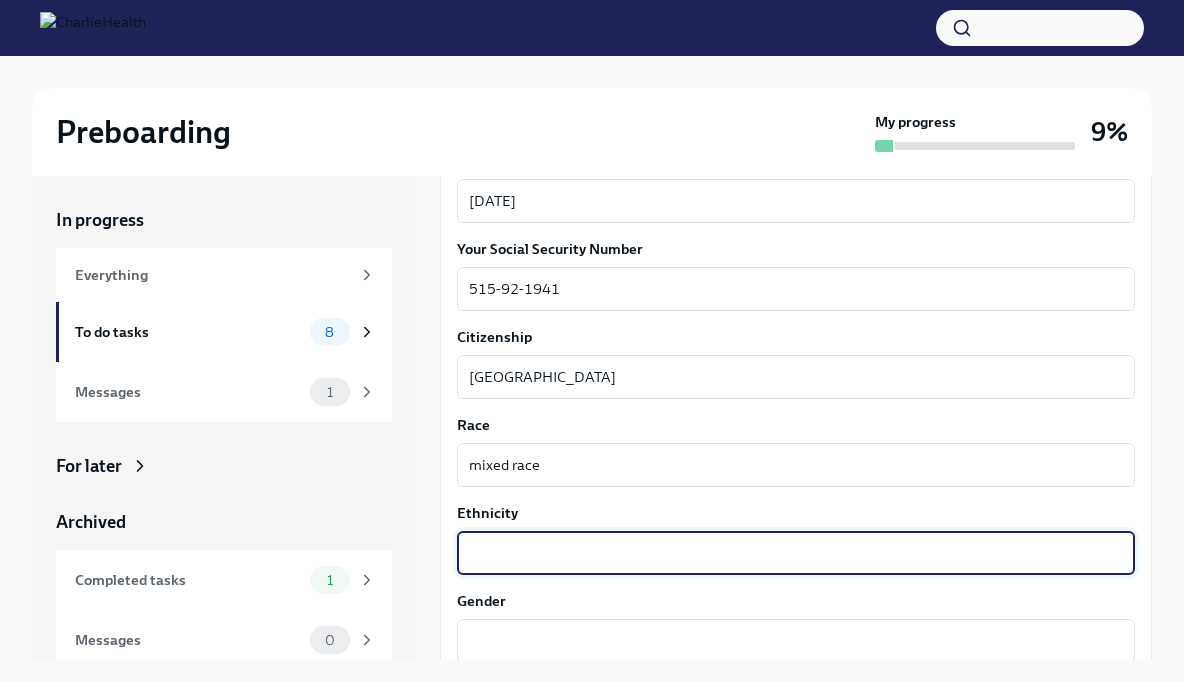 scroll, scrollTop: 966, scrollLeft: 0, axis: vertical 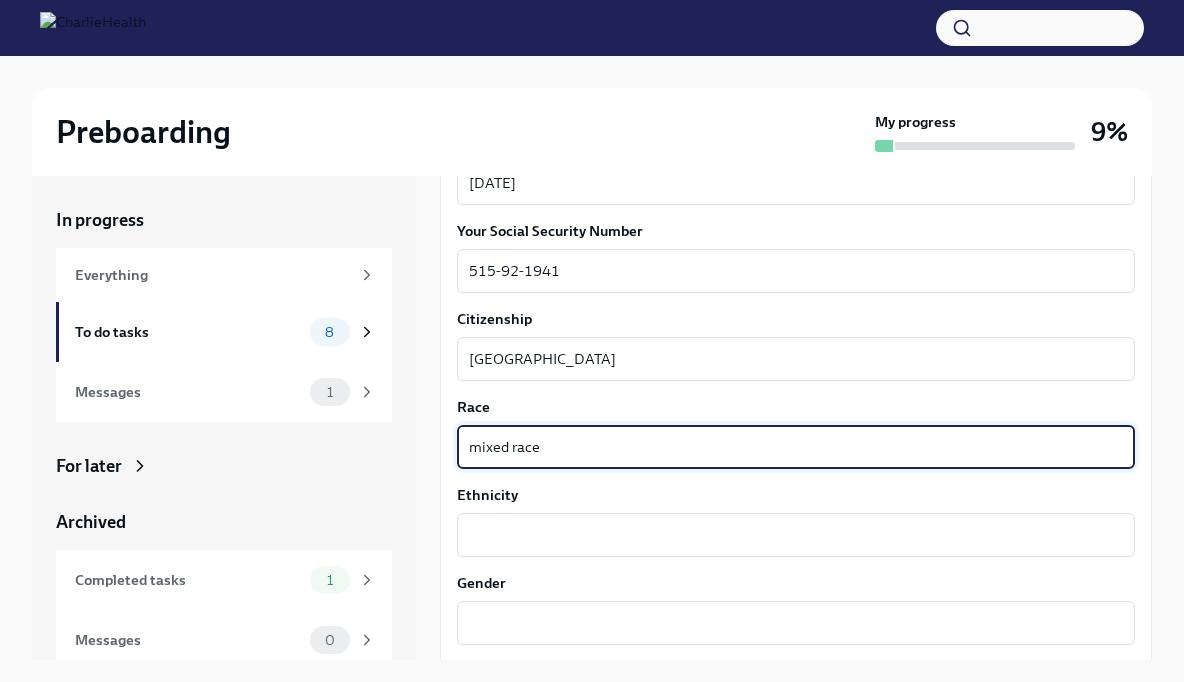 click on "mixed race" at bounding box center (796, 447) 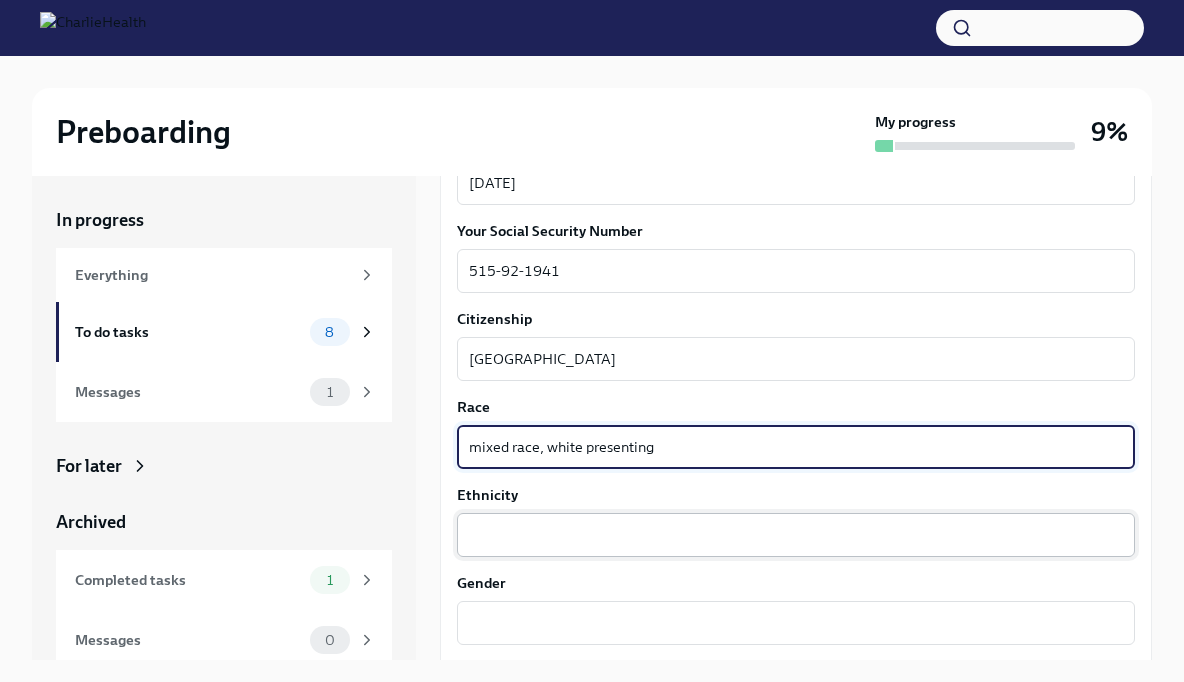 type on "mixed race, white presenting" 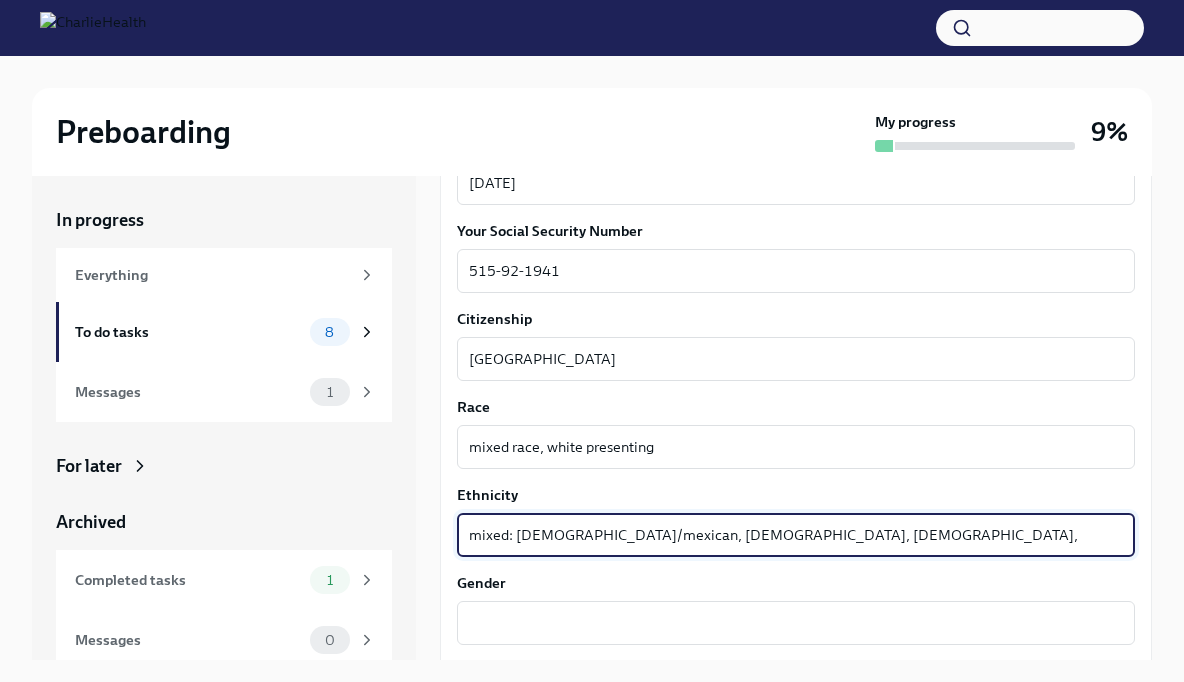 click on "mixed: hispanic/mexican, Native American, German, Irish" at bounding box center (796, 535) 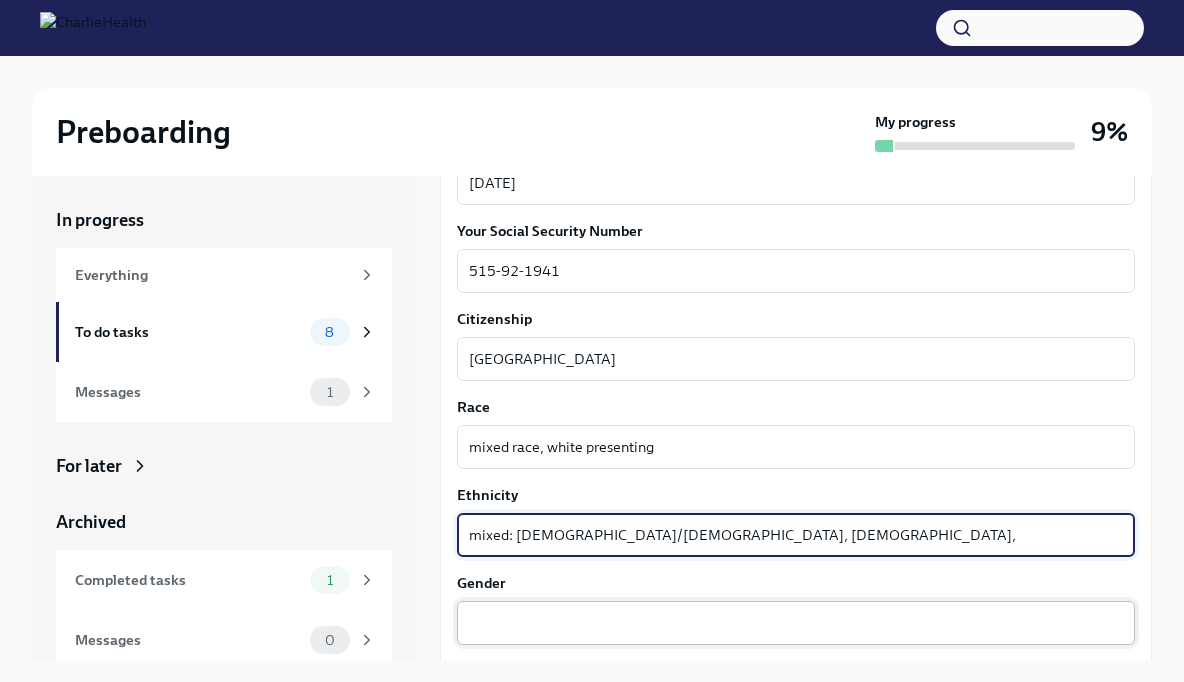 type on "mixed: hispanic/Mexican, Native American, German, Irish" 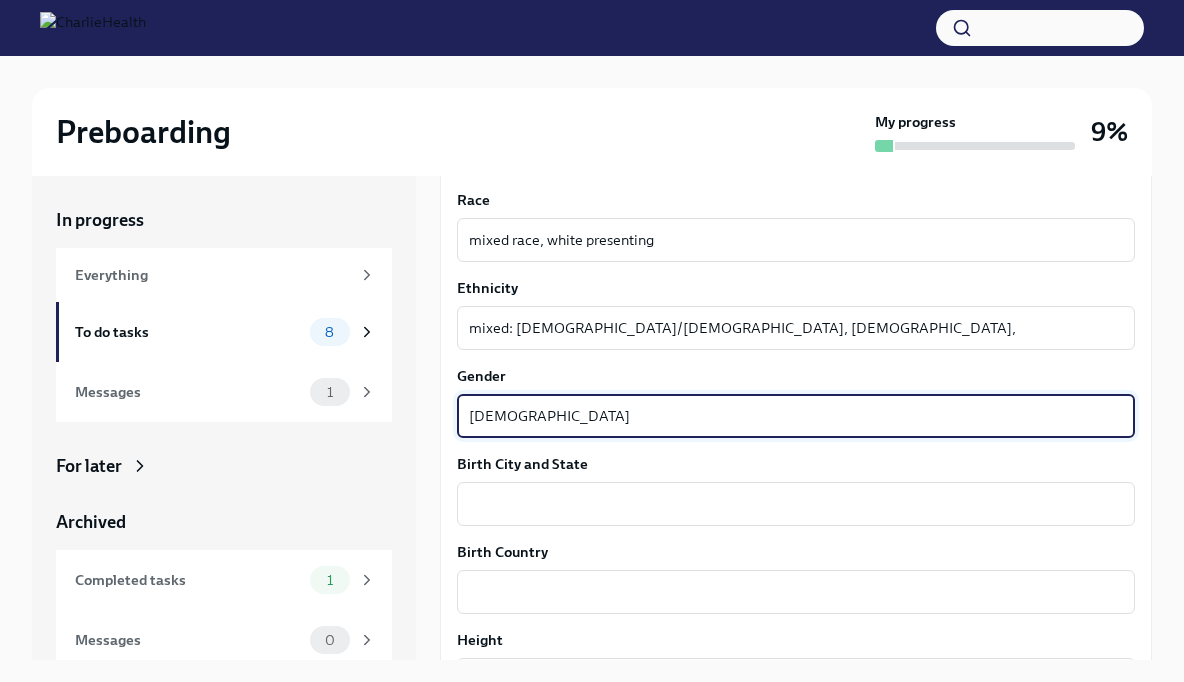 scroll, scrollTop: 1180, scrollLeft: 0, axis: vertical 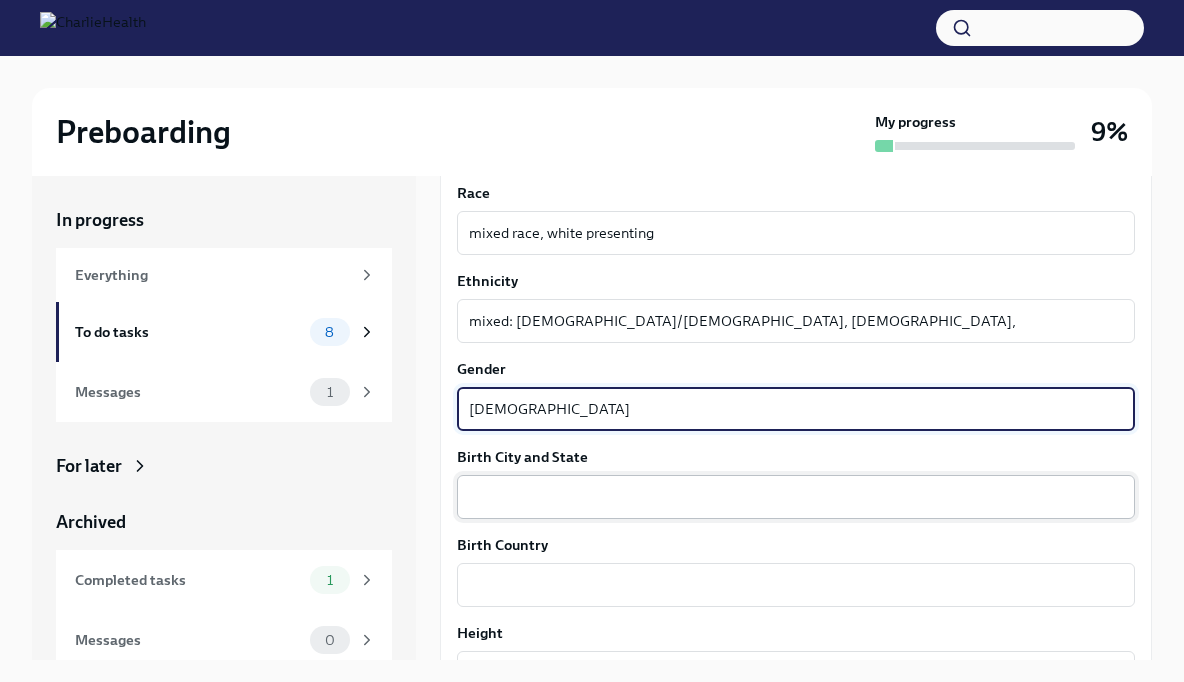 type on "female" 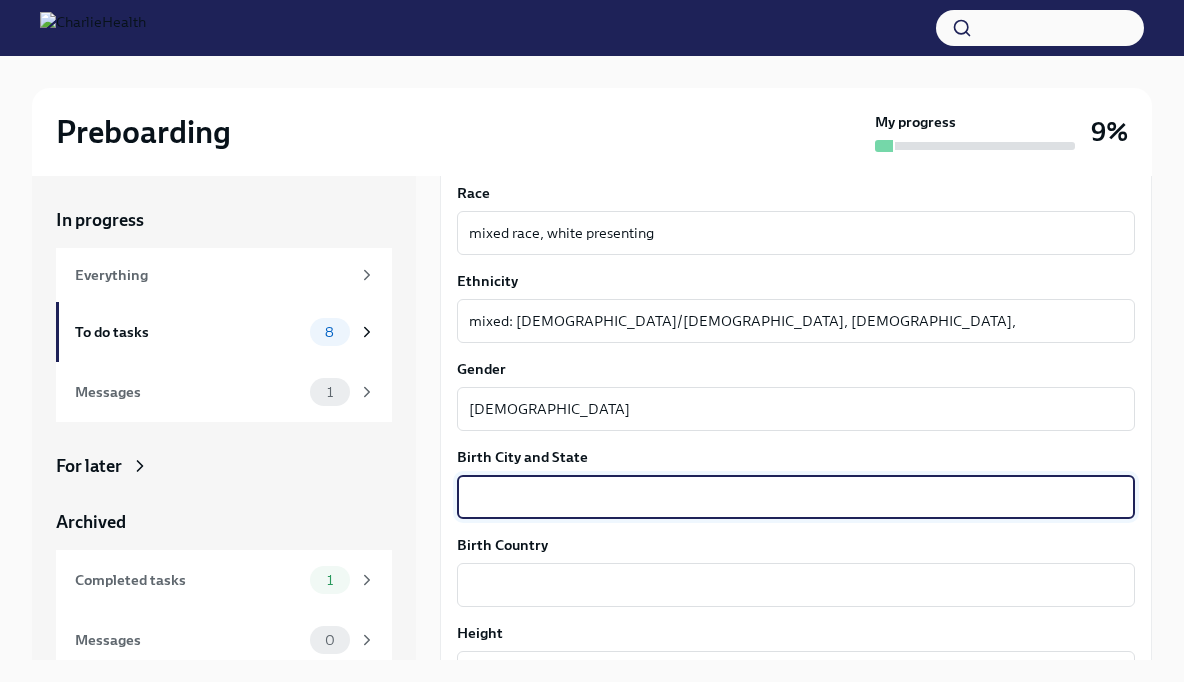 click on "Birth City and State" at bounding box center (796, 497) 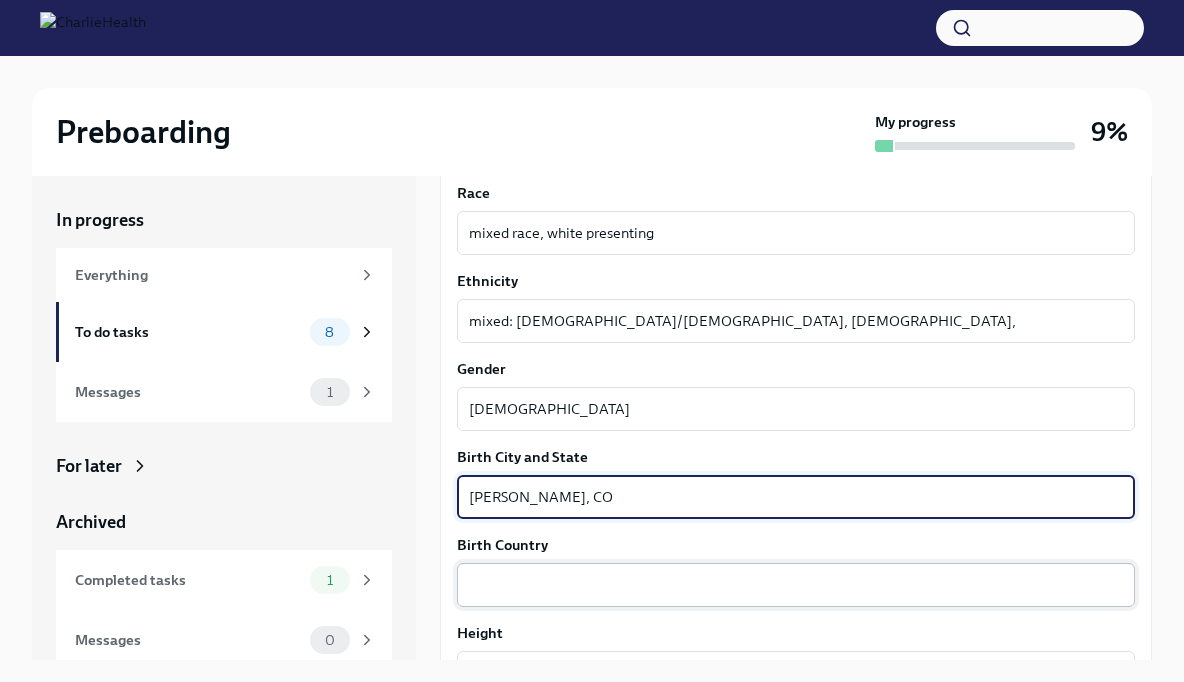 type on "Meeker, CO" 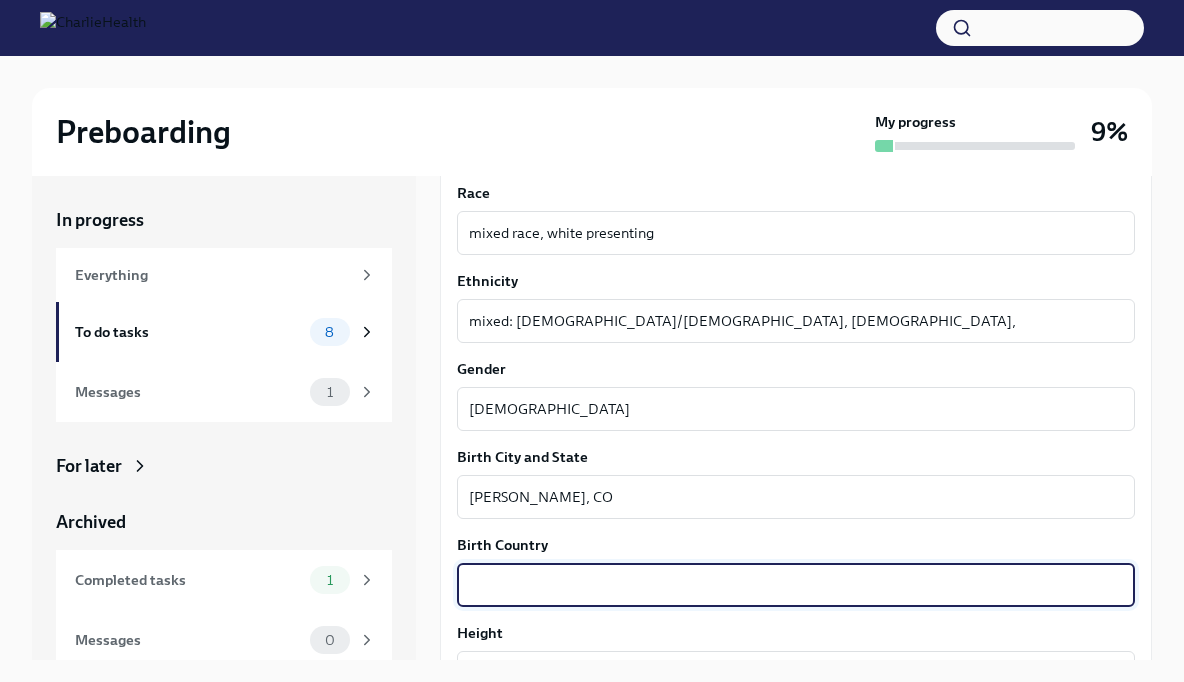 click on "Birth Country" at bounding box center [796, 585] 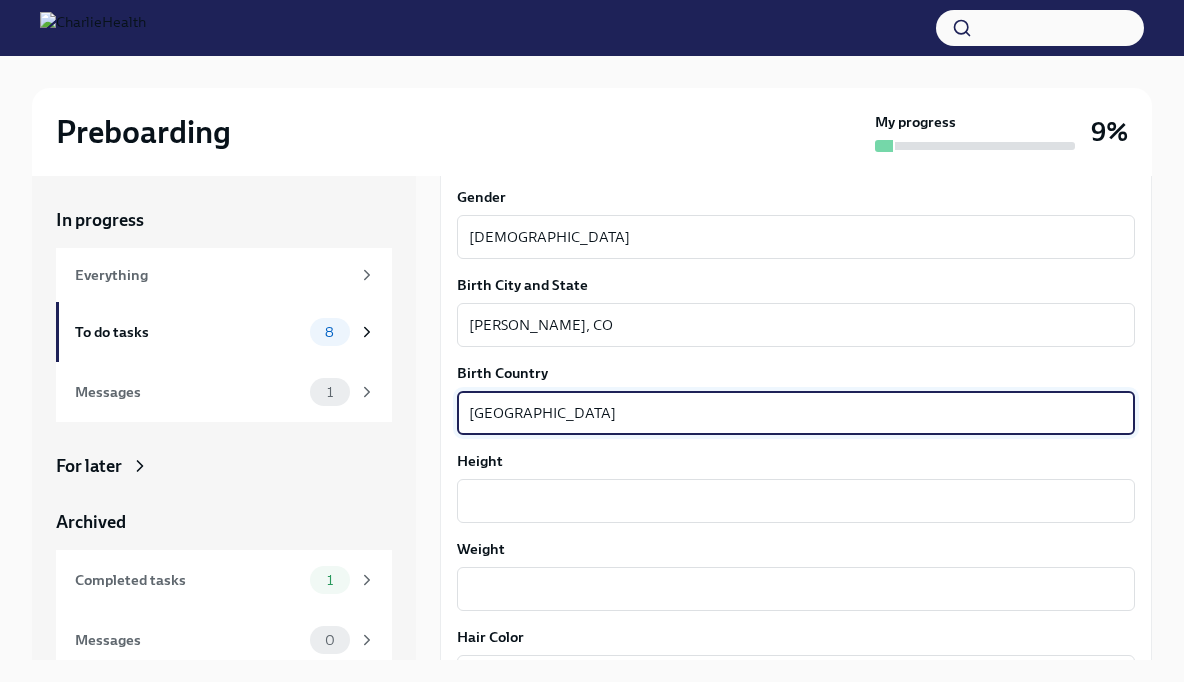 scroll, scrollTop: 1373, scrollLeft: 0, axis: vertical 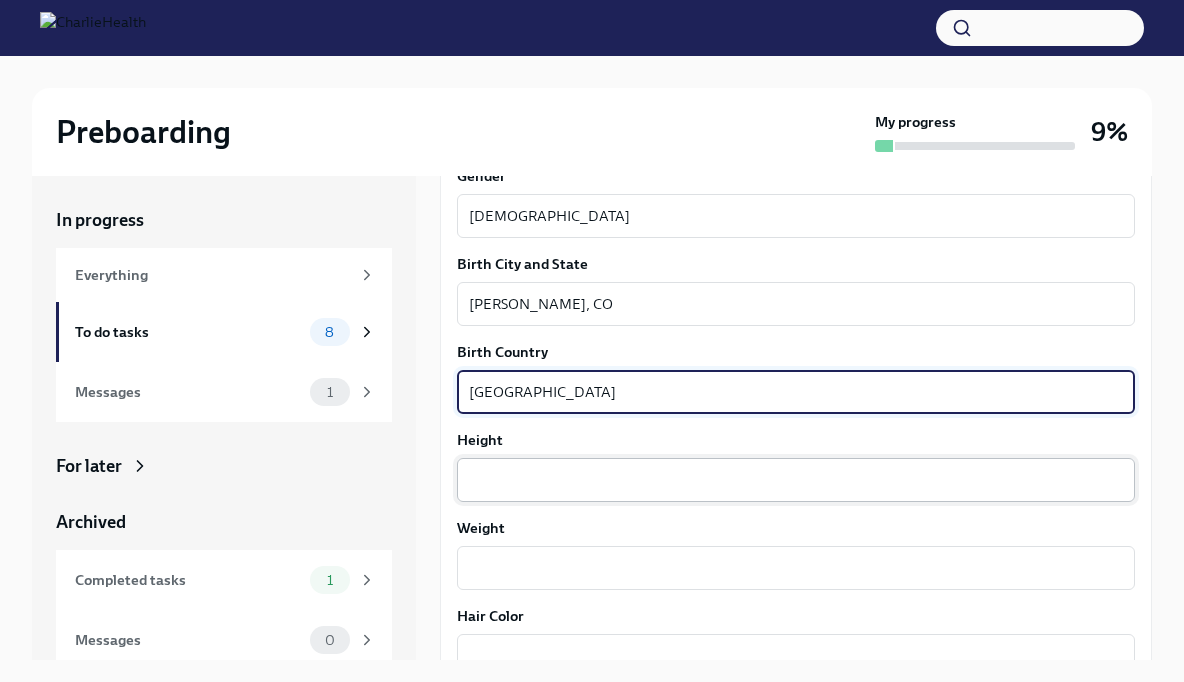 type on "United States" 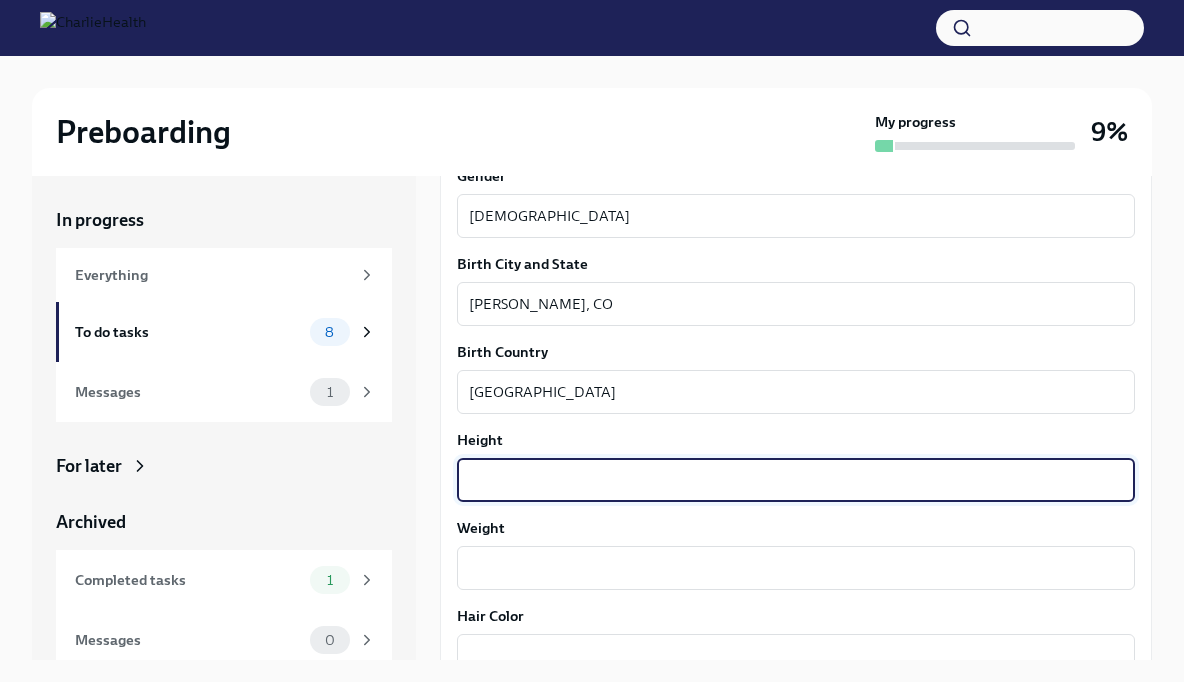 click on "Height" at bounding box center (796, 480) 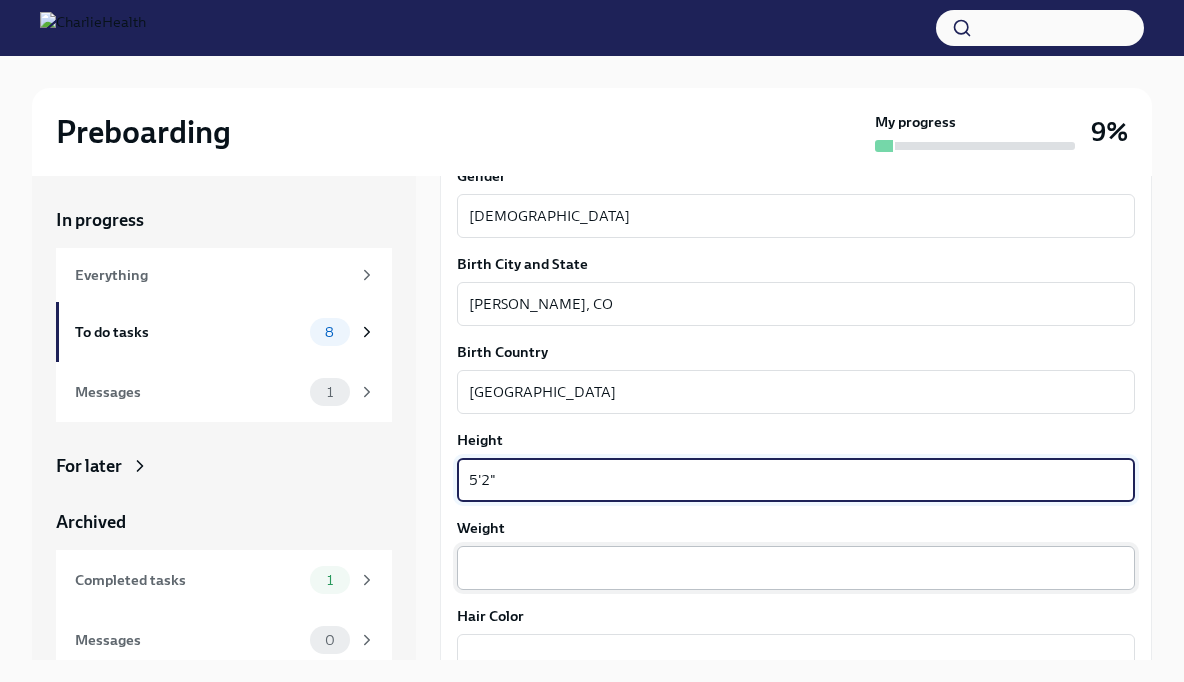 type on "5'2"" 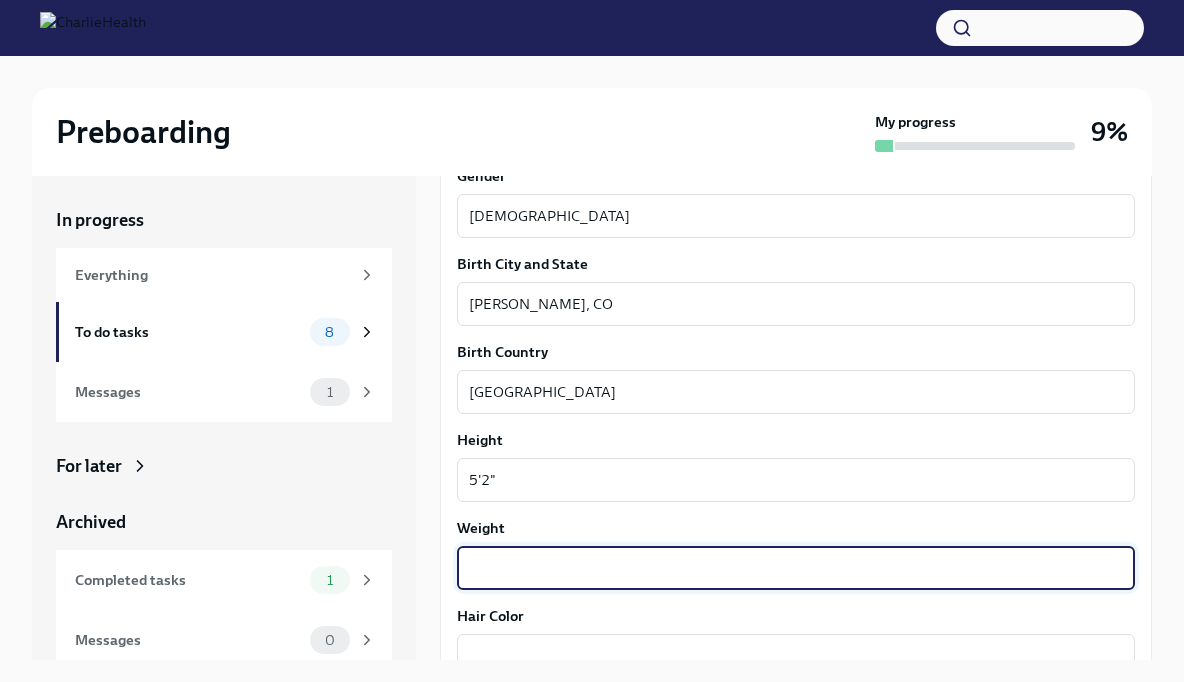 click on "Weight" at bounding box center (796, 568) 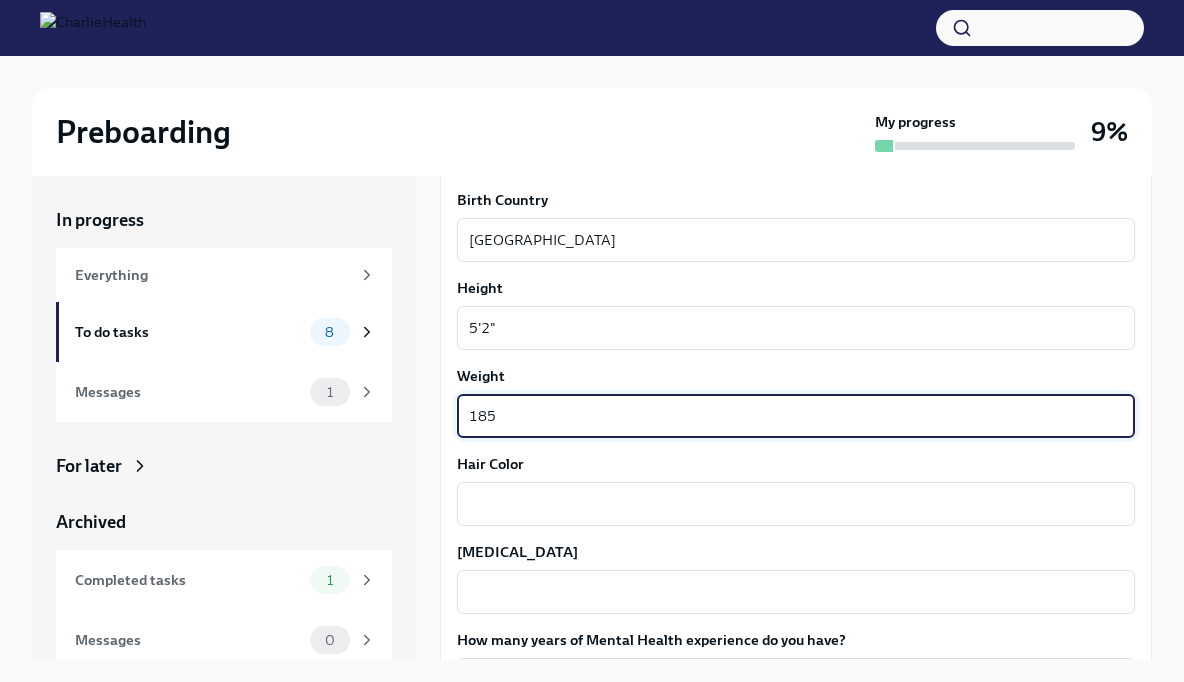 scroll, scrollTop: 1526, scrollLeft: 0, axis: vertical 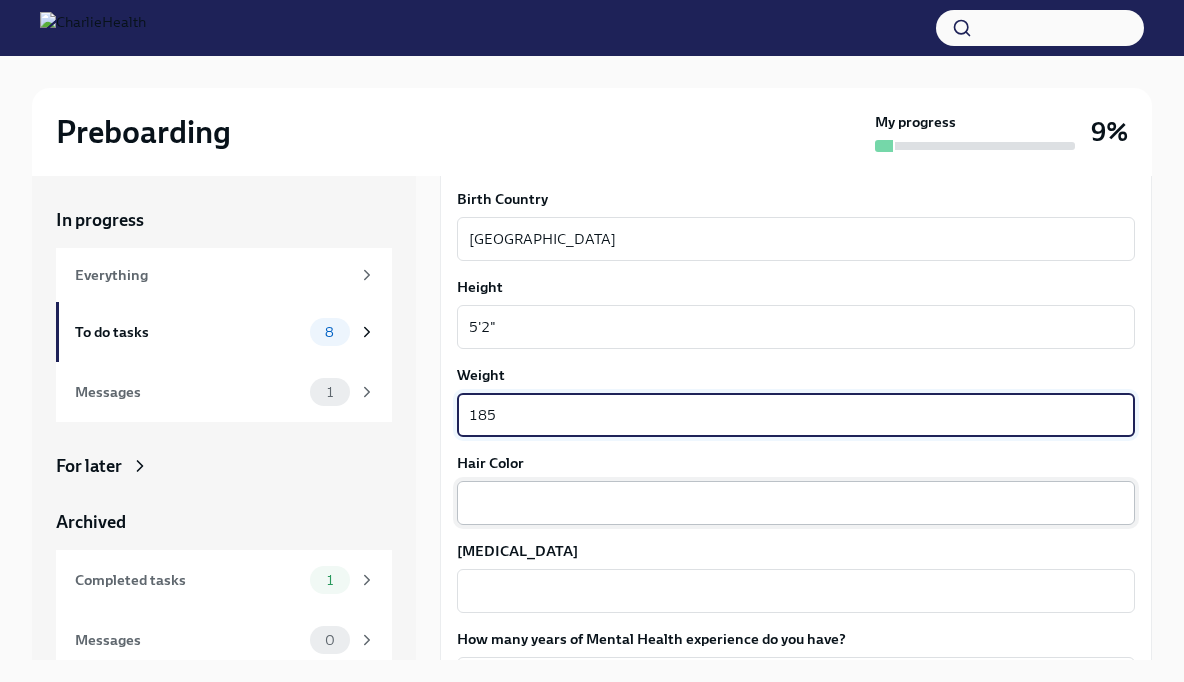 type on "185" 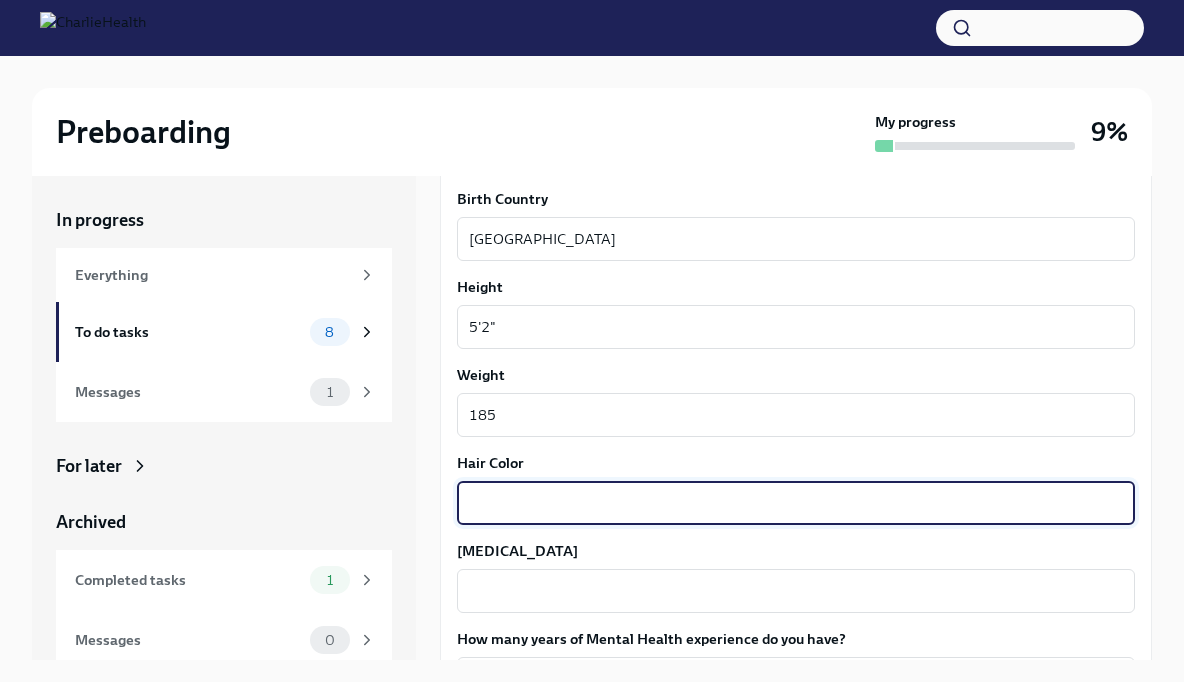 click on "Hair Color" at bounding box center (796, 503) 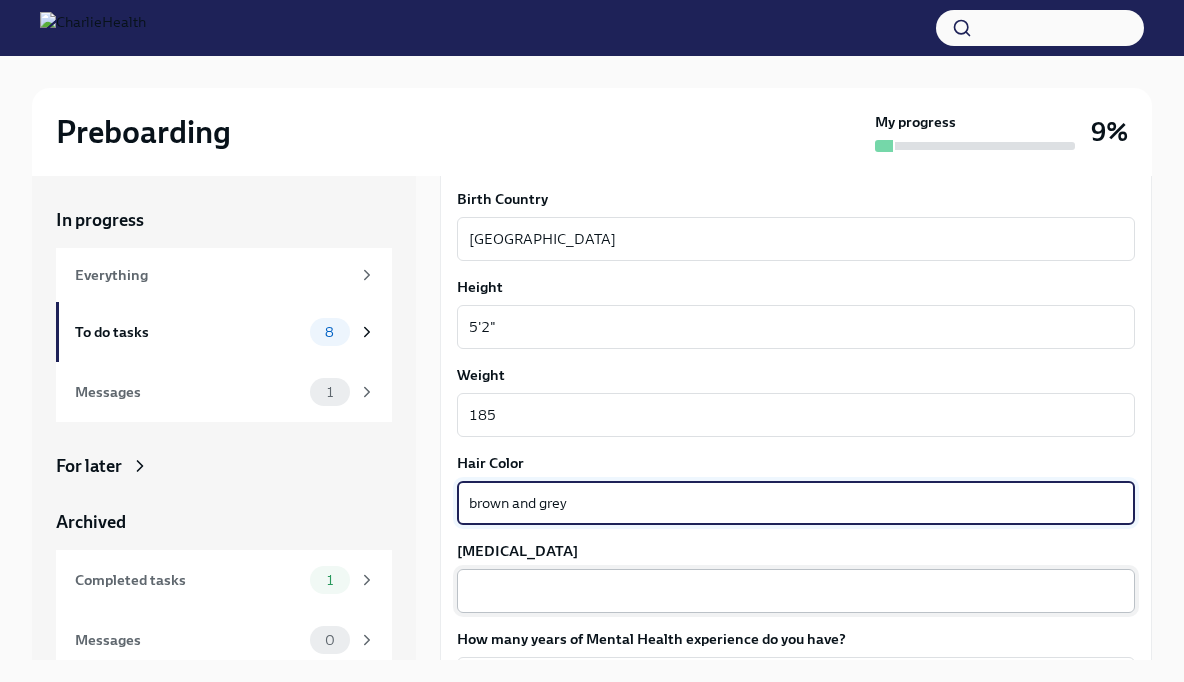 type on "brown and grey" 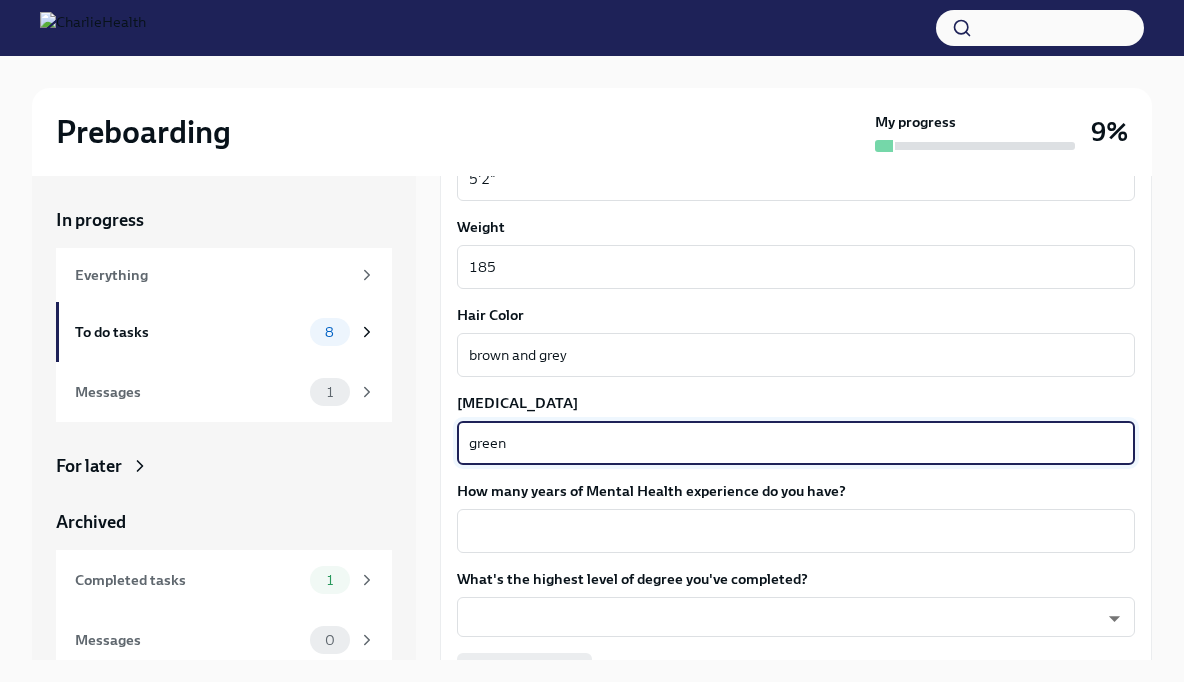 scroll, scrollTop: 1679, scrollLeft: 0, axis: vertical 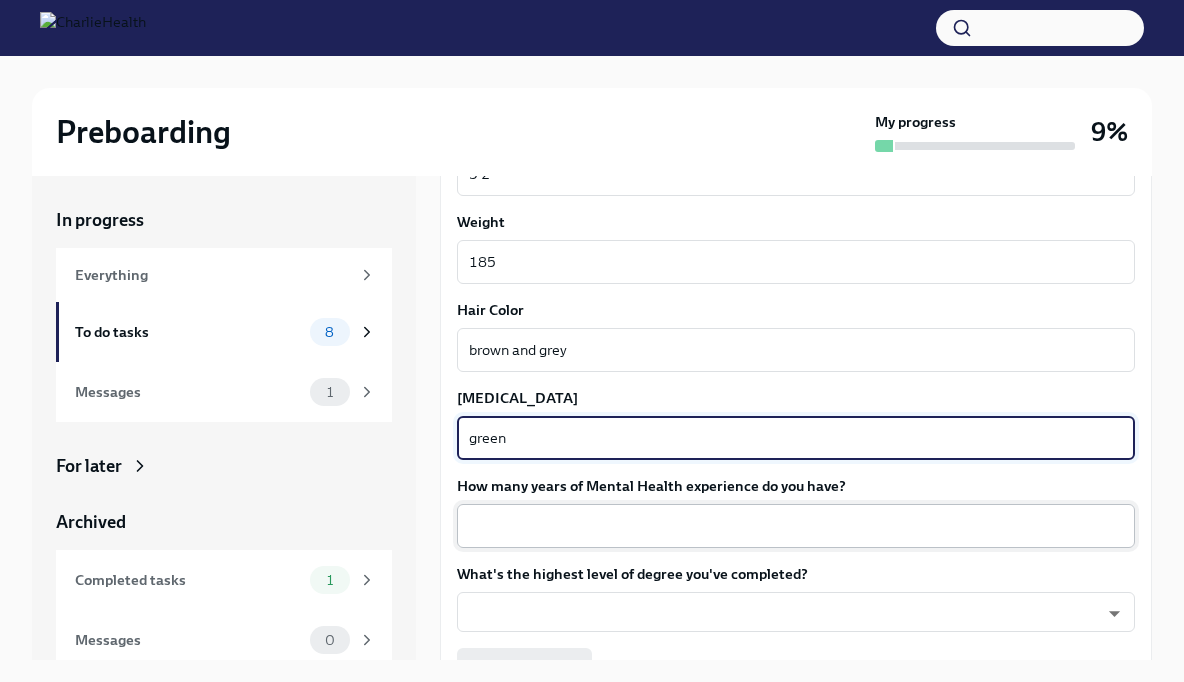type on "green" 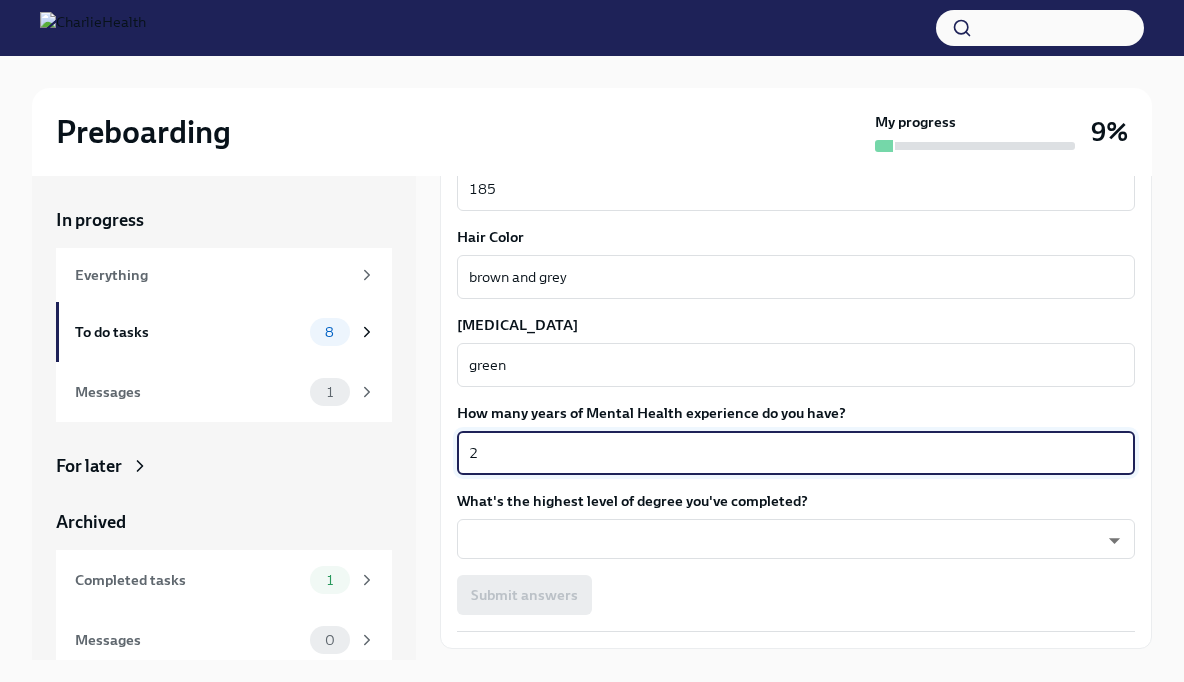 scroll, scrollTop: 1772, scrollLeft: 0, axis: vertical 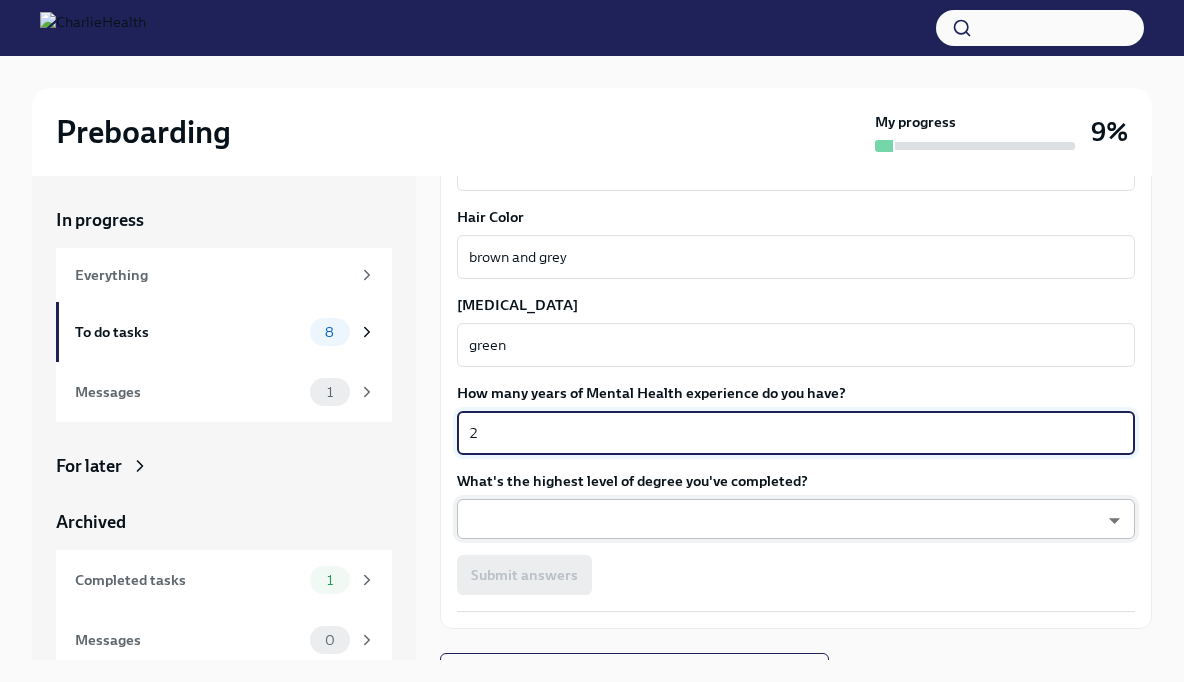 type on "2" 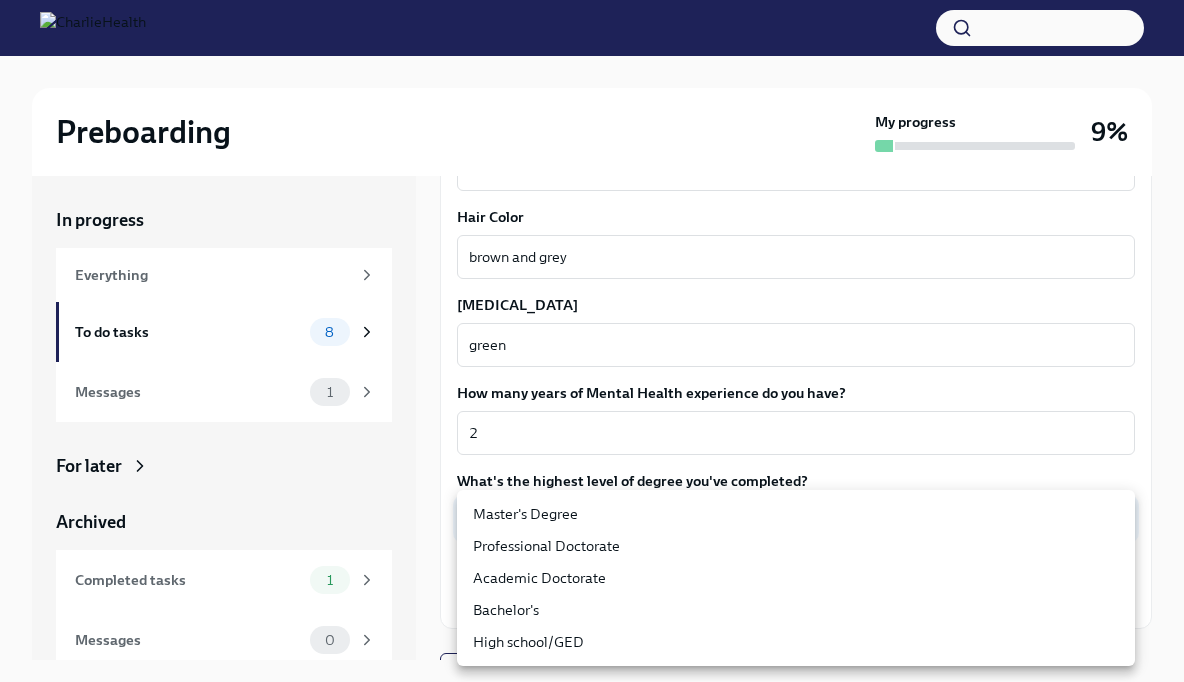 click on "Preboarding My progress 9% In progress Everything To do tasks 8 Messages 1 For later Archived Completed tasks 1 Messages 0 Fill out the onboarding form To Do Due  tomorrow We need some info from you to start setting you up in payroll and other systems.  Please fill out this form ASAP  Please note each field needs to be completed in order for you to submit.
Note : Please fill out this form as accurately as possible. Several states require specific demographic information that we have to input on your behalf. We understand that some of these questions feel personal to answer, and we appreciate your understanding that this is required for compliance clearance. About you Your preferred first name Shannon x ​ Your legal last name Garcia x ​ Please provide any previous names/ aliases-put None if N/A Shannon Garcia Shinn x ​ Street Address 1 6835 N Wall Ave ​ Street Address 2 ​ Postal Code 97203 ​ City Portland ​ State/Region OR ​ Country united states ​ Date of Birth (MM/DD/YYYY) x" at bounding box center (592, 358) 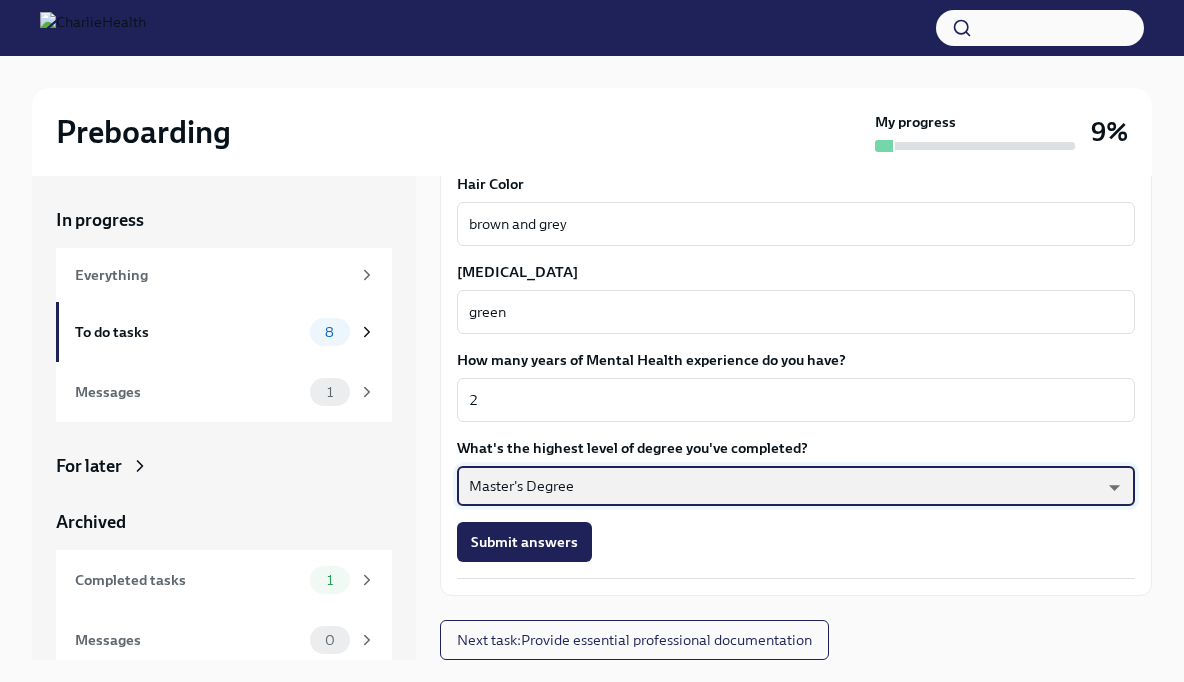 scroll, scrollTop: 1805, scrollLeft: 0, axis: vertical 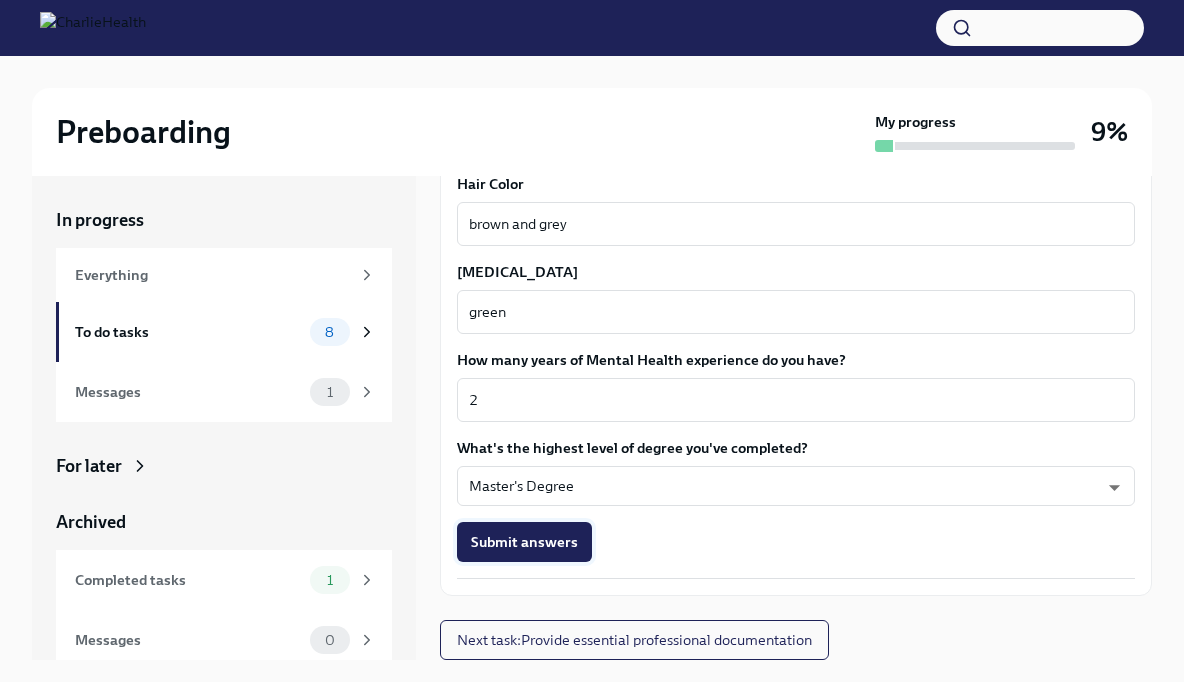 click on "Submit answers" at bounding box center (524, 542) 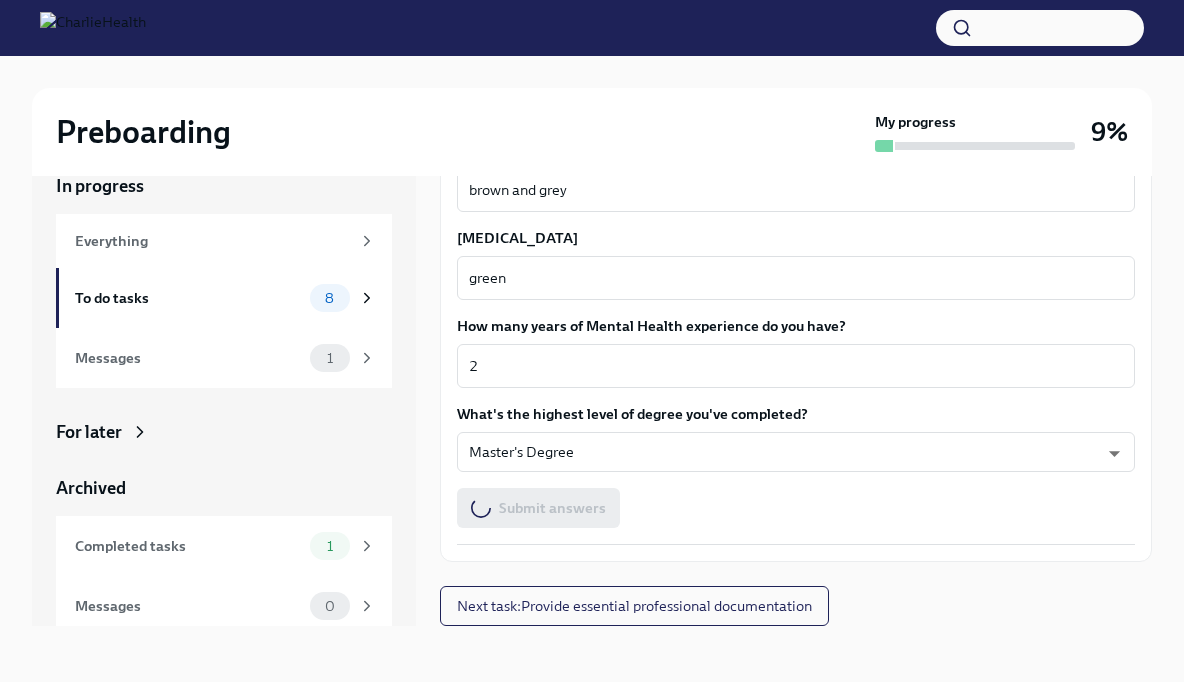 scroll, scrollTop: 34, scrollLeft: 0, axis: vertical 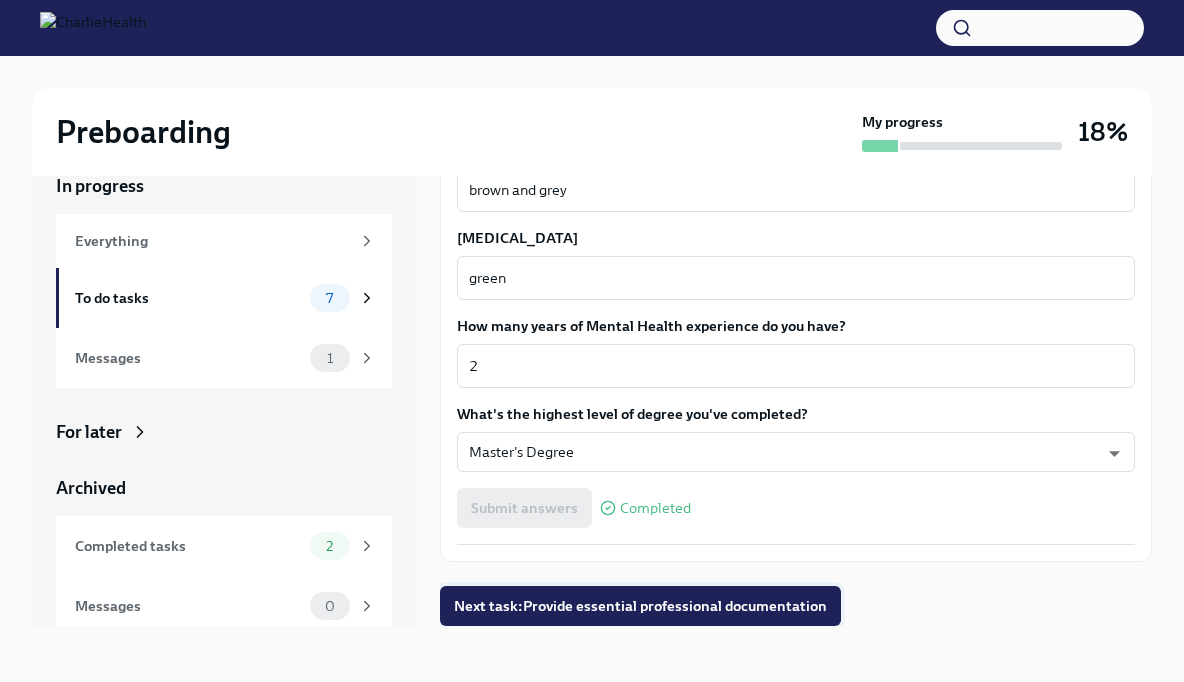 click on "Next task :  Provide essential professional documentation" at bounding box center (640, 606) 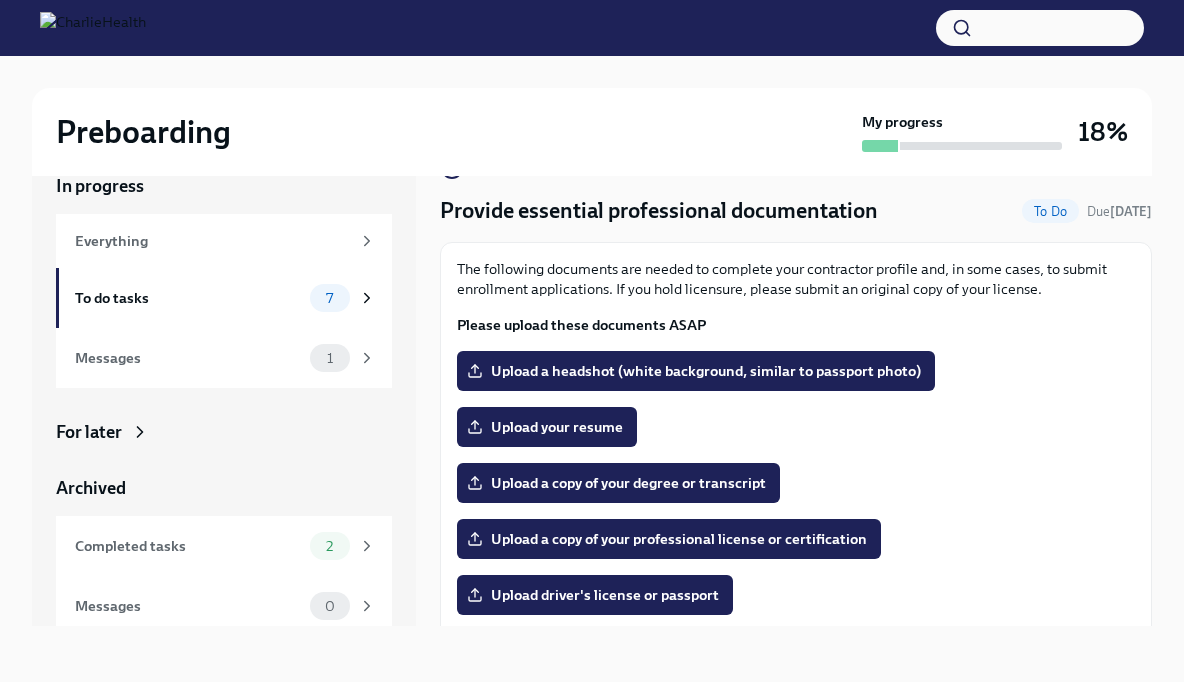scroll, scrollTop: 24, scrollLeft: 0, axis: vertical 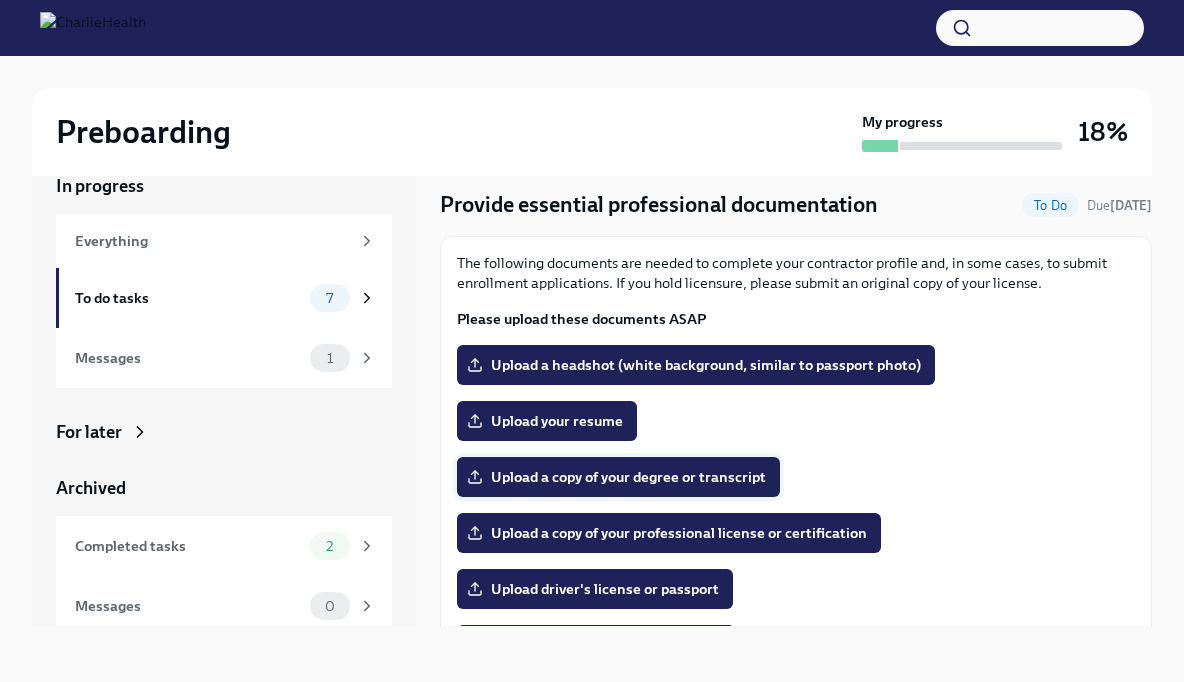 click on "Upload a copy of your degree or transcript" at bounding box center [618, 477] 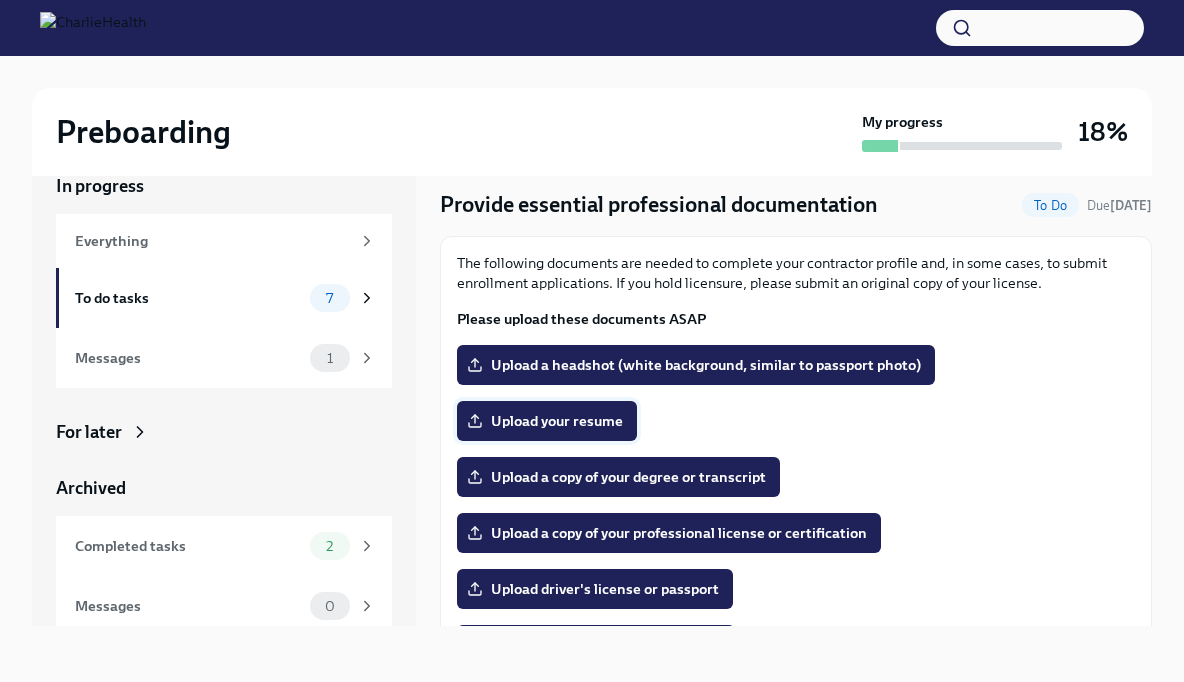 click on "Upload your resume" at bounding box center (547, 421) 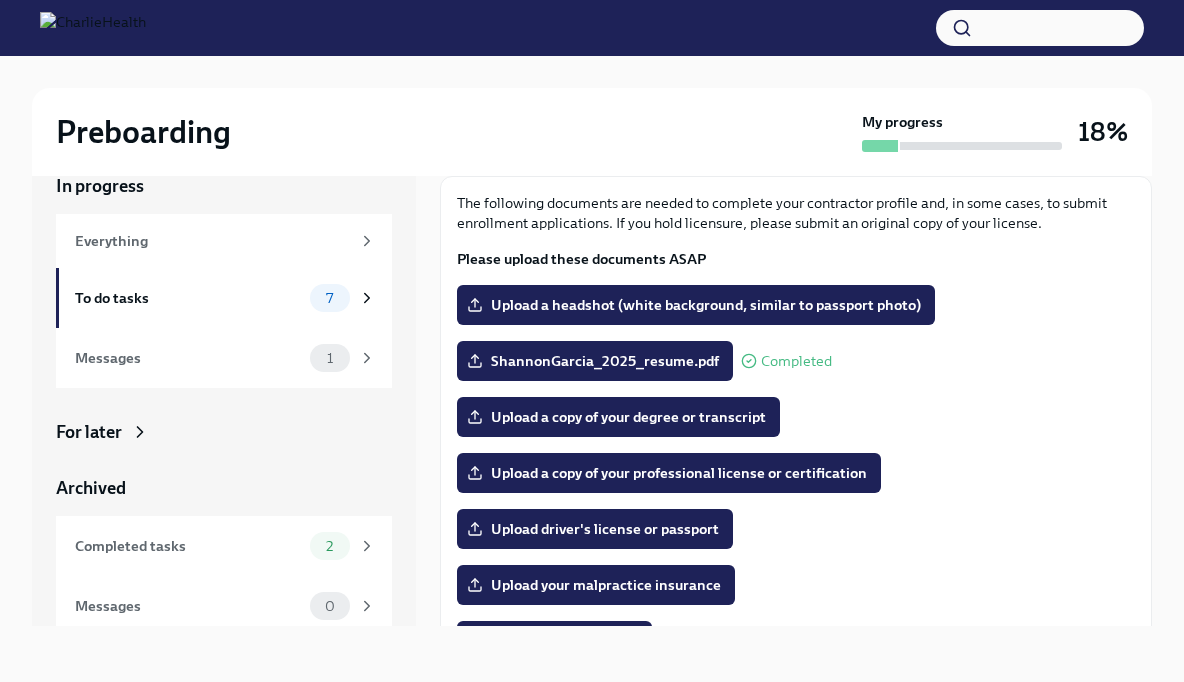 scroll, scrollTop: 86, scrollLeft: 0, axis: vertical 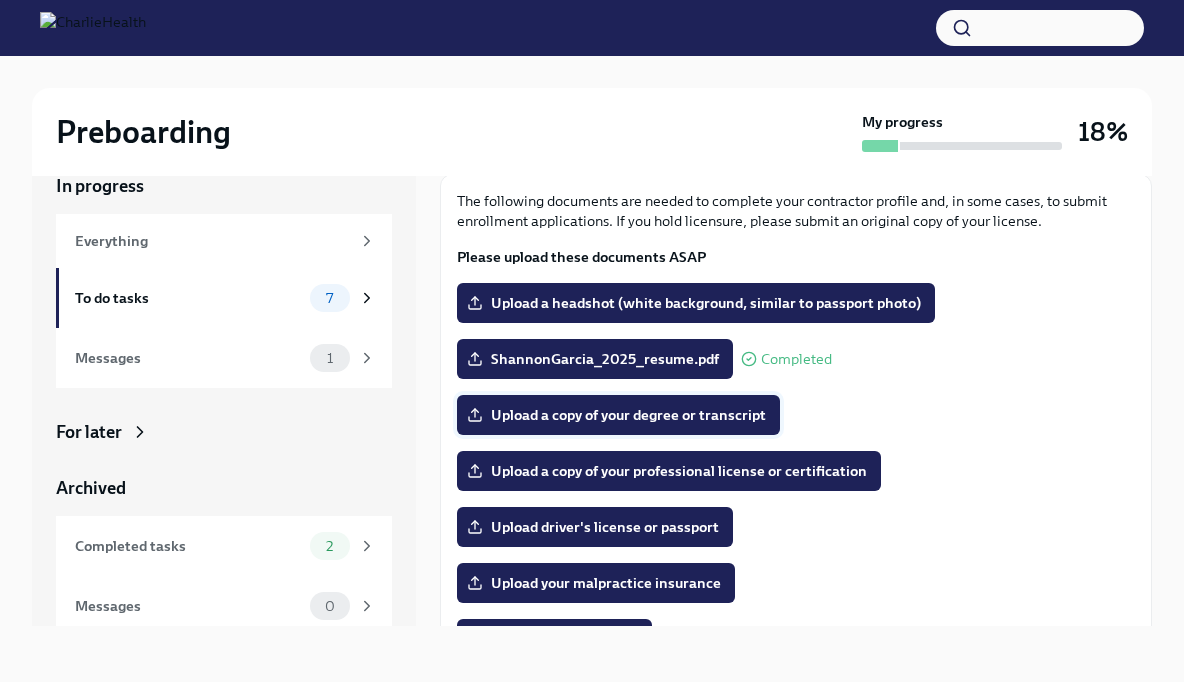 click on "Upload a copy of your degree or transcript" at bounding box center [618, 415] 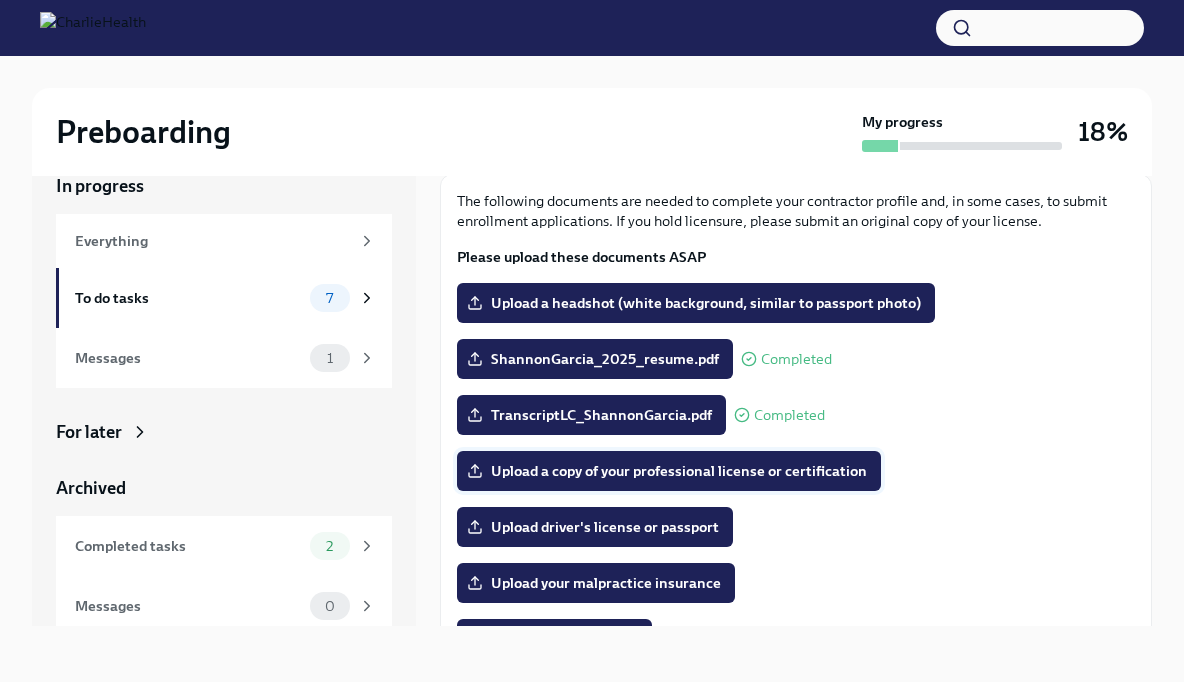 click on "Upload a copy of your professional license or certification" at bounding box center [669, 471] 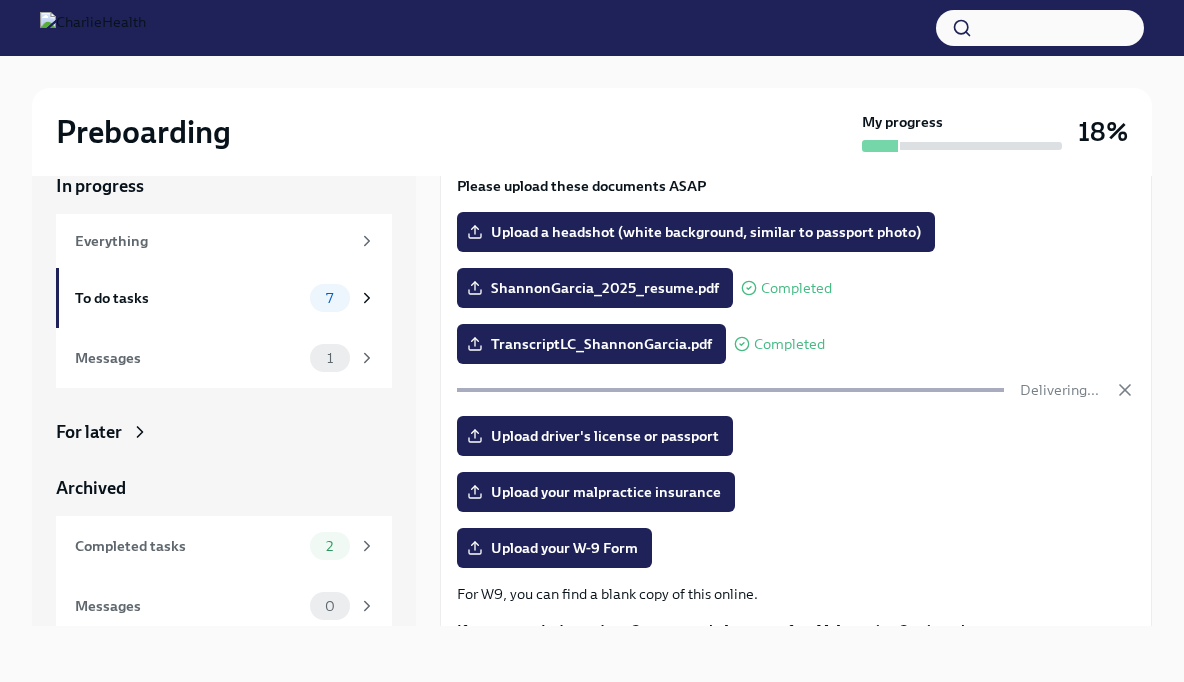 scroll, scrollTop: 159, scrollLeft: 0, axis: vertical 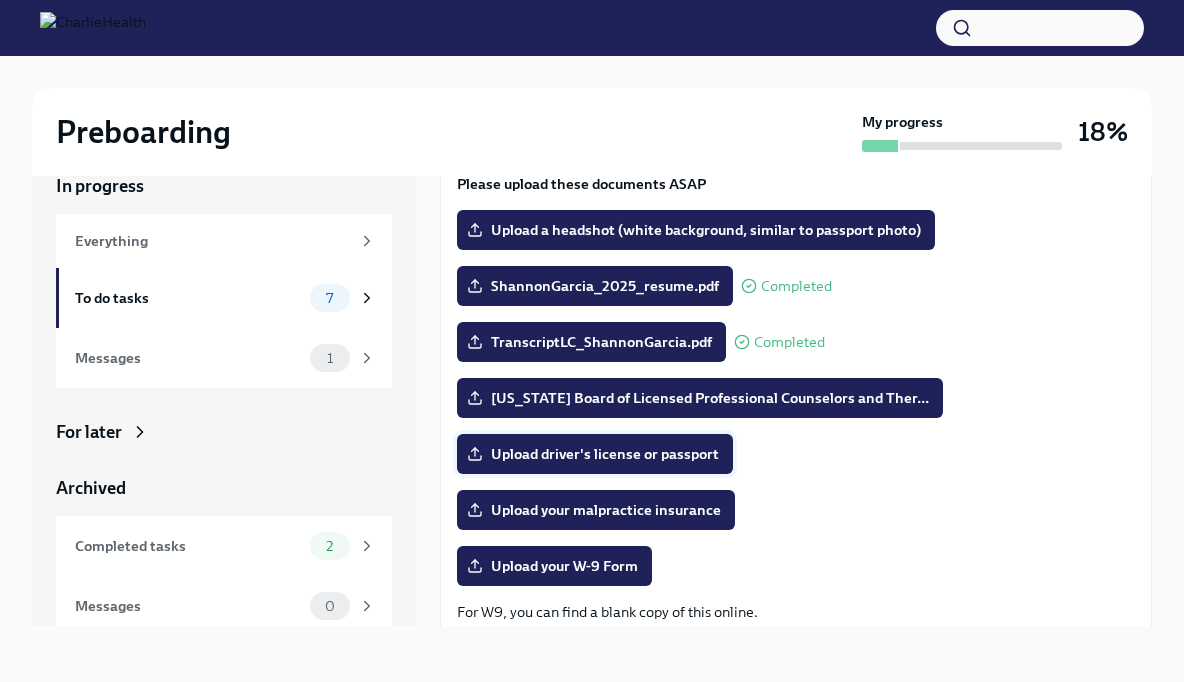 click on "Upload driver's license or passport" at bounding box center (595, 454) 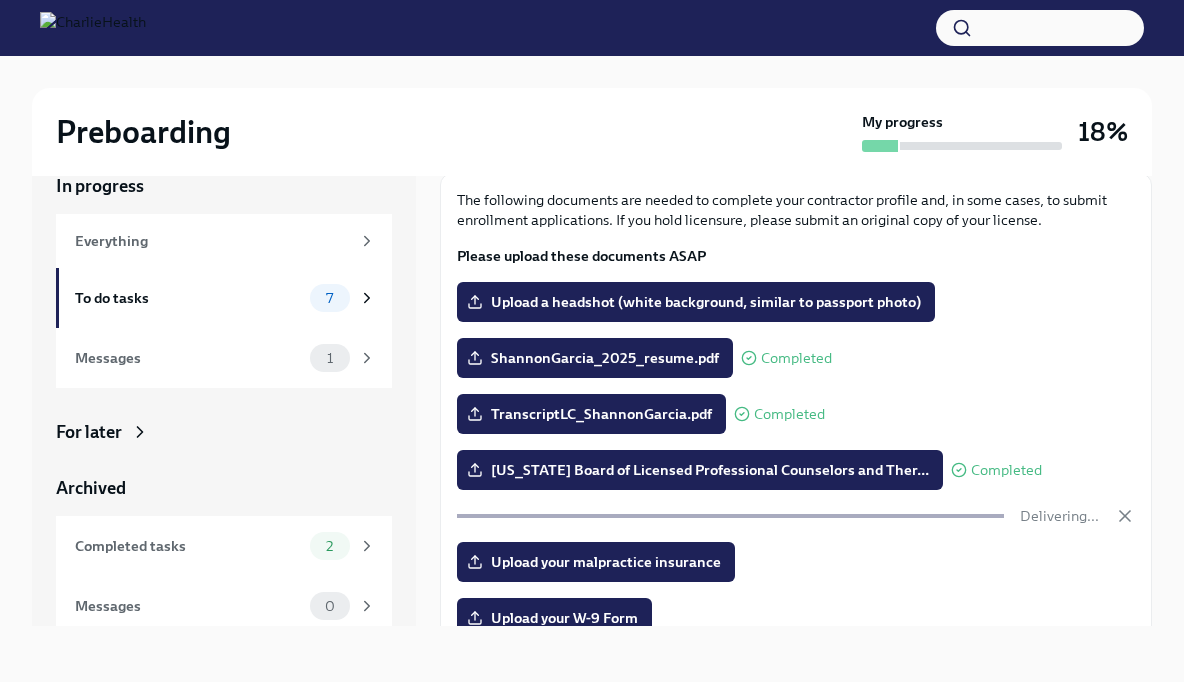 scroll, scrollTop: 79, scrollLeft: 0, axis: vertical 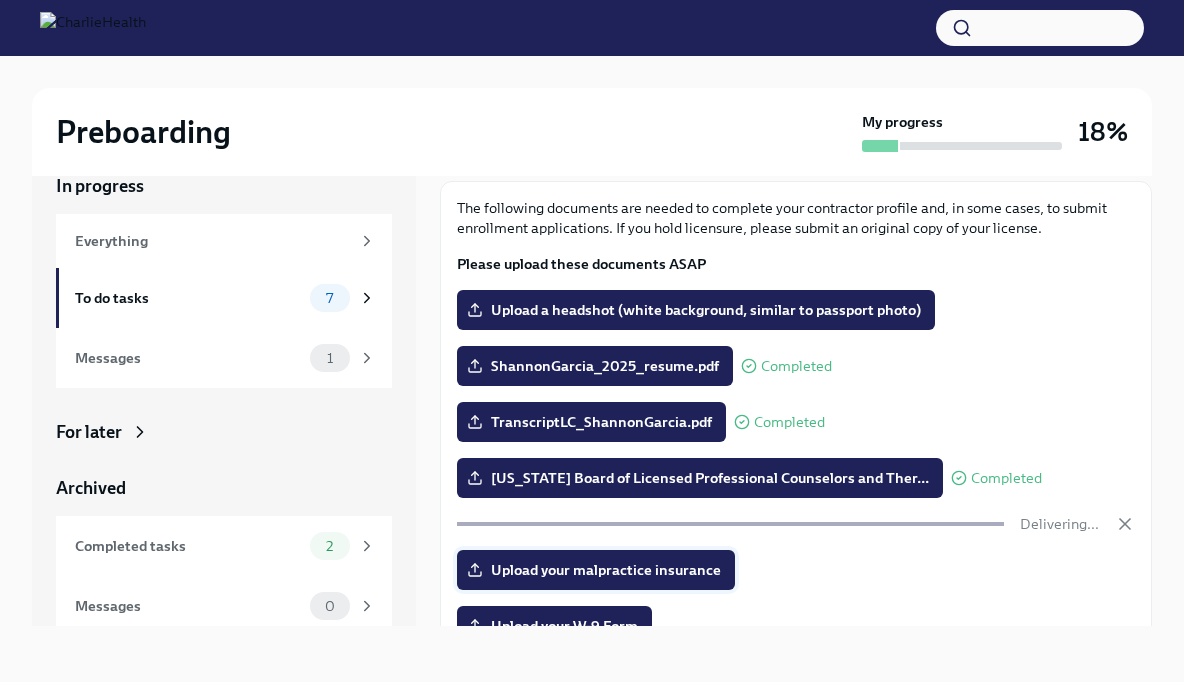 click on "Upload your malpractice insurance" at bounding box center (596, 570) 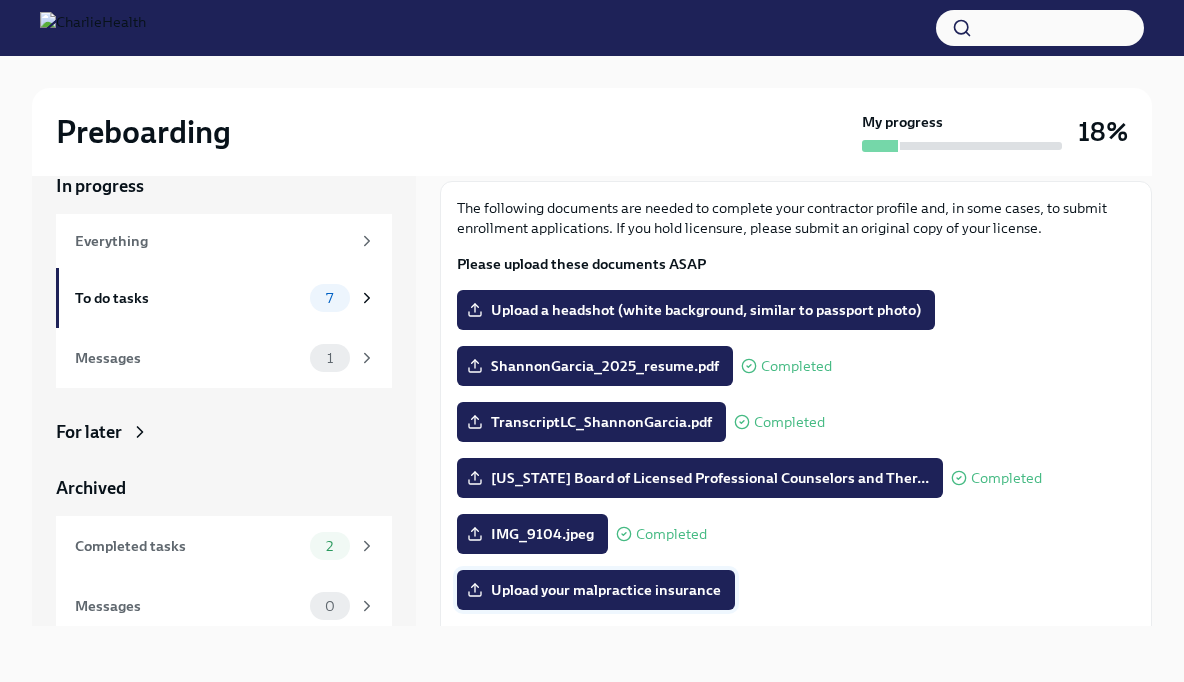click on "Upload your malpractice insurance" at bounding box center (596, 590) 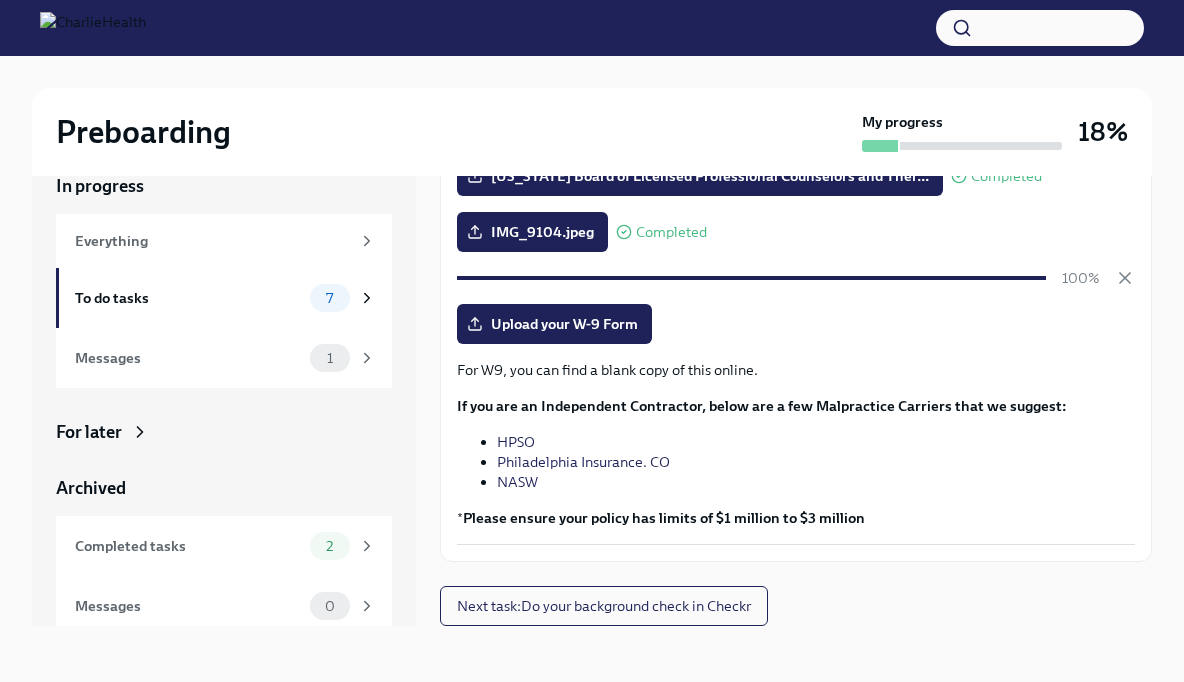 scroll, scrollTop: 381, scrollLeft: 0, axis: vertical 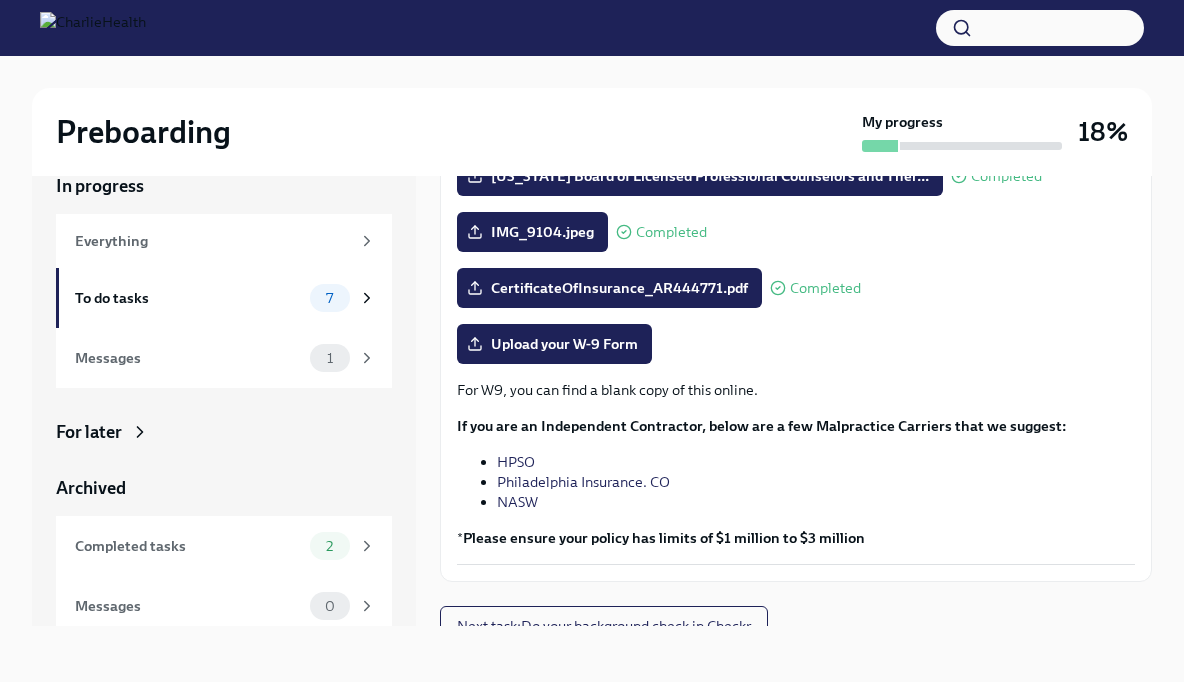 click on "For W9, you can find a blank copy of this online." at bounding box center [796, 390] 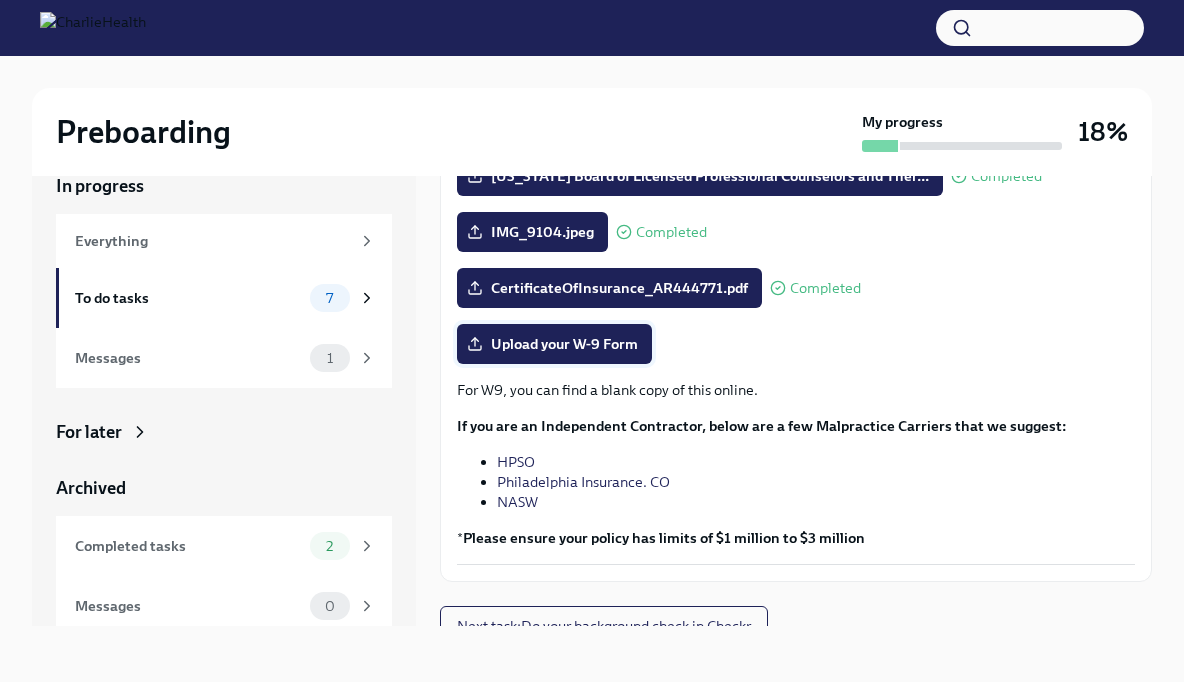 click on "Upload your W-9 Form" at bounding box center [554, 344] 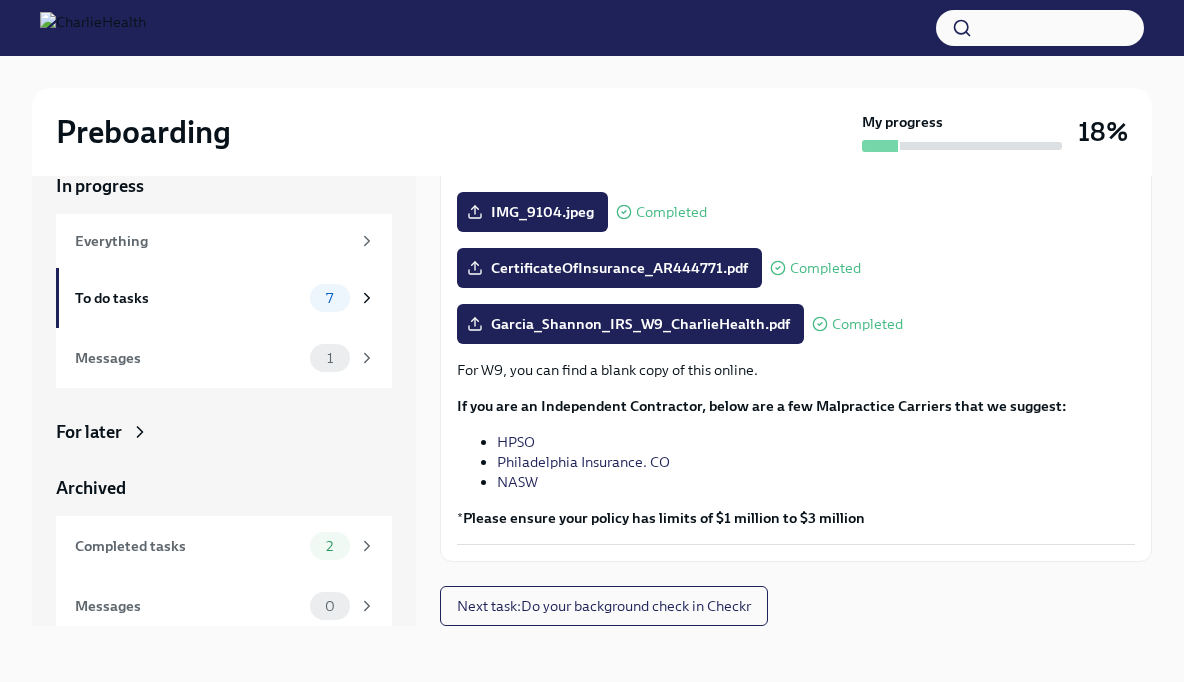 scroll, scrollTop: 401, scrollLeft: 0, axis: vertical 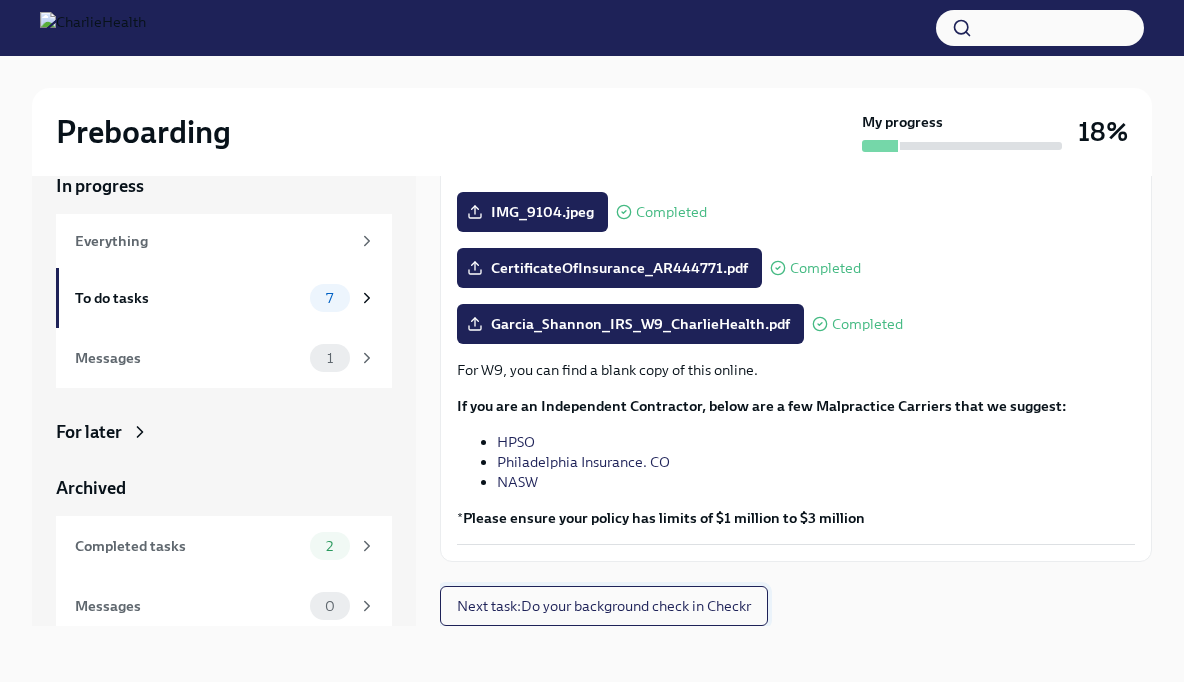 click on "Next task :  Do your background check in Checkr" at bounding box center [604, 606] 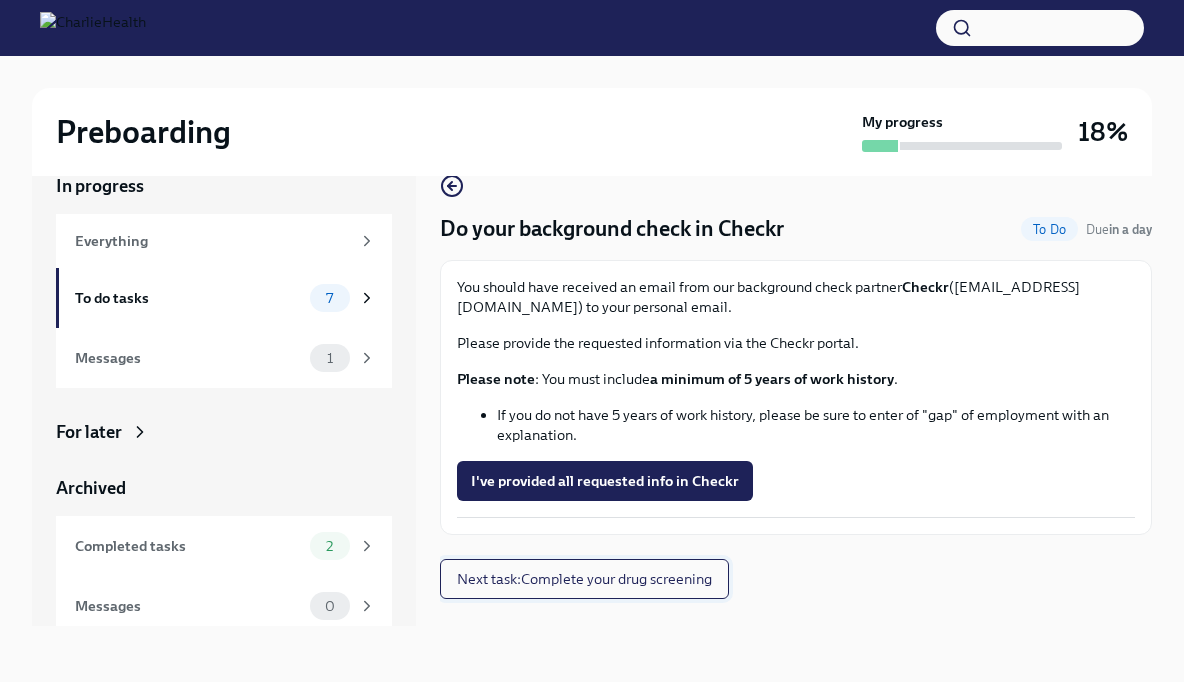 click on "Next task :  Complete your drug screening" at bounding box center (584, 579) 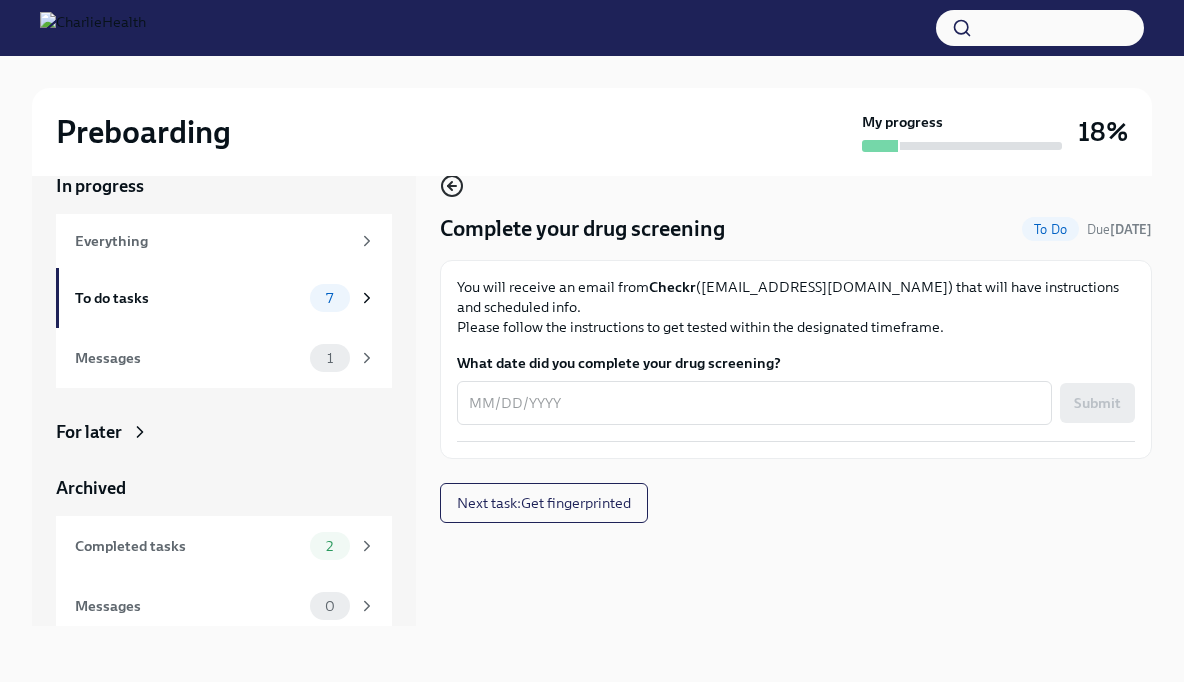 click 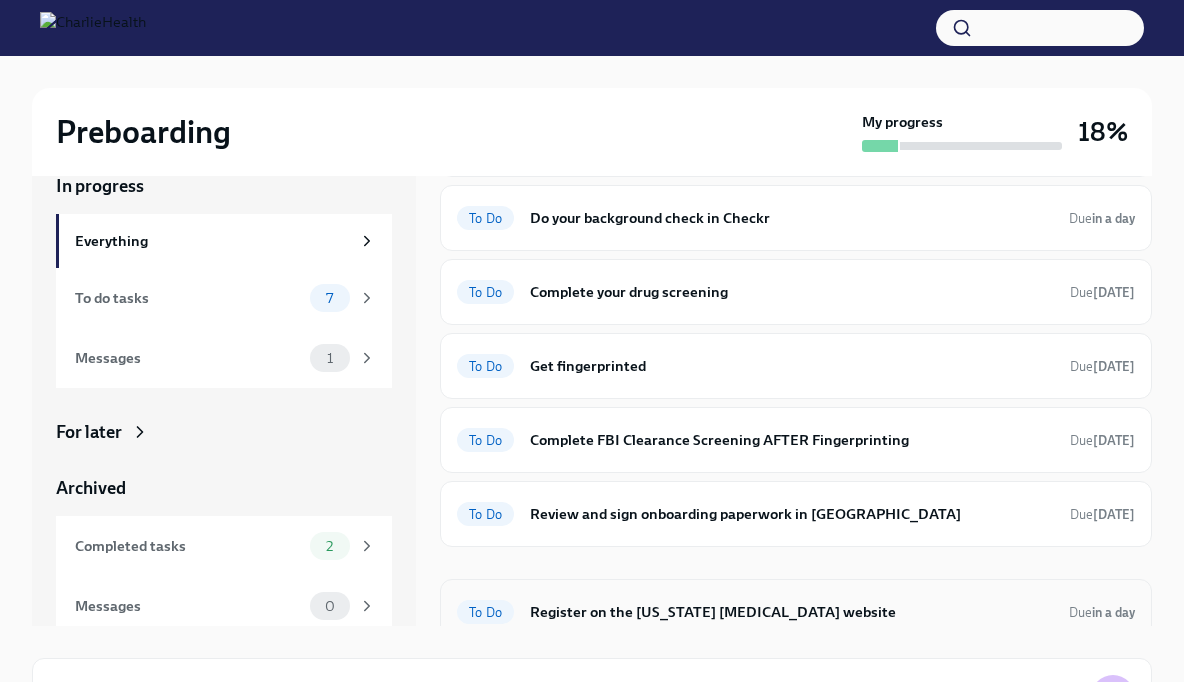 scroll, scrollTop: 268, scrollLeft: 0, axis: vertical 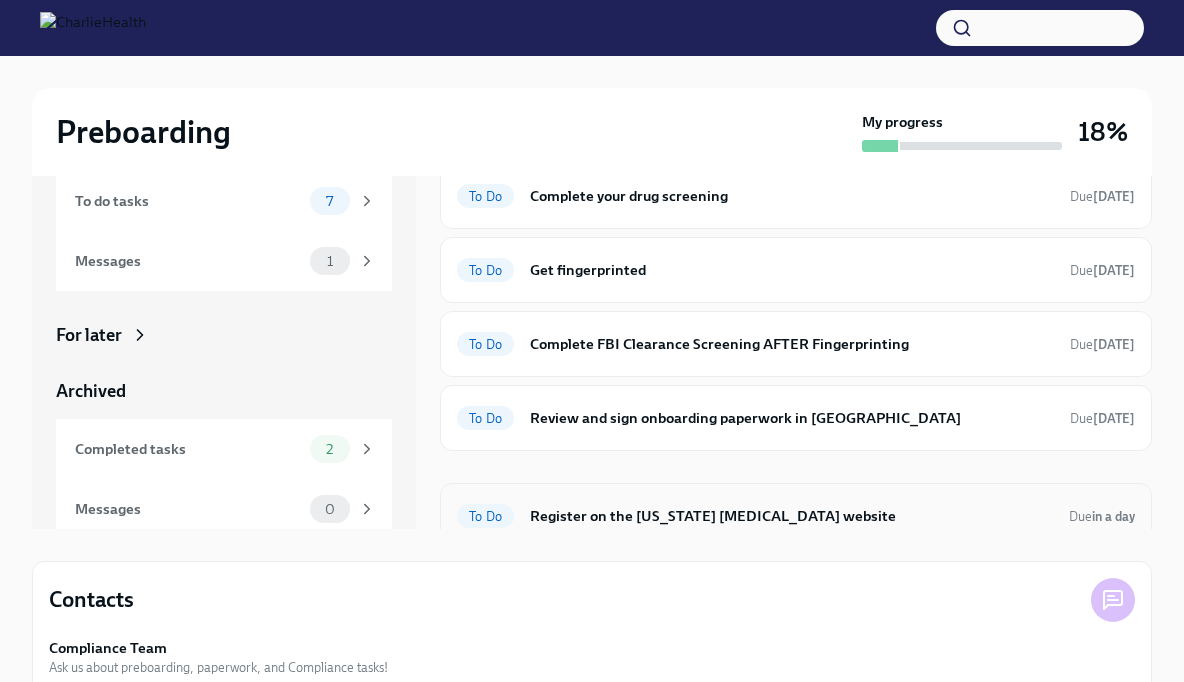 click on "Register on the [US_STATE] [MEDICAL_DATA] website" at bounding box center [791, 516] 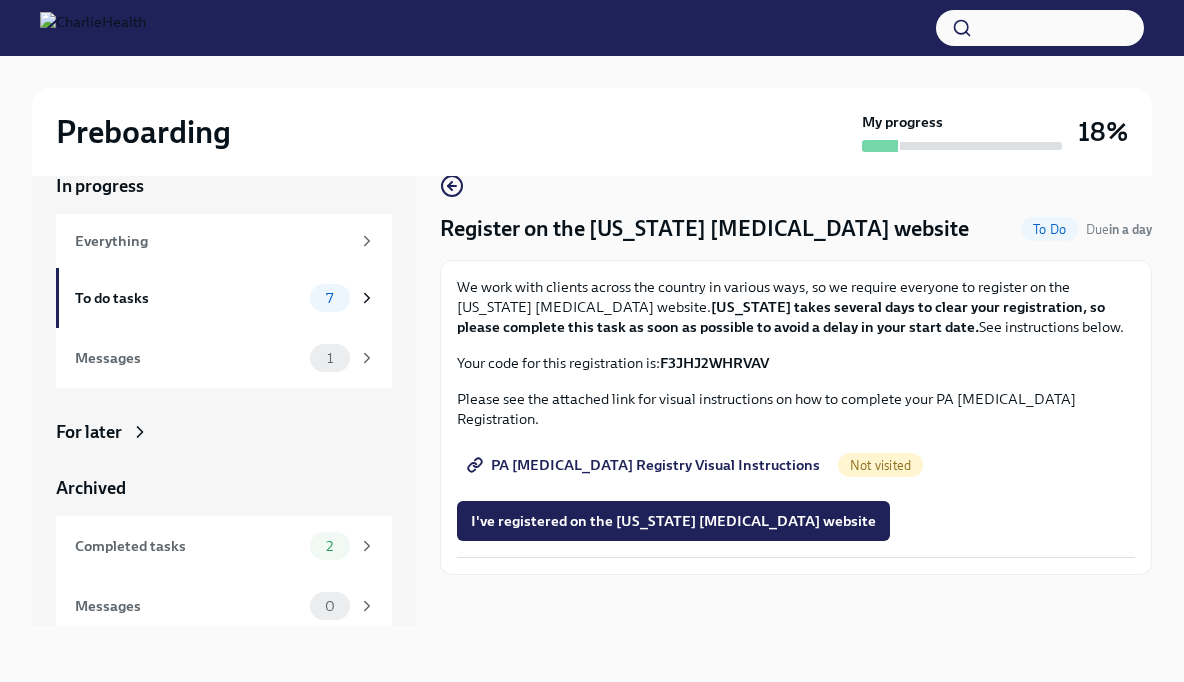 scroll, scrollTop: 34, scrollLeft: 0, axis: vertical 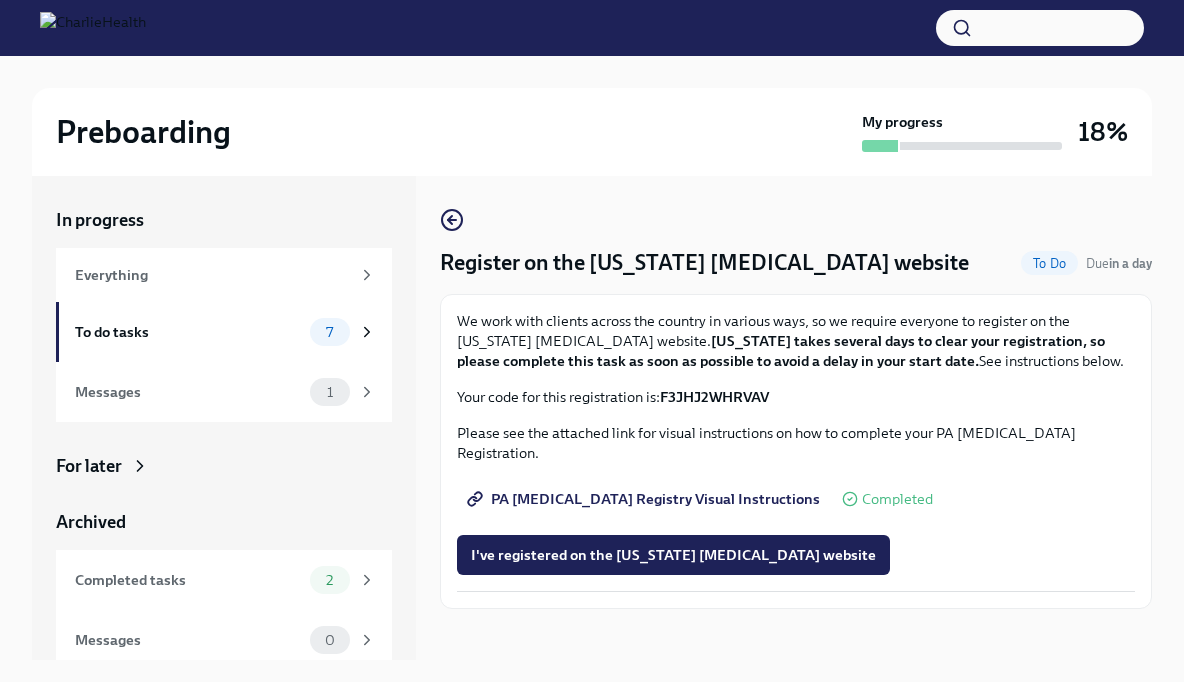 drag, startPoint x: 664, startPoint y: 397, endPoint x: 792, endPoint y: 414, distance: 129.12398 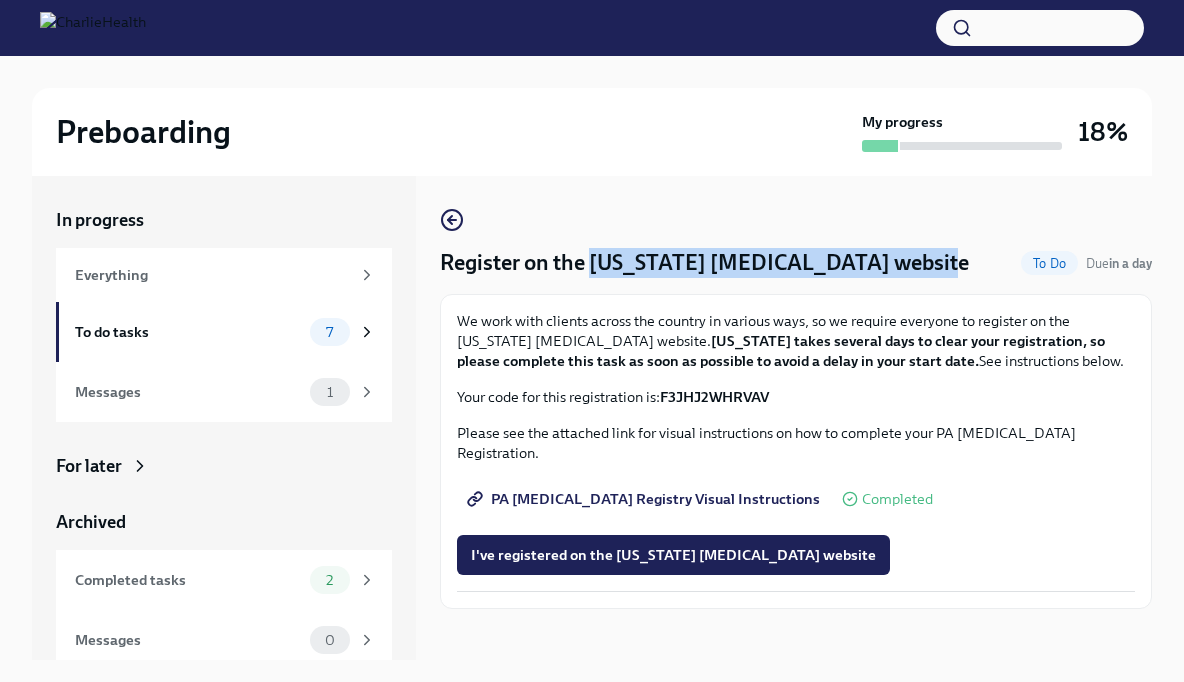 drag, startPoint x: 592, startPoint y: 260, endPoint x: 922, endPoint y: 275, distance: 330.34073 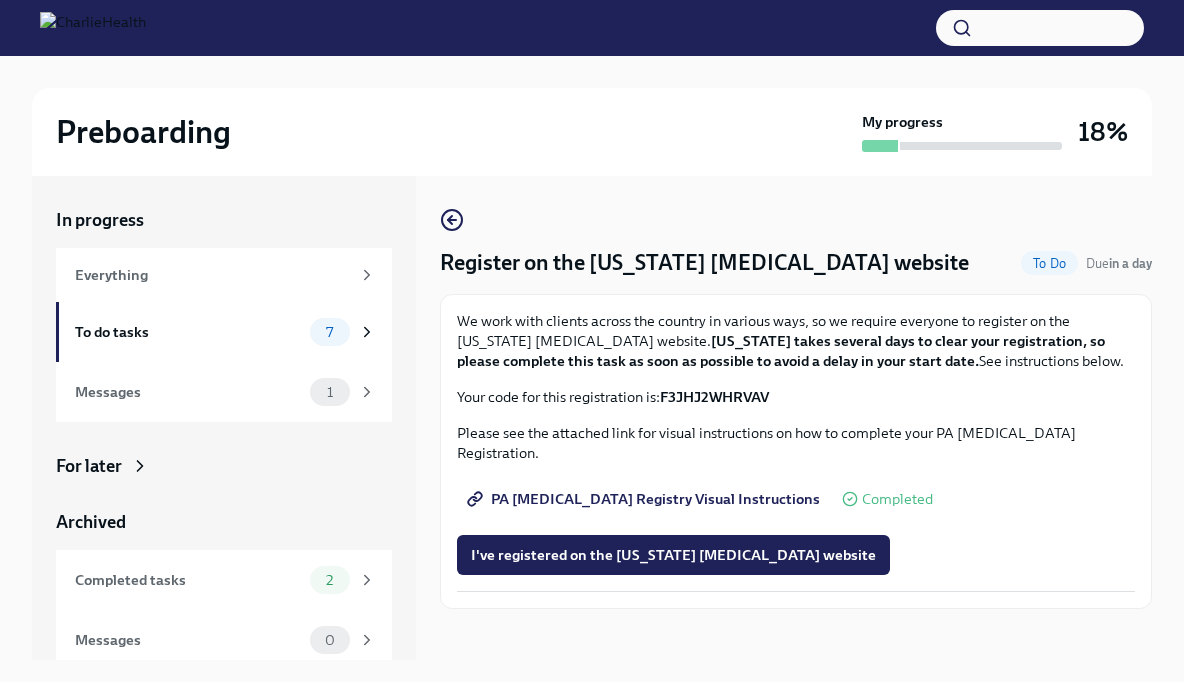 click on "F3JHJ2WHRVAV" at bounding box center (714, 397) 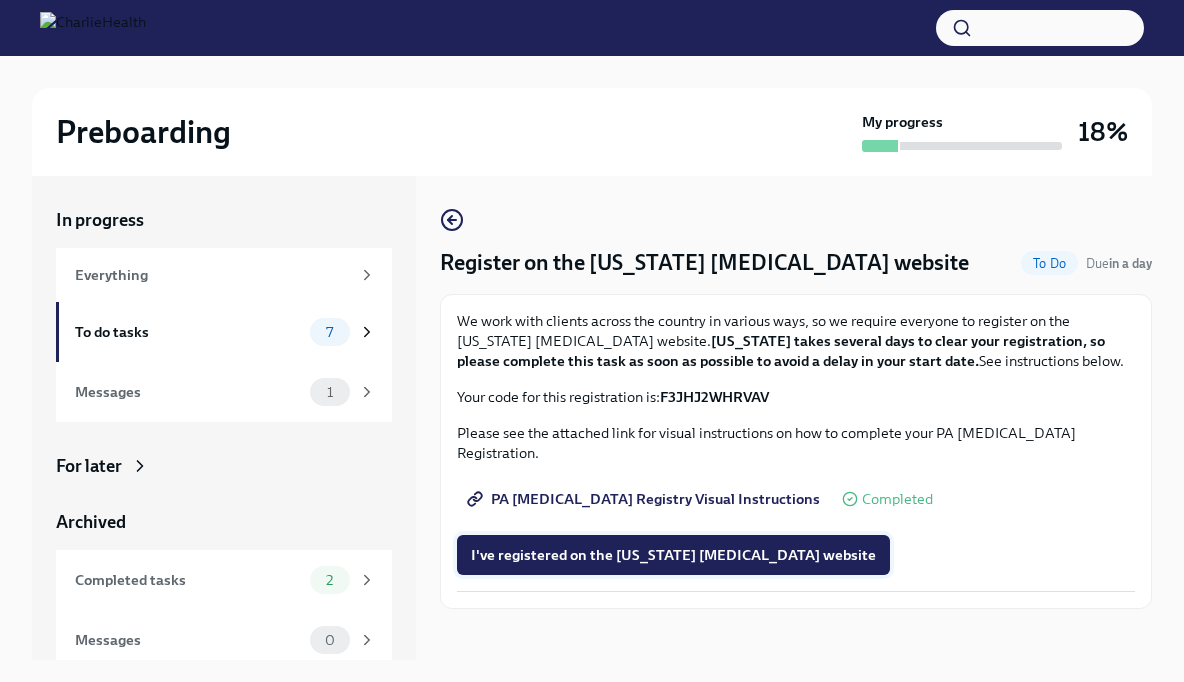 click on "I've registered on the [US_STATE] [MEDICAL_DATA] website" at bounding box center (673, 555) 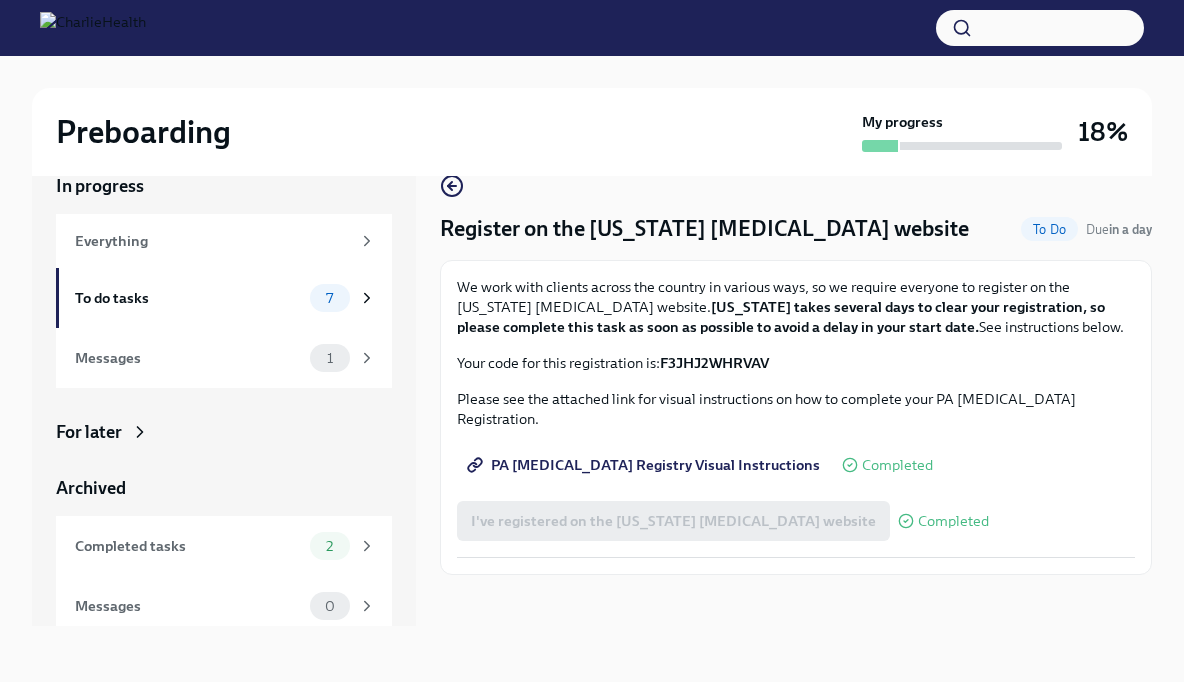 scroll, scrollTop: 34, scrollLeft: 0, axis: vertical 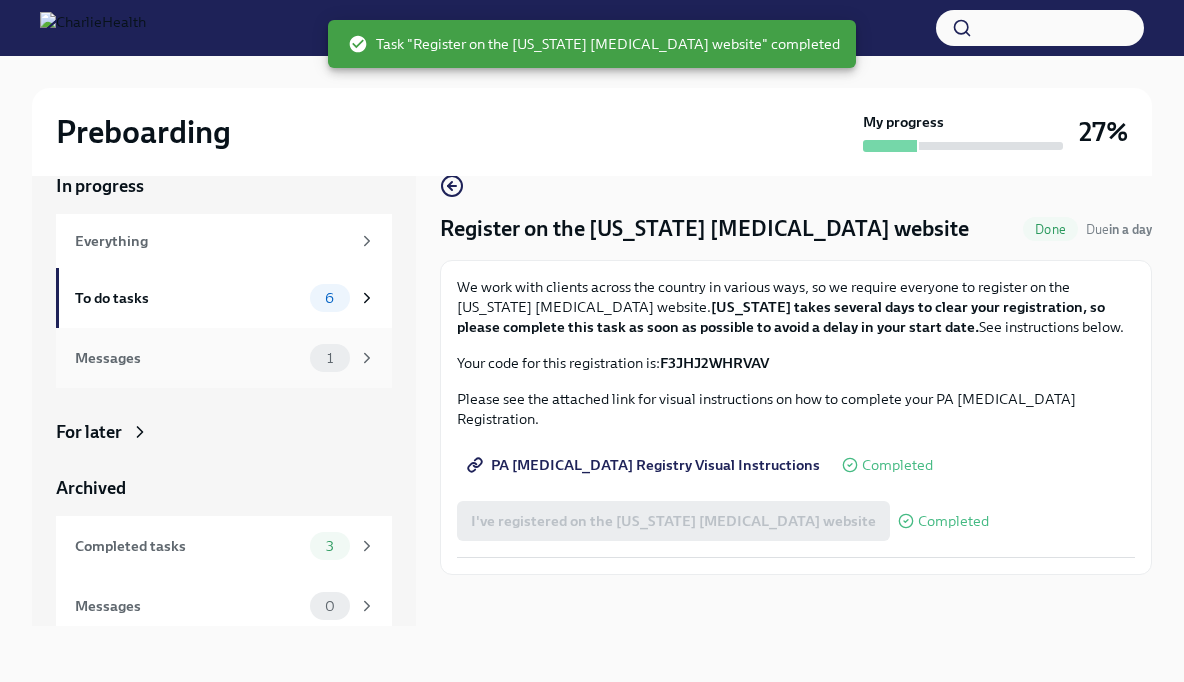 click on "Messages" at bounding box center [188, 358] 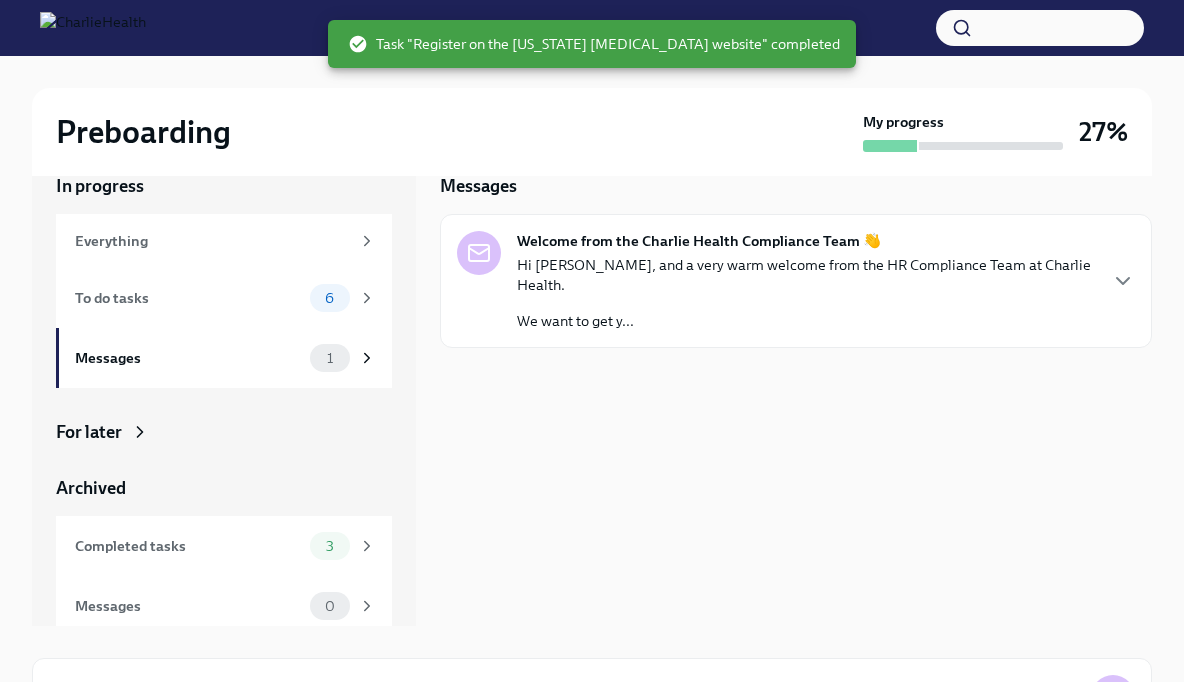 click on "Welcome from the Charlie Health Compliance Team 👋" at bounding box center [699, 241] 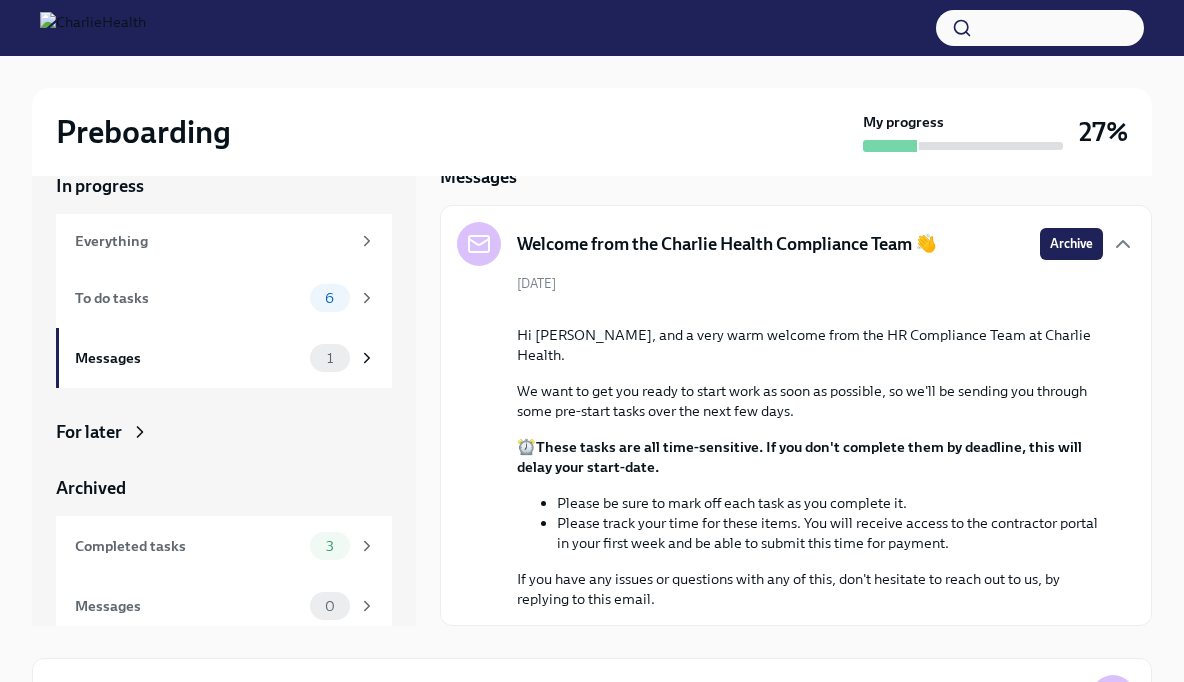scroll, scrollTop: 158, scrollLeft: 0, axis: vertical 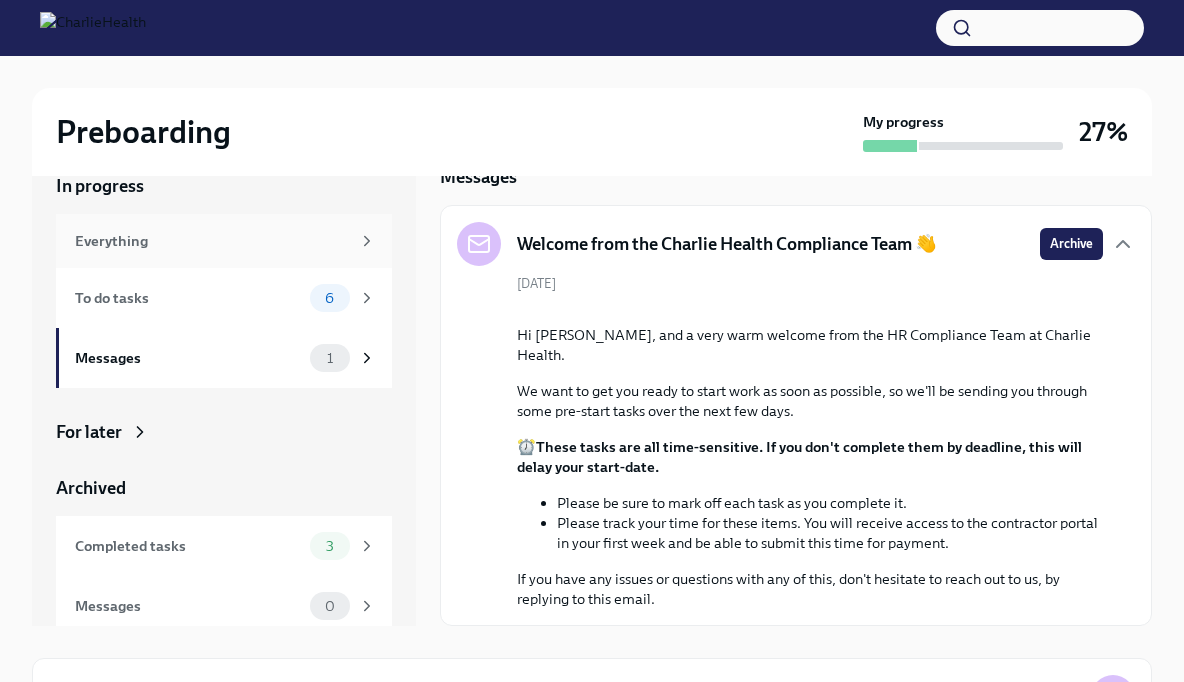 click on "Everything" at bounding box center (212, 241) 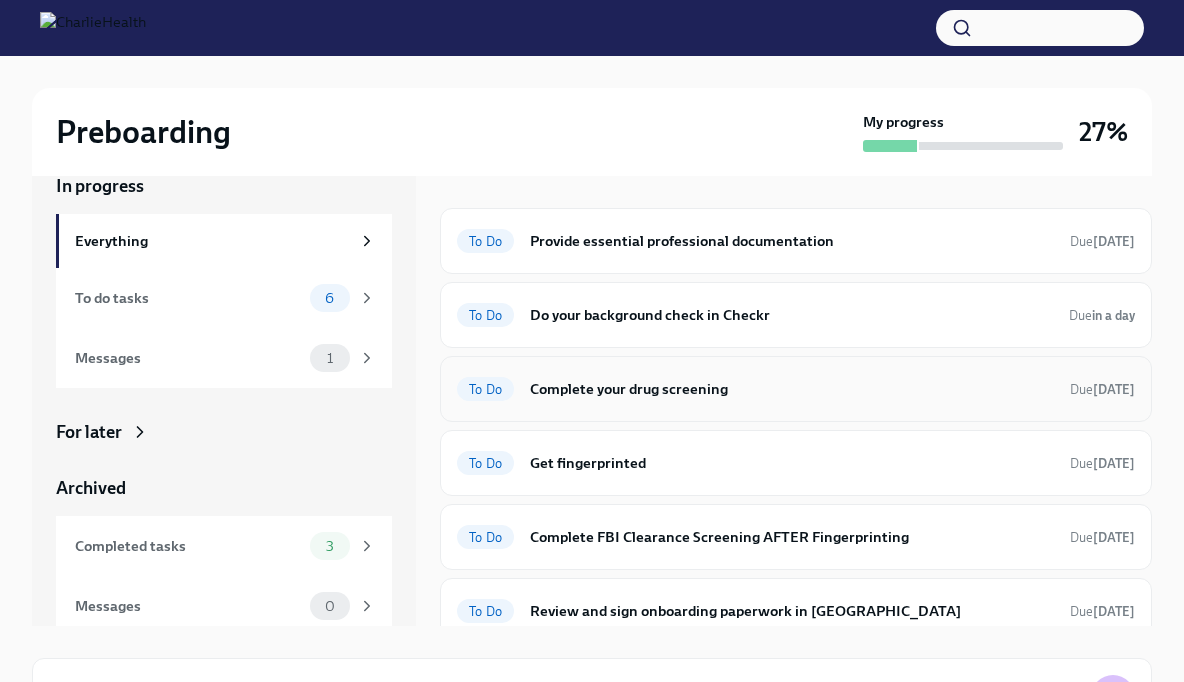 scroll, scrollTop: 170, scrollLeft: 0, axis: vertical 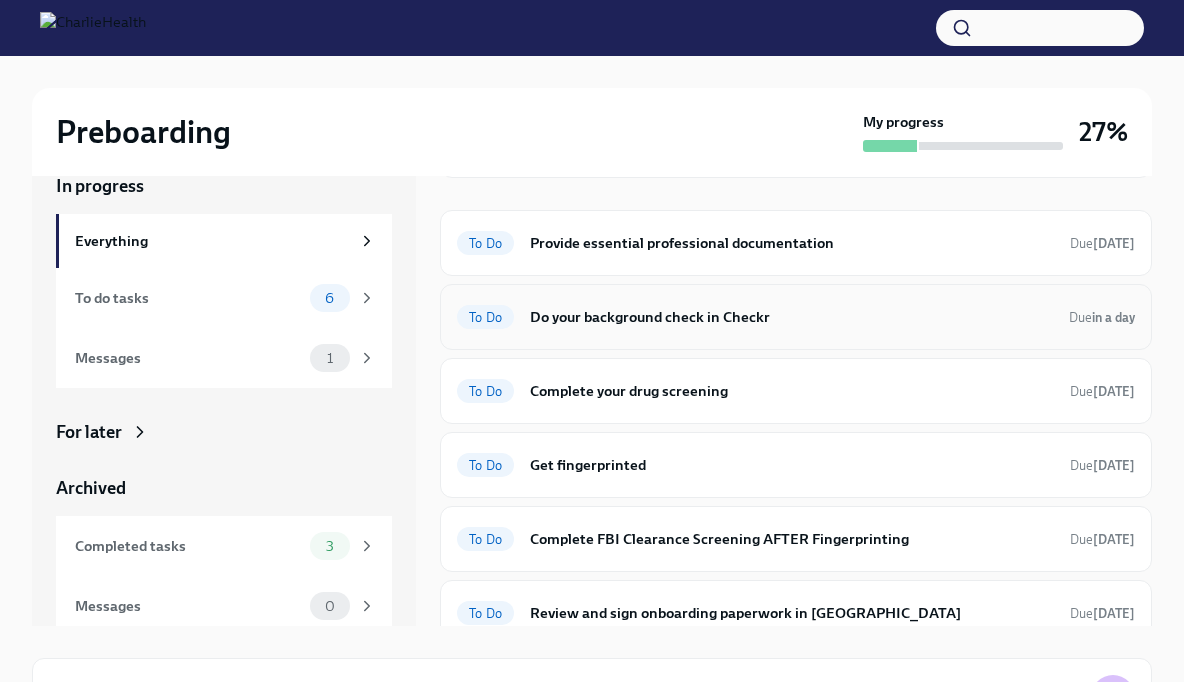 click on "Do your background check in Checkr" at bounding box center (791, 317) 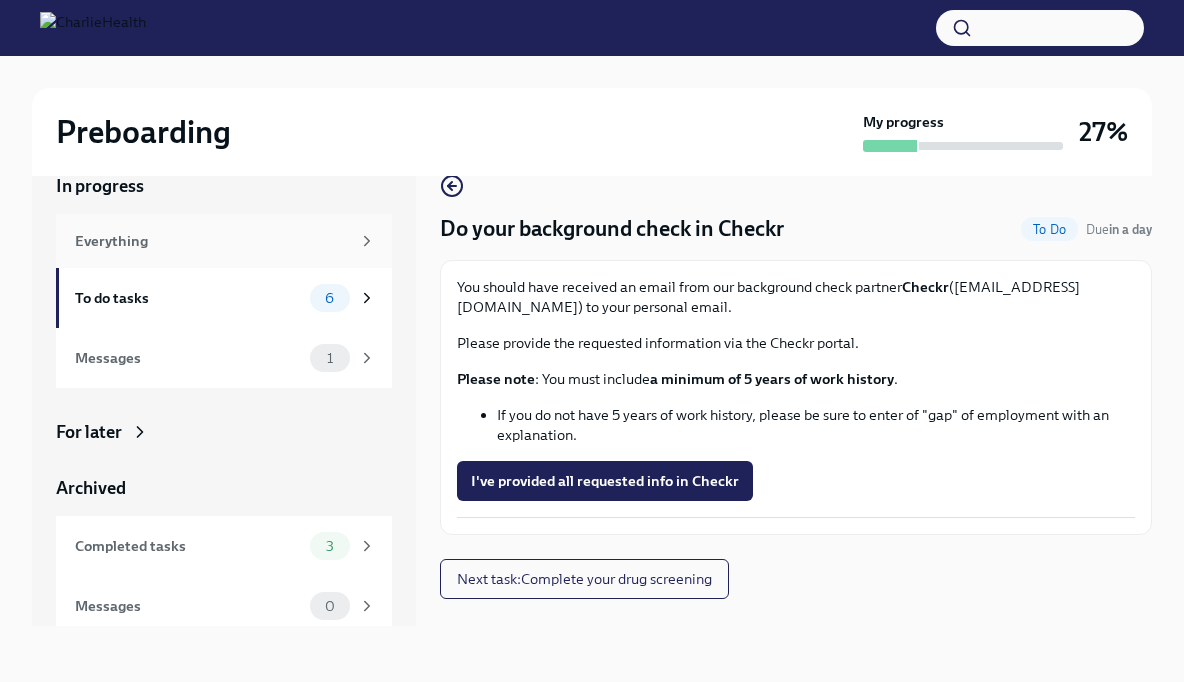 click on "Everything" at bounding box center (212, 241) 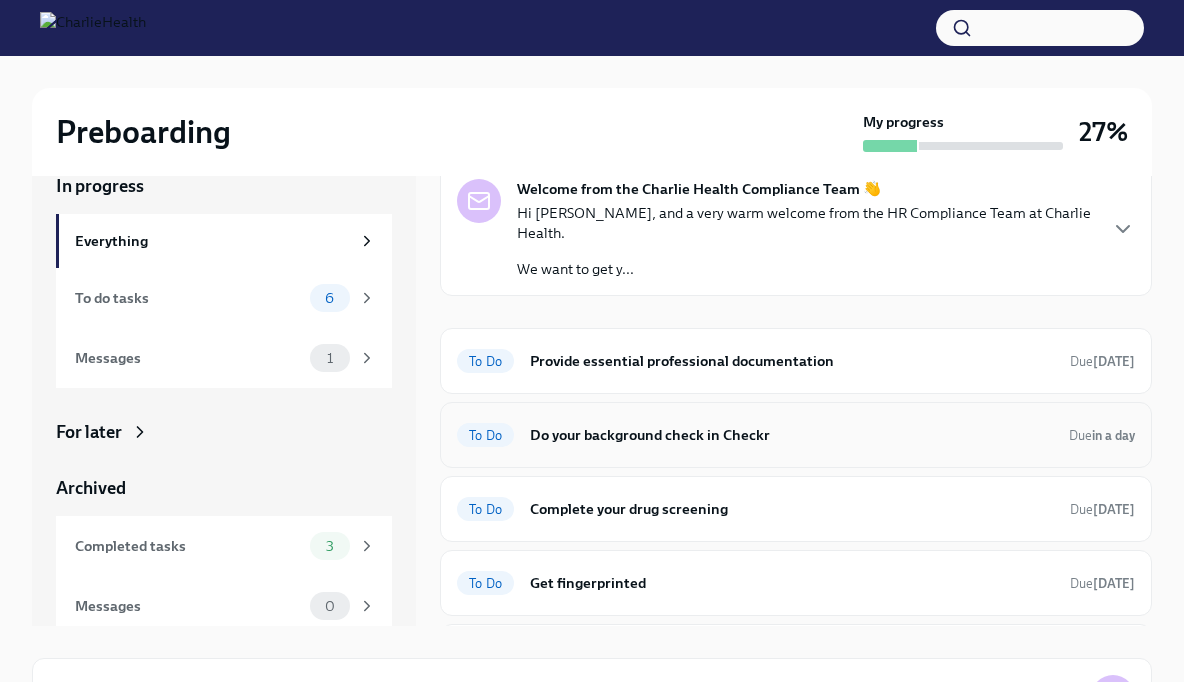 scroll, scrollTop: 65, scrollLeft: 0, axis: vertical 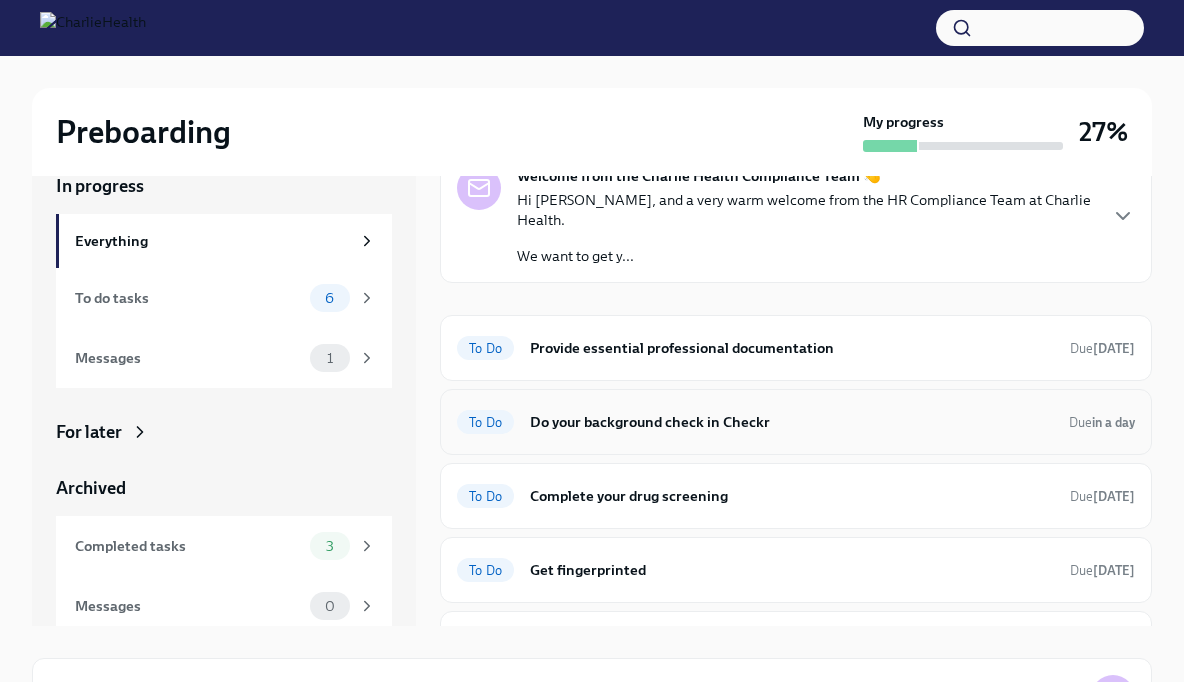 click on "Do your background check in Checkr" at bounding box center (791, 422) 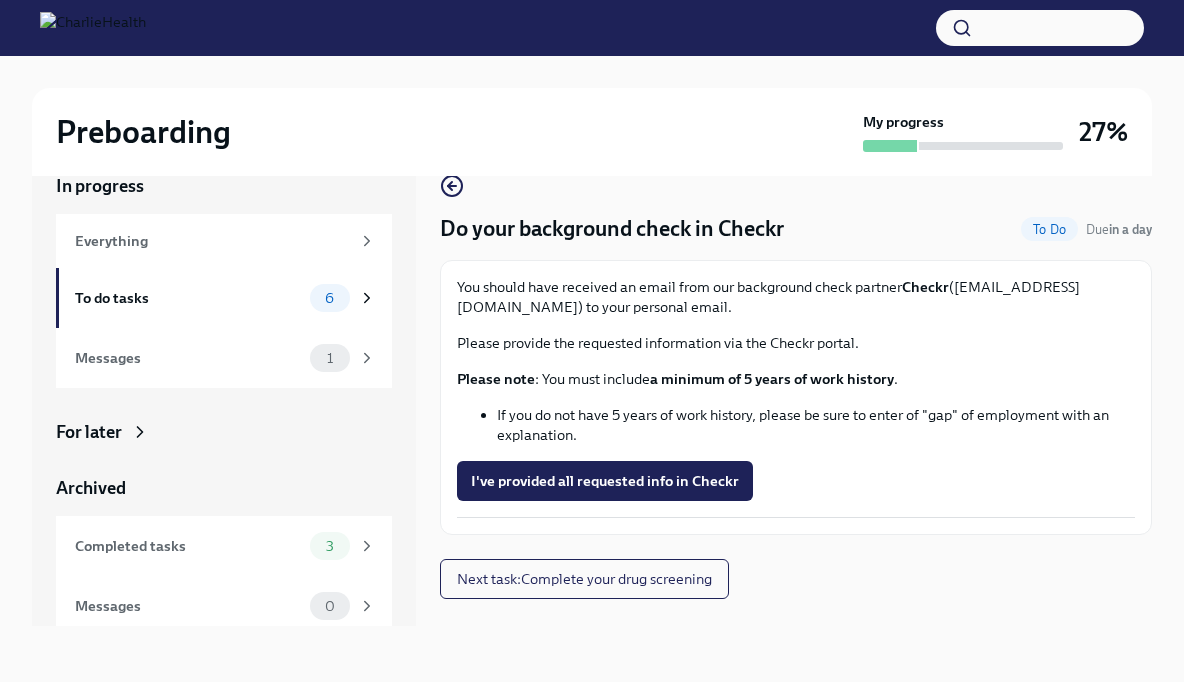 click at bounding box center [592, 28] 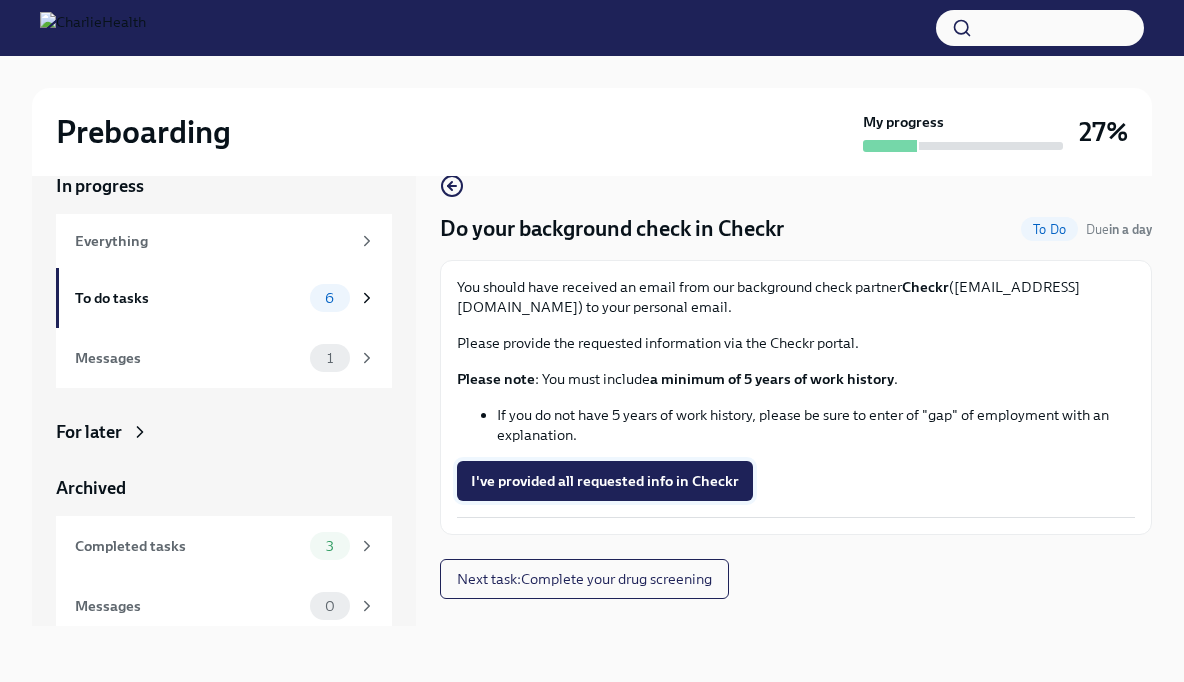click on "I've provided all requested info in Checkr" at bounding box center [605, 481] 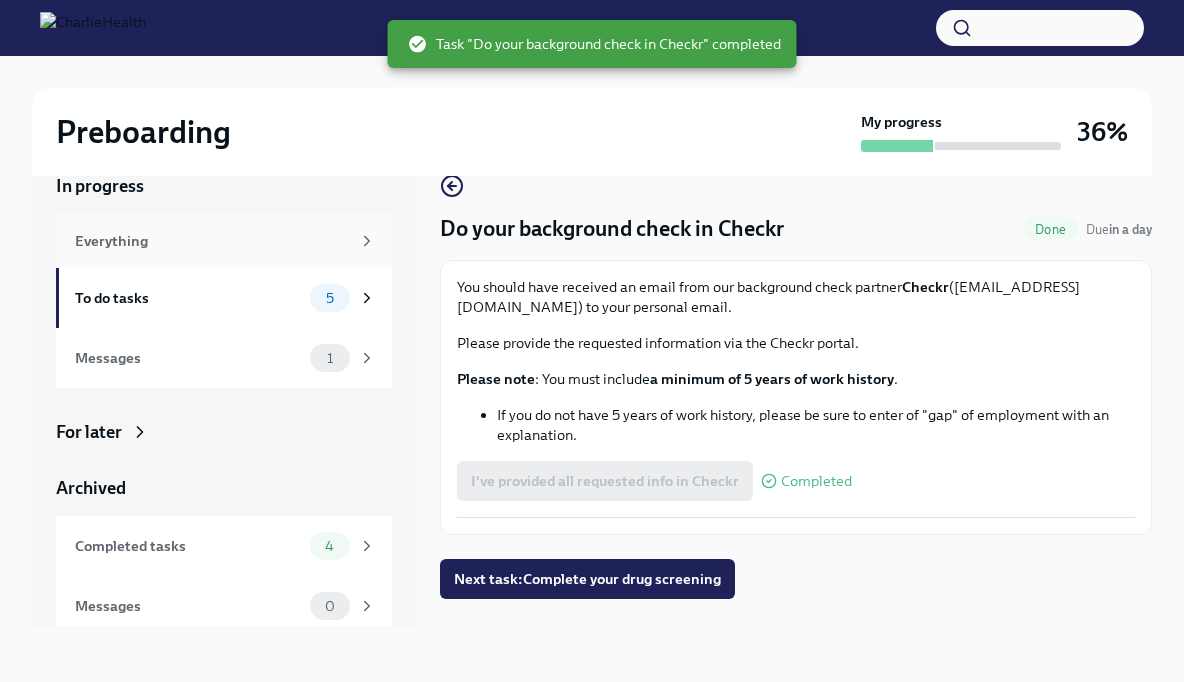 click on "Everything" at bounding box center [212, 241] 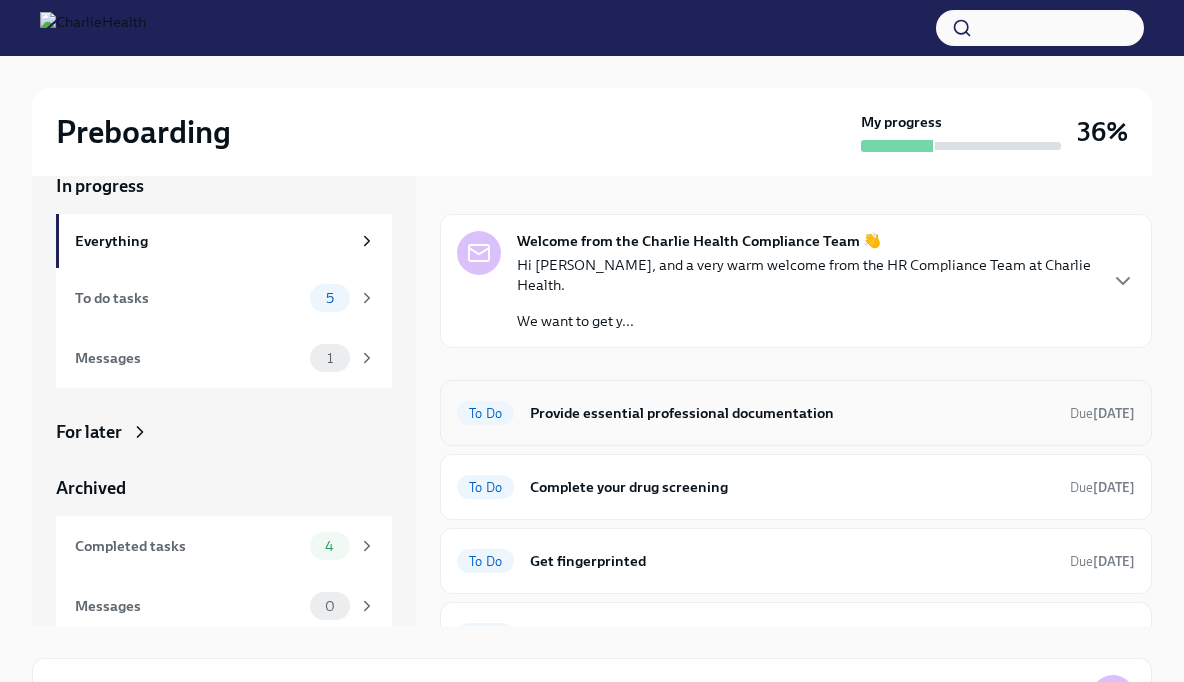 click on "Provide essential professional documentation" at bounding box center (792, 413) 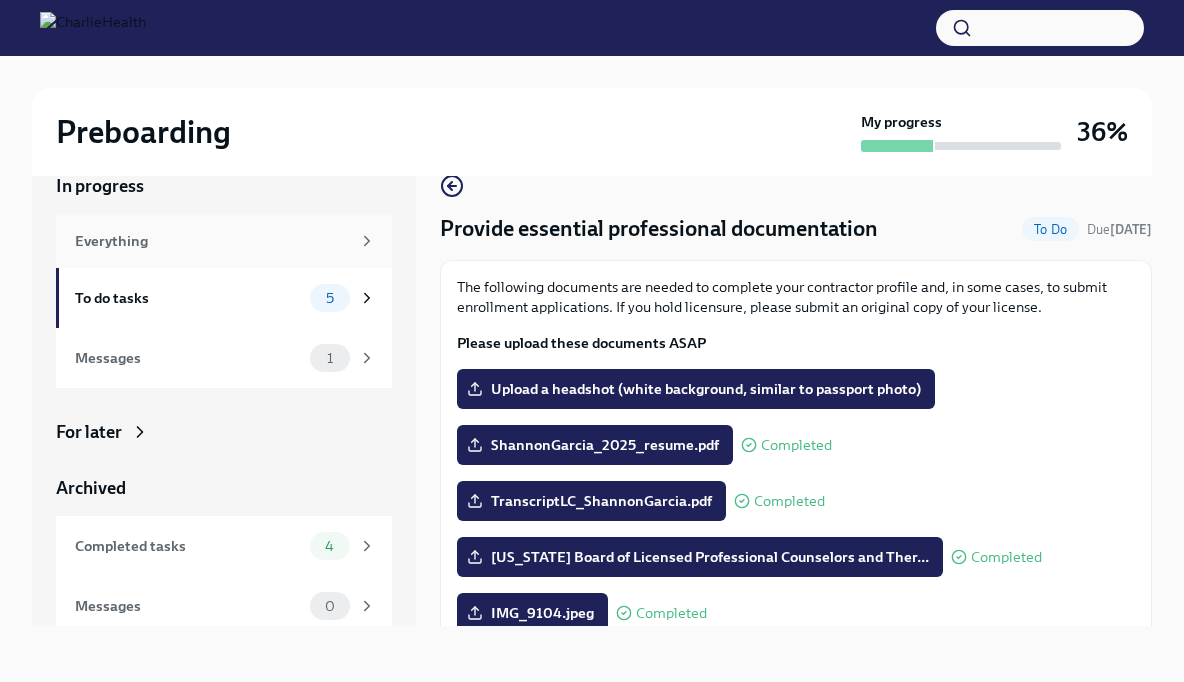 scroll, scrollTop: 0, scrollLeft: 0, axis: both 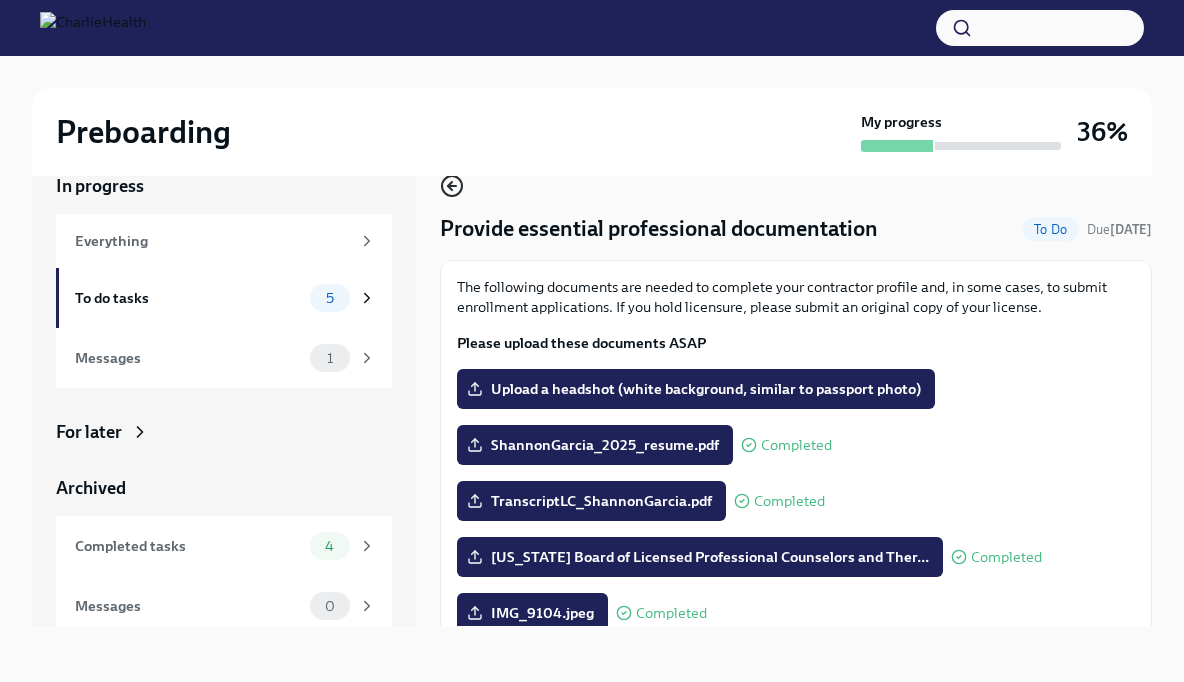 click 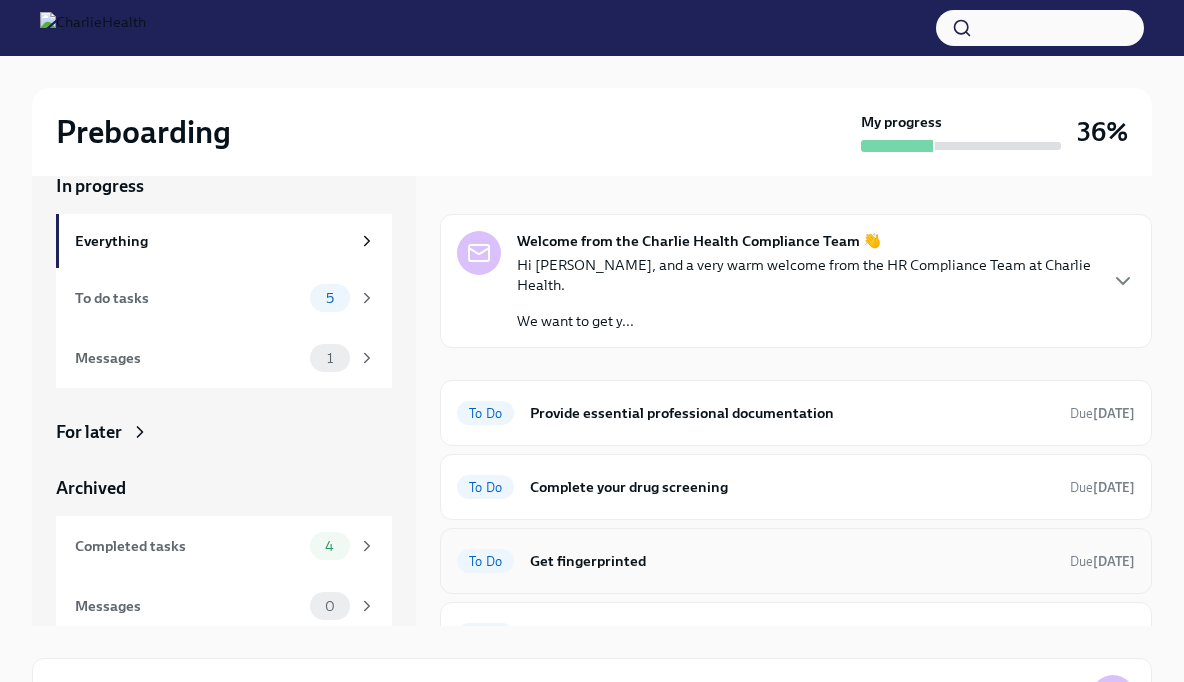 click on "Get fingerprinted" at bounding box center [792, 561] 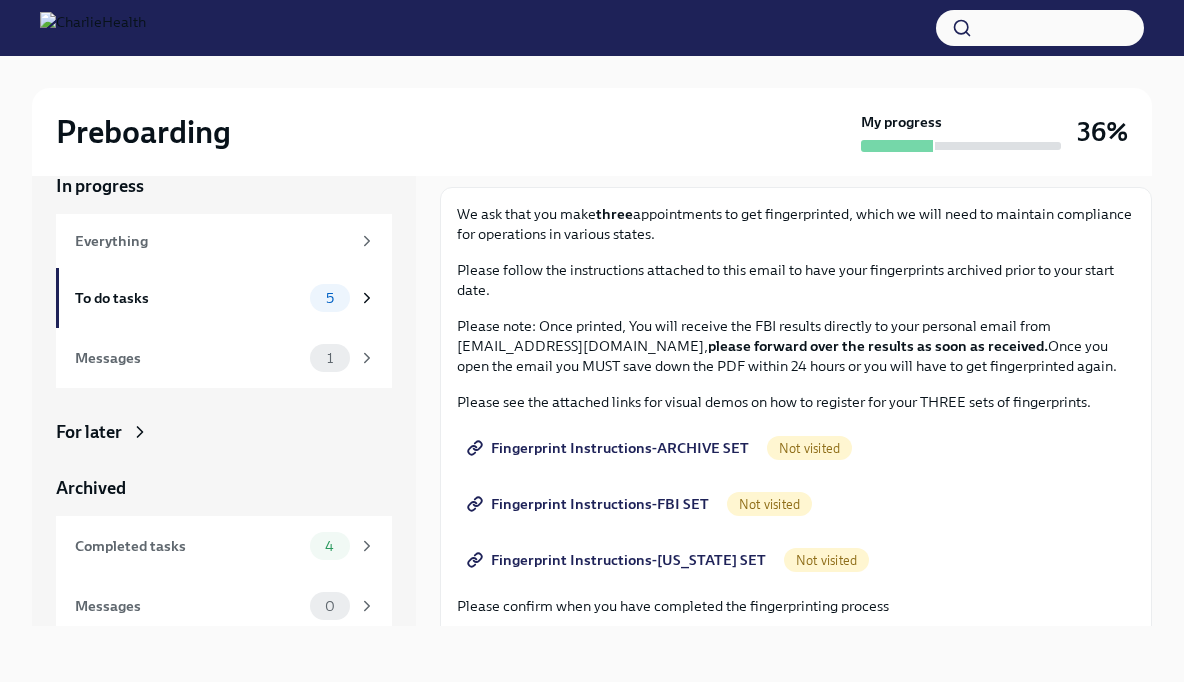 scroll, scrollTop: 74, scrollLeft: 0, axis: vertical 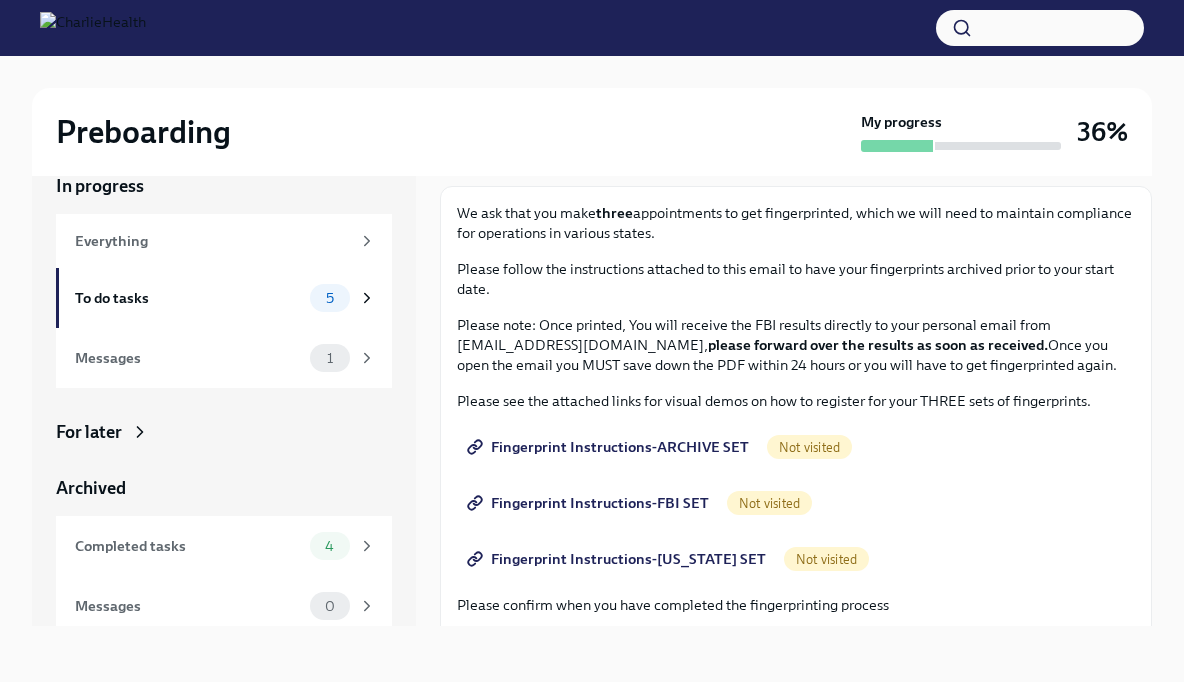 click on "Fingerprint Instructions-ARCHIVE SET" at bounding box center [610, 447] 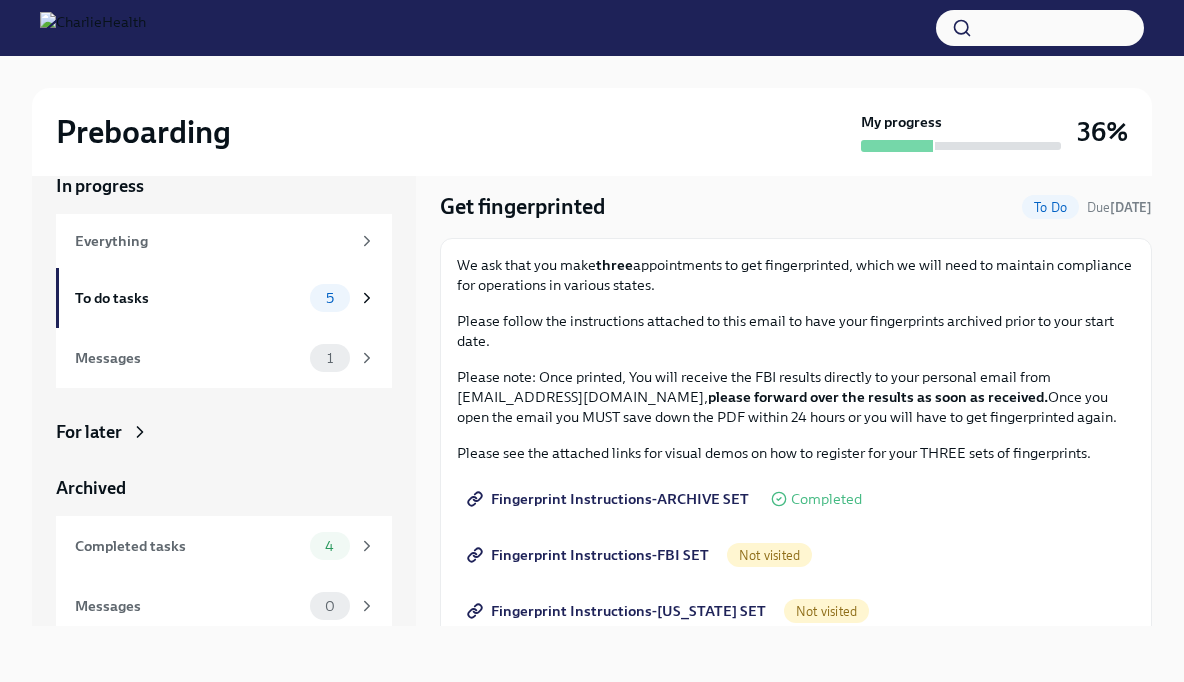 scroll, scrollTop: 34, scrollLeft: 0, axis: vertical 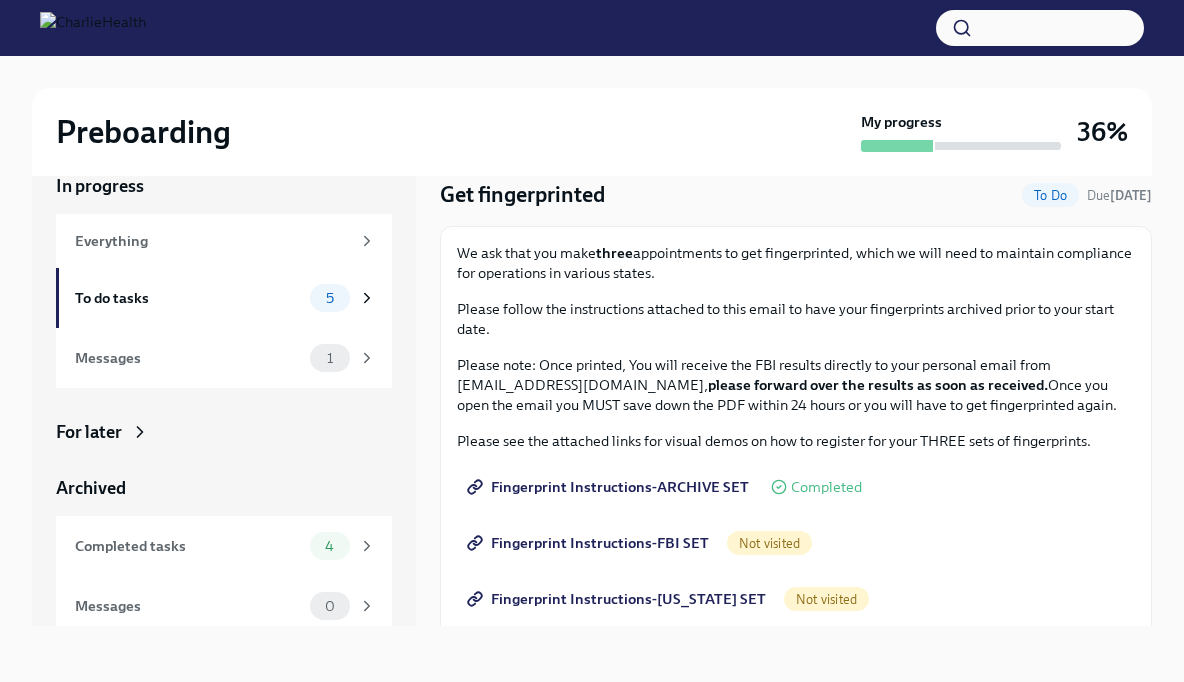 click on "Fingerprint Instructions-FBI SET" at bounding box center [590, 543] 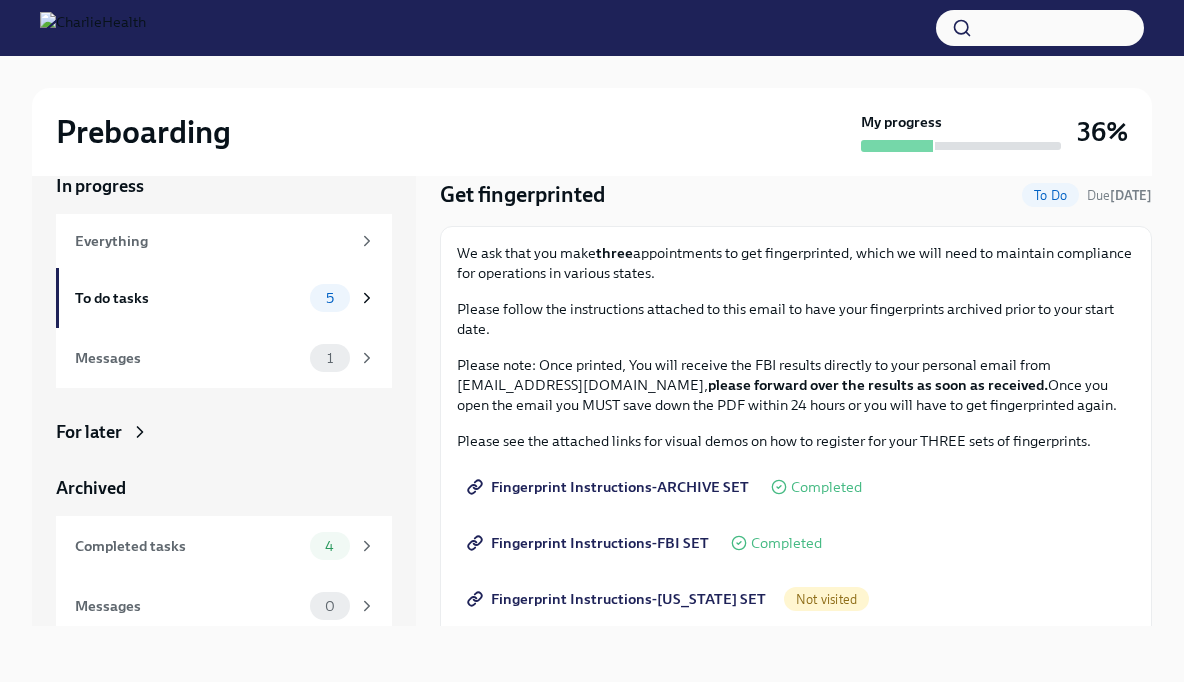click on "Fingerprint Instructions-FLORIDA SET" at bounding box center (618, 599) 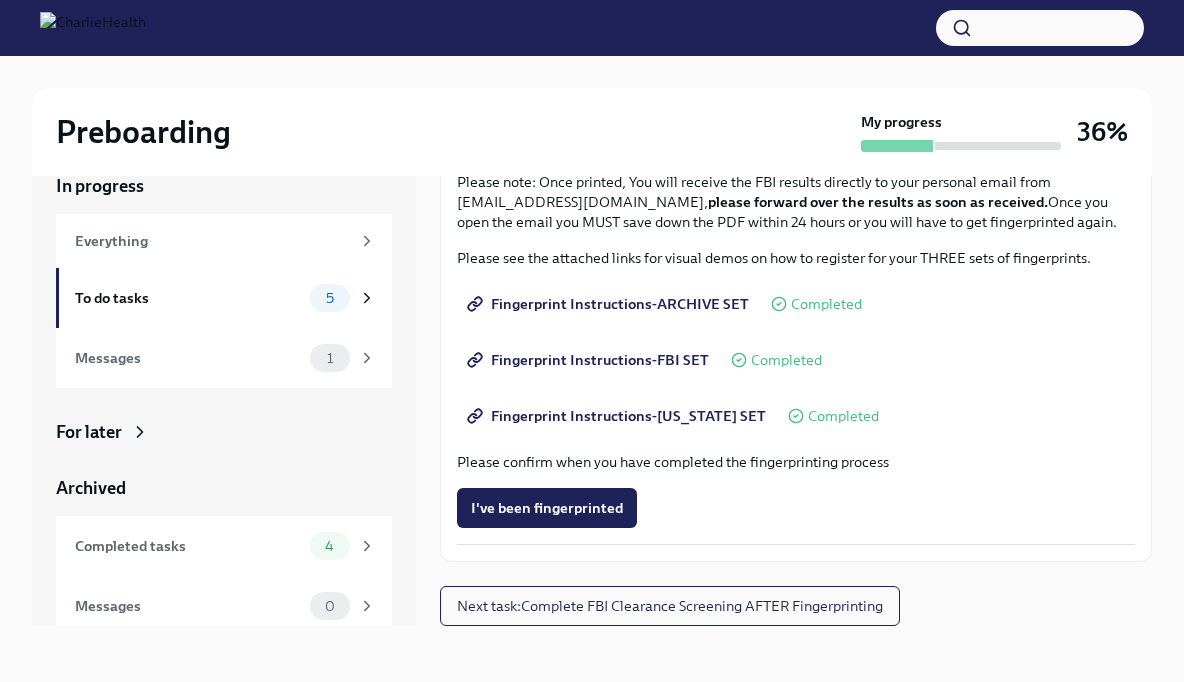 scroll, scrollTop: 217, scrollLeft: 0, axis: vertical 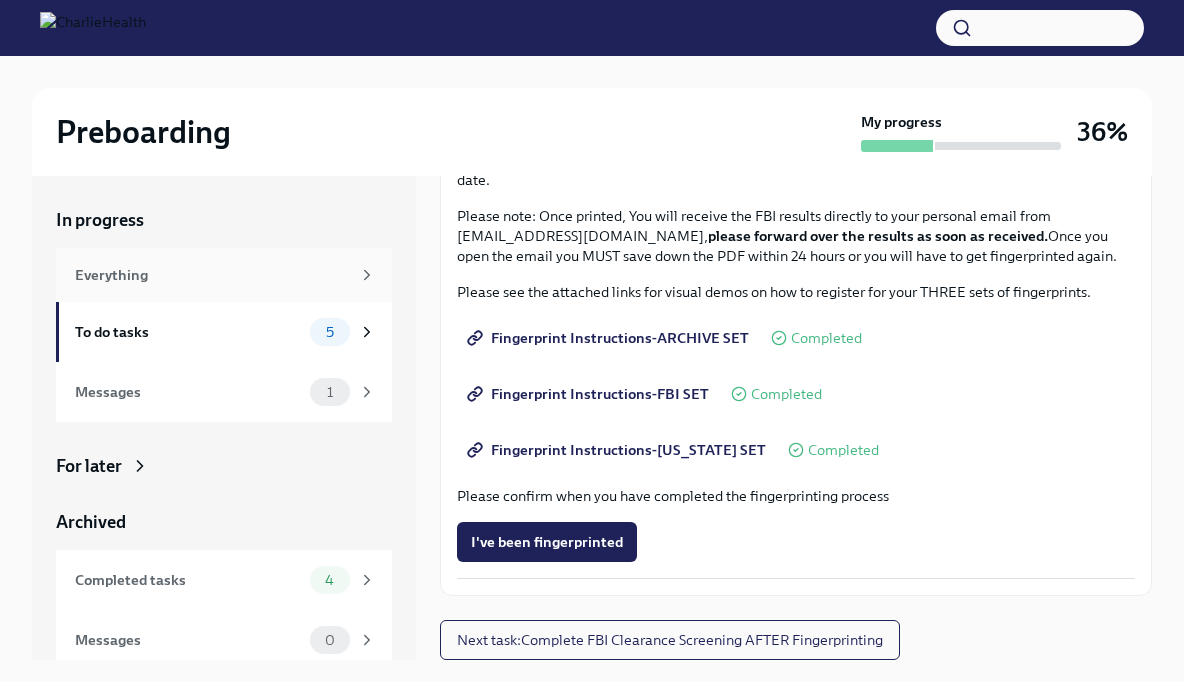 click on "Everything" at bounding box center (212, 275) 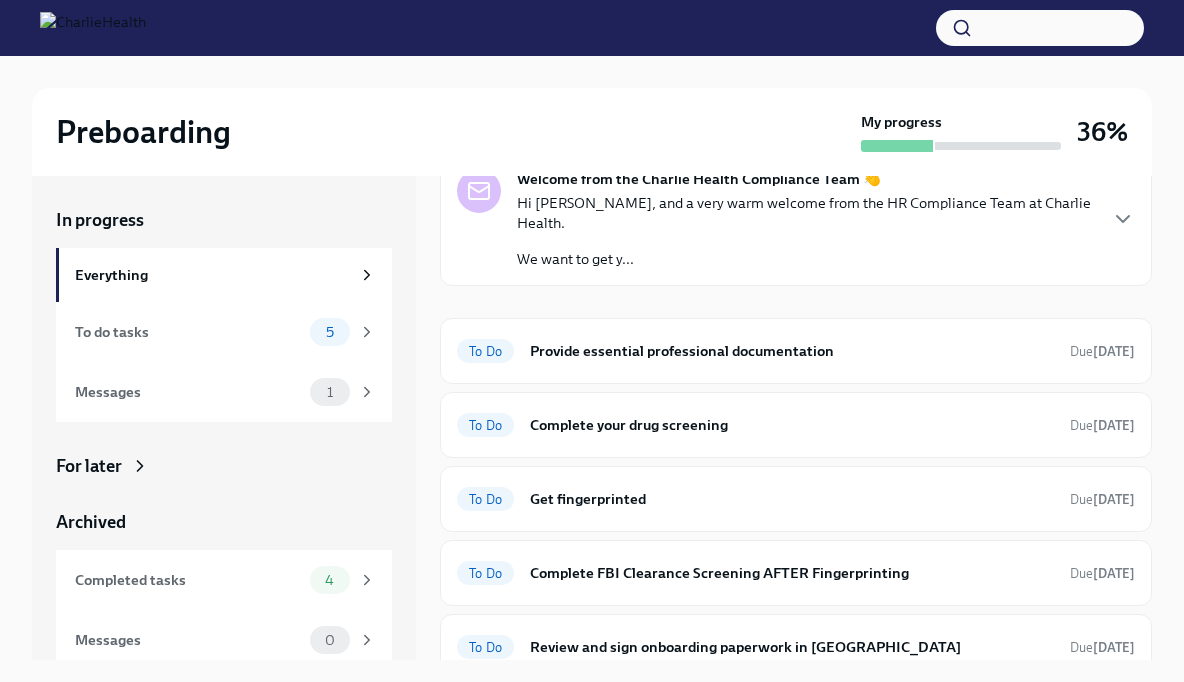 scroll, scrollTop: 96, scrollLeft: 0, axis: vertical 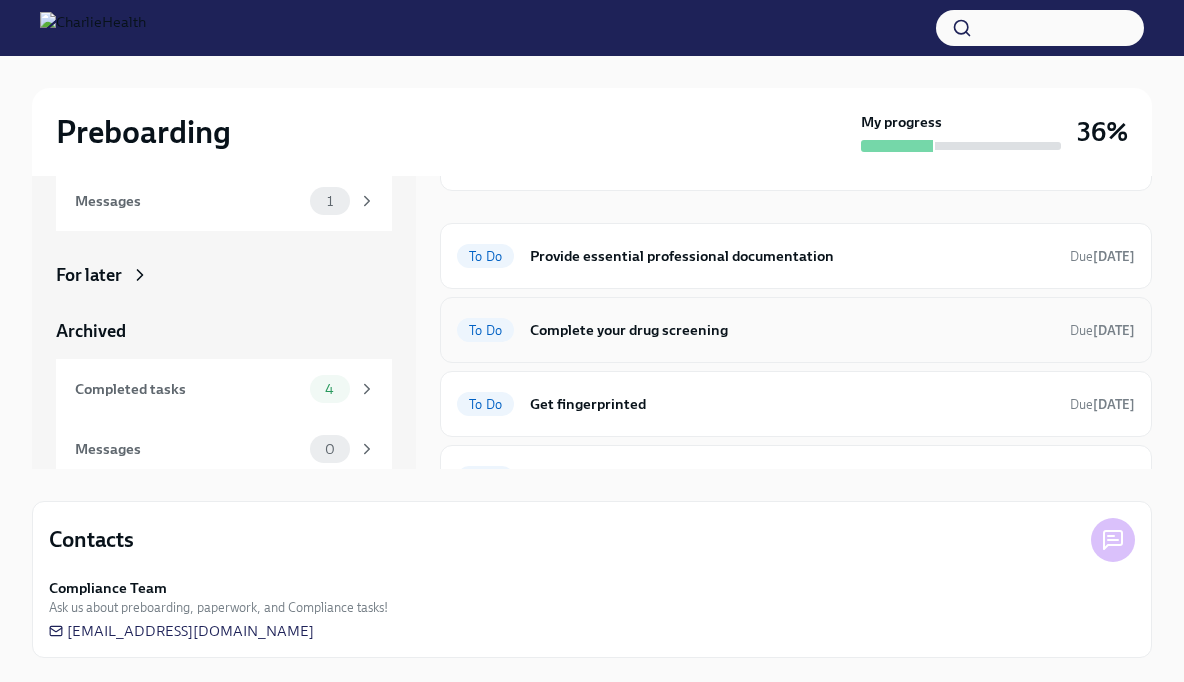 click on "Complete your drug screening" at bounding box center (792, 330) 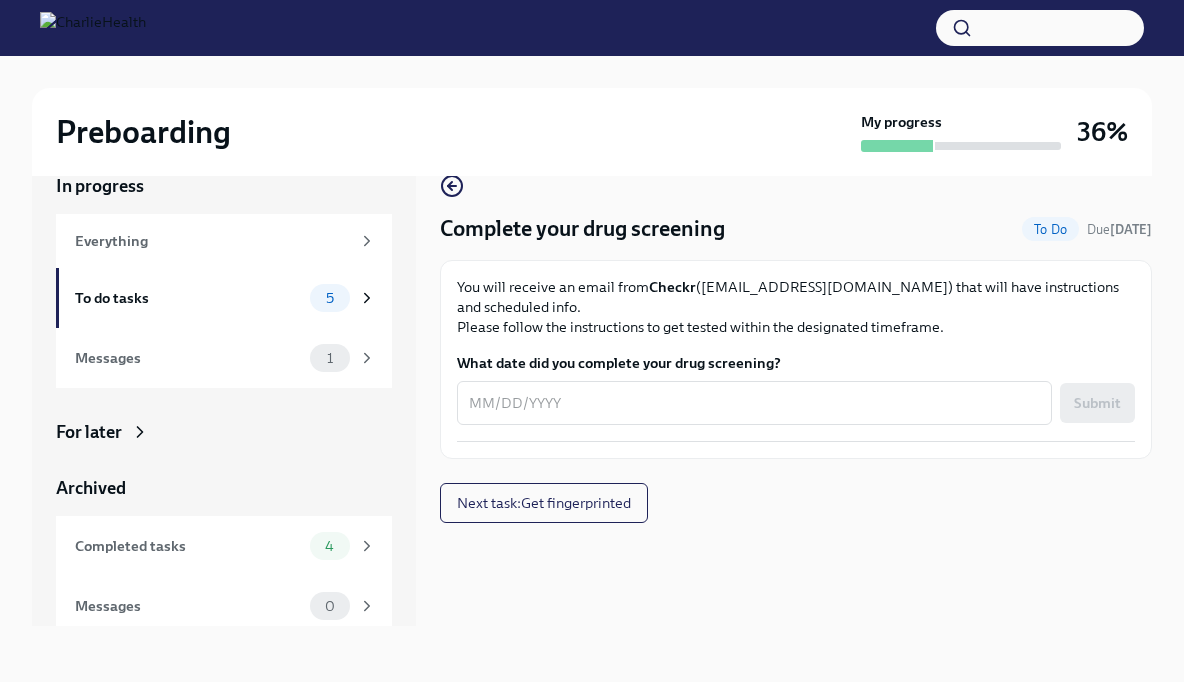 scroll, scrollTop: 34, scrollLeft: 0, axis: vertical 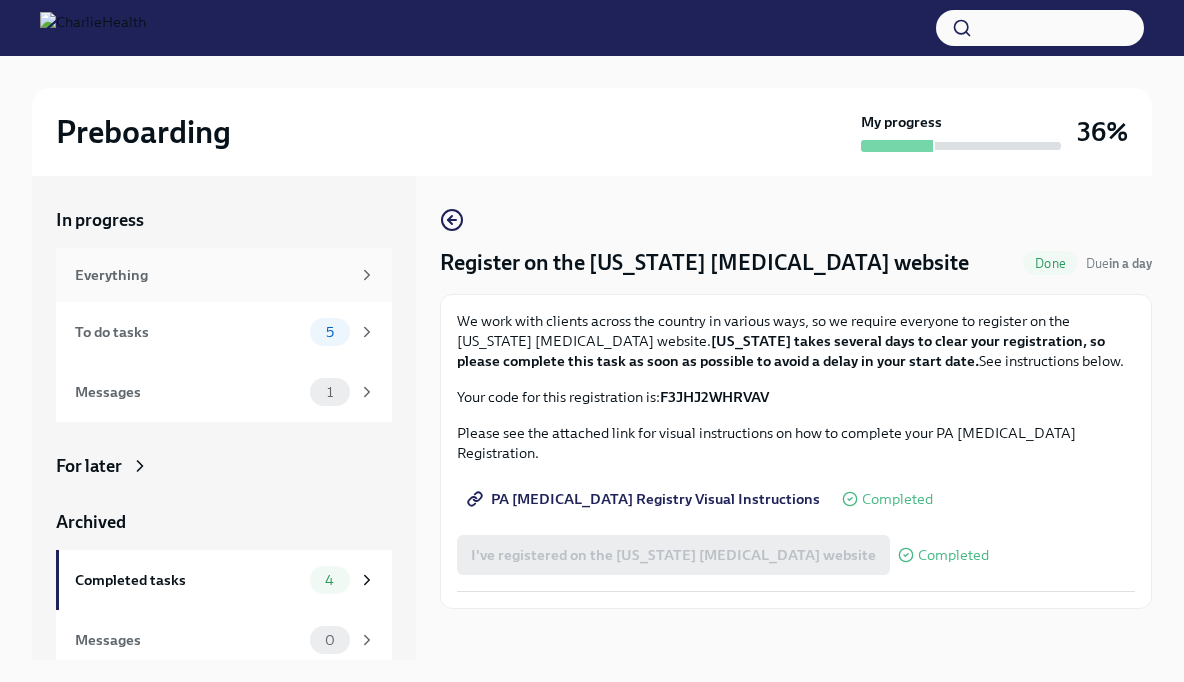 click on "Everything" at bounding box center (212, 275) 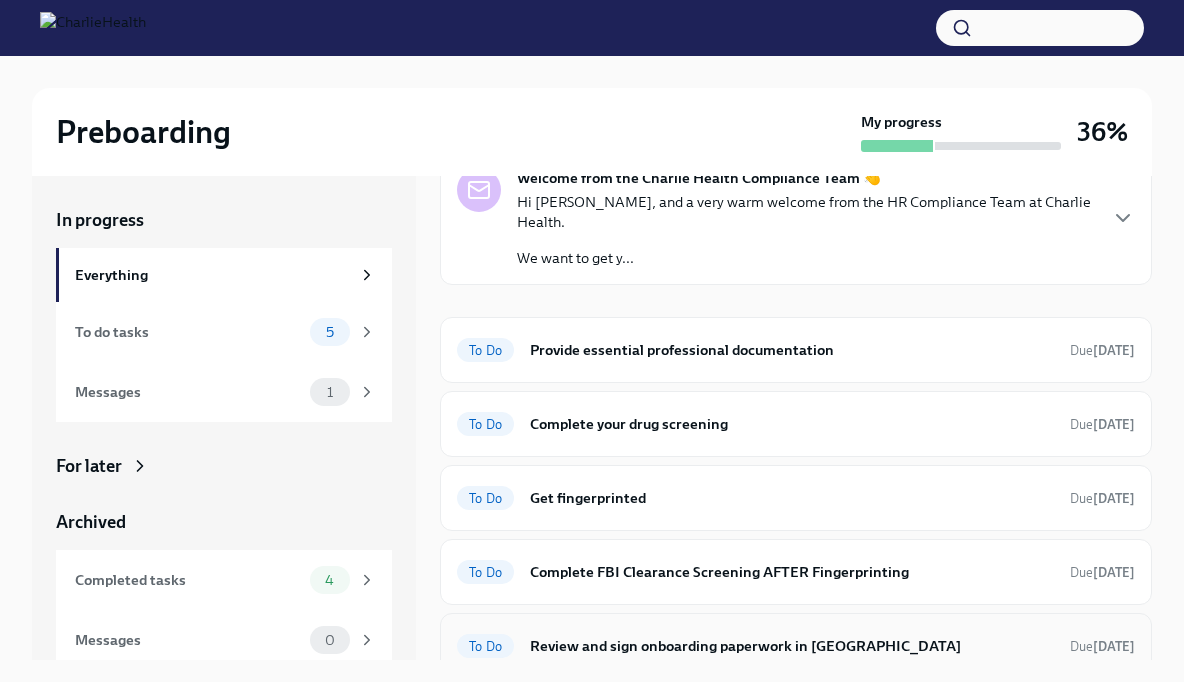 scroll, scrollTop: 96, scrollLeft: 0, axis: vertical 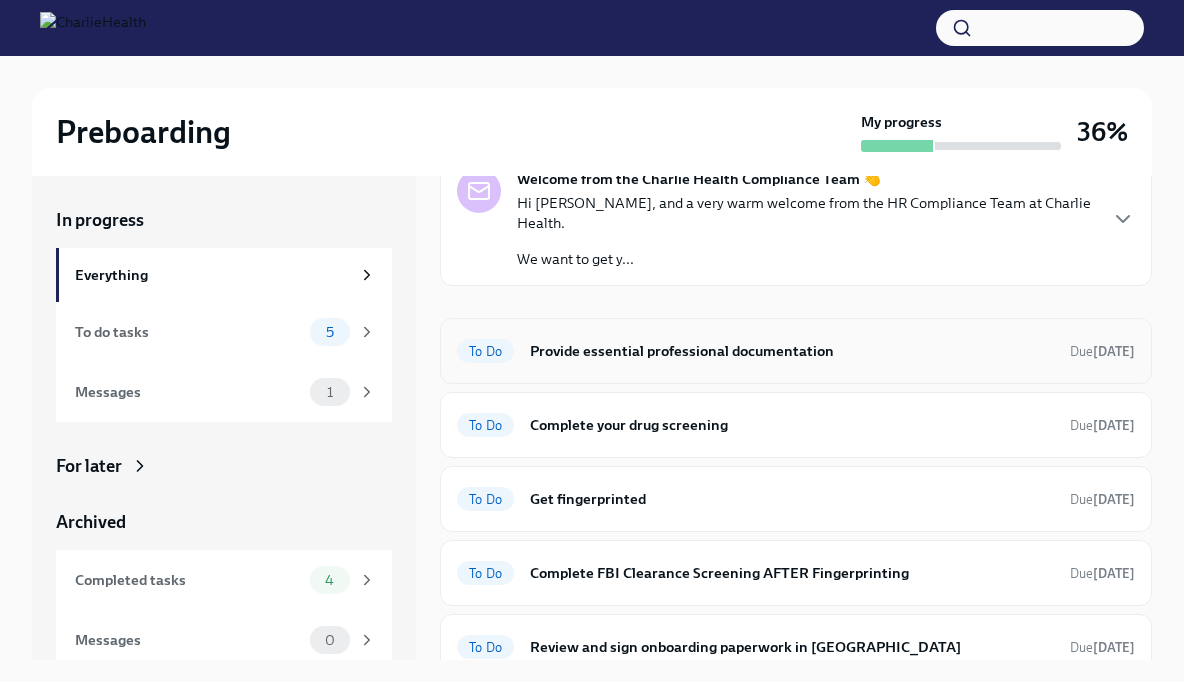 click on "Provide essential professional documentation" at bounding box center (792, 351) 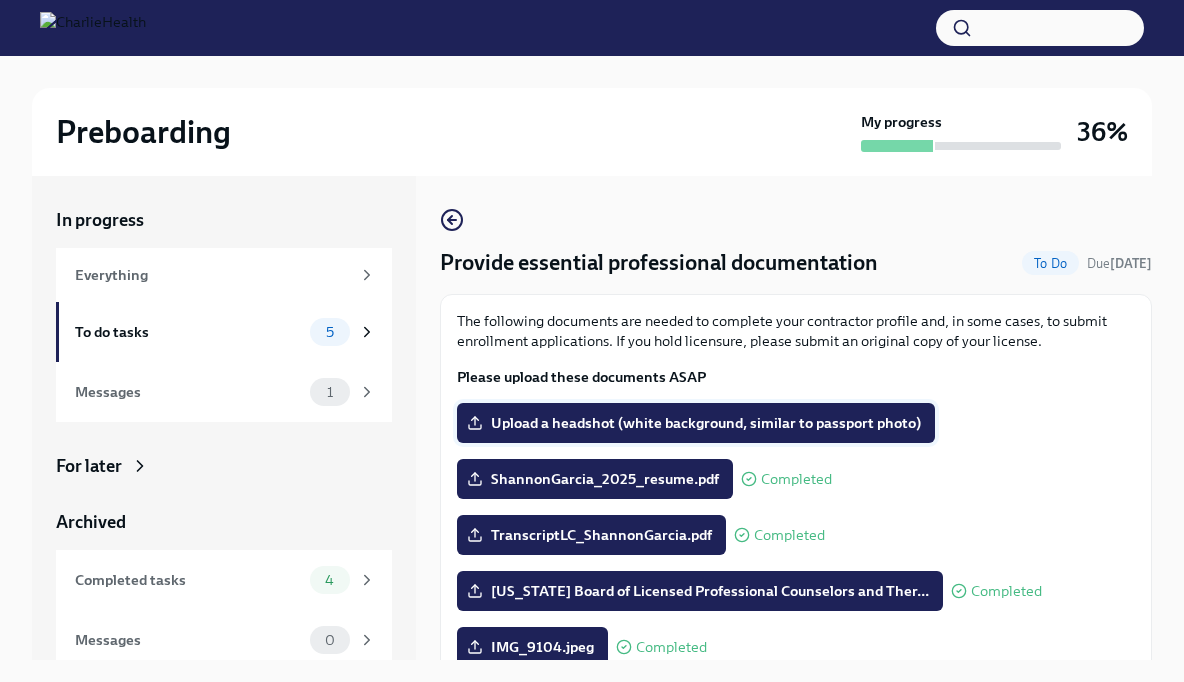 click on "Upload a headshot (white background, similar to passport photo)" at bounding box center [696, 423] 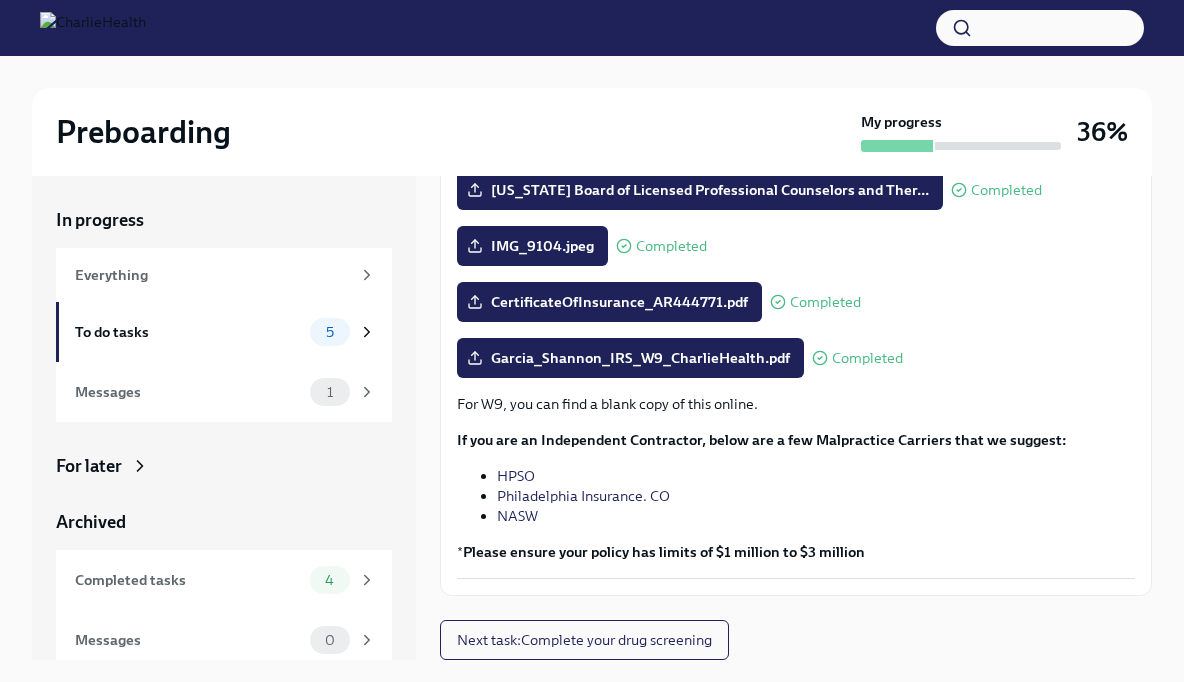 scroll, scrollTop: 401, scrollLeft: 0, axis: vertical 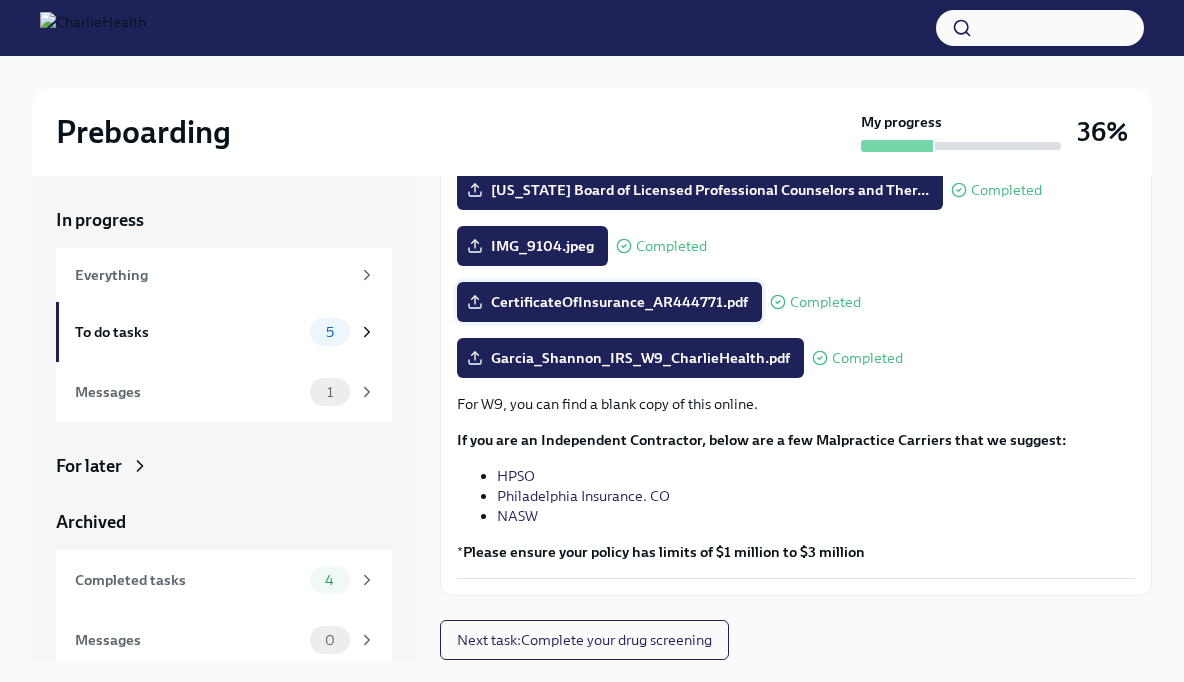 click on "CertificateOfInsurance_AR444771.pdf" at bounding box center (609, 302) 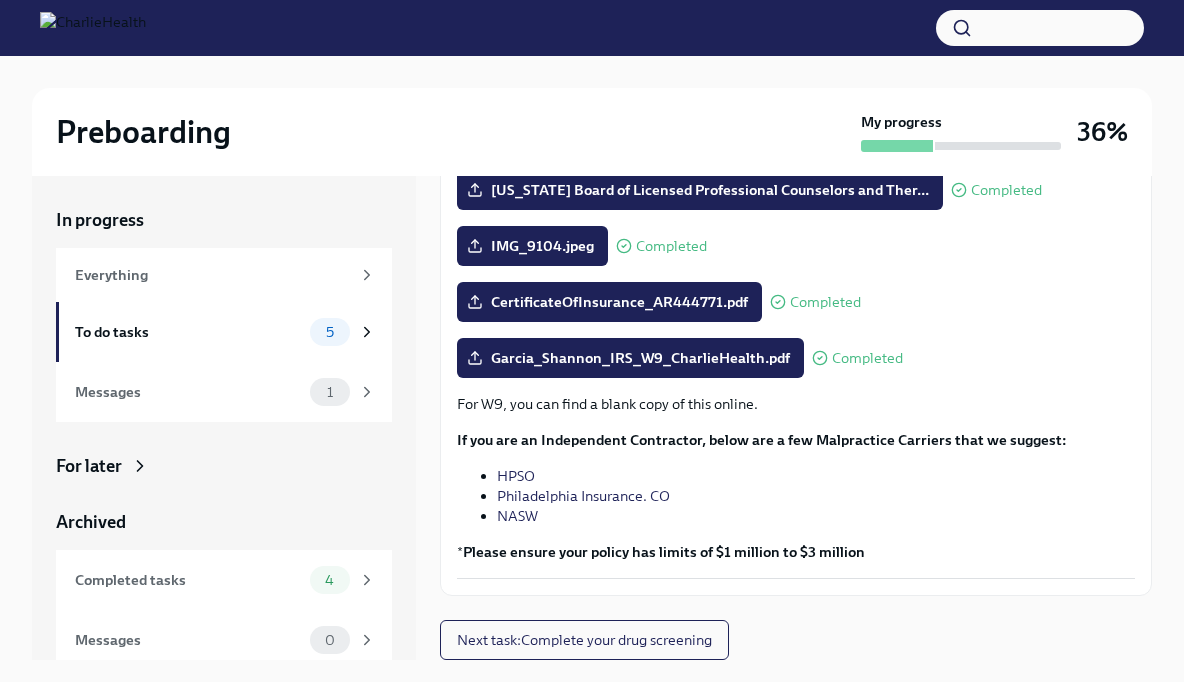 scroll, scrollTop: 401, scrollLeft: 0, axis: vertical 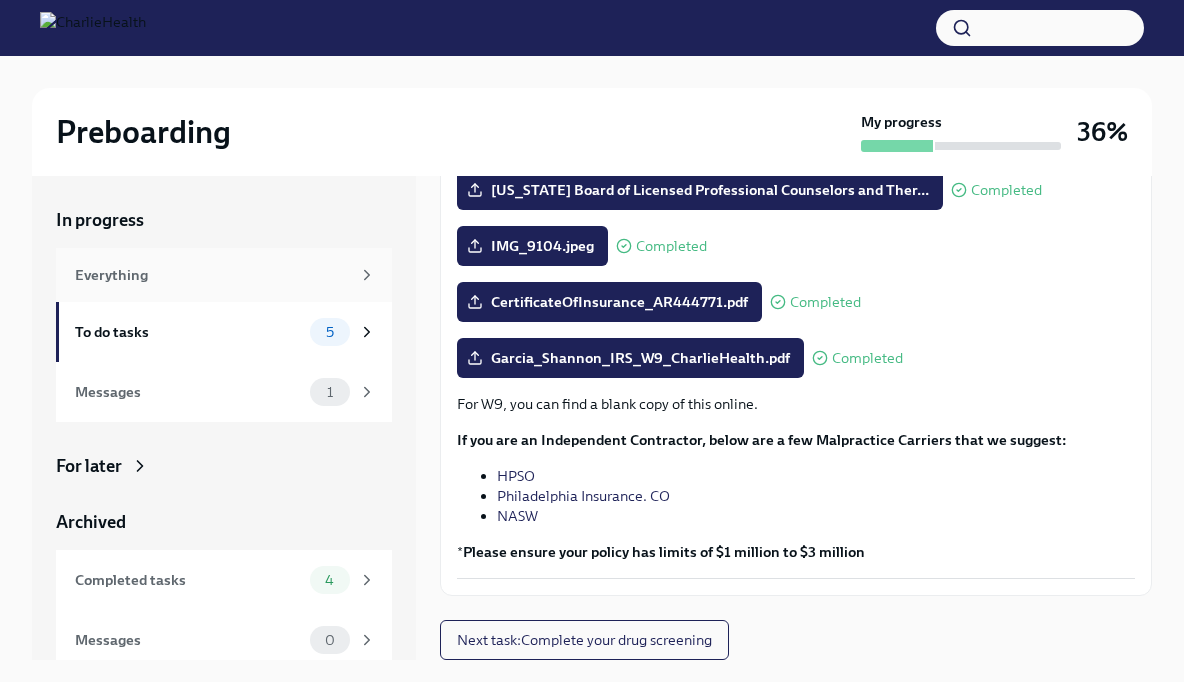 click on "Everything" at bounding box center [212, 275] 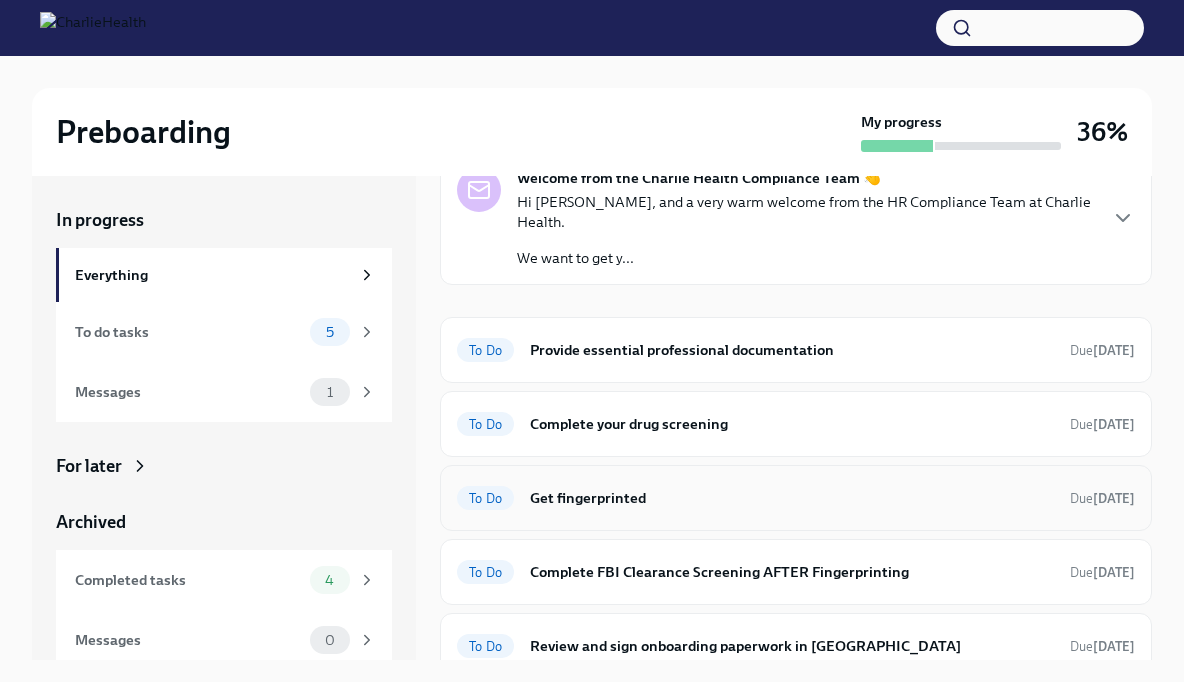scroll, scrollTop: 96, scrollLeft: 0, axis: vertical 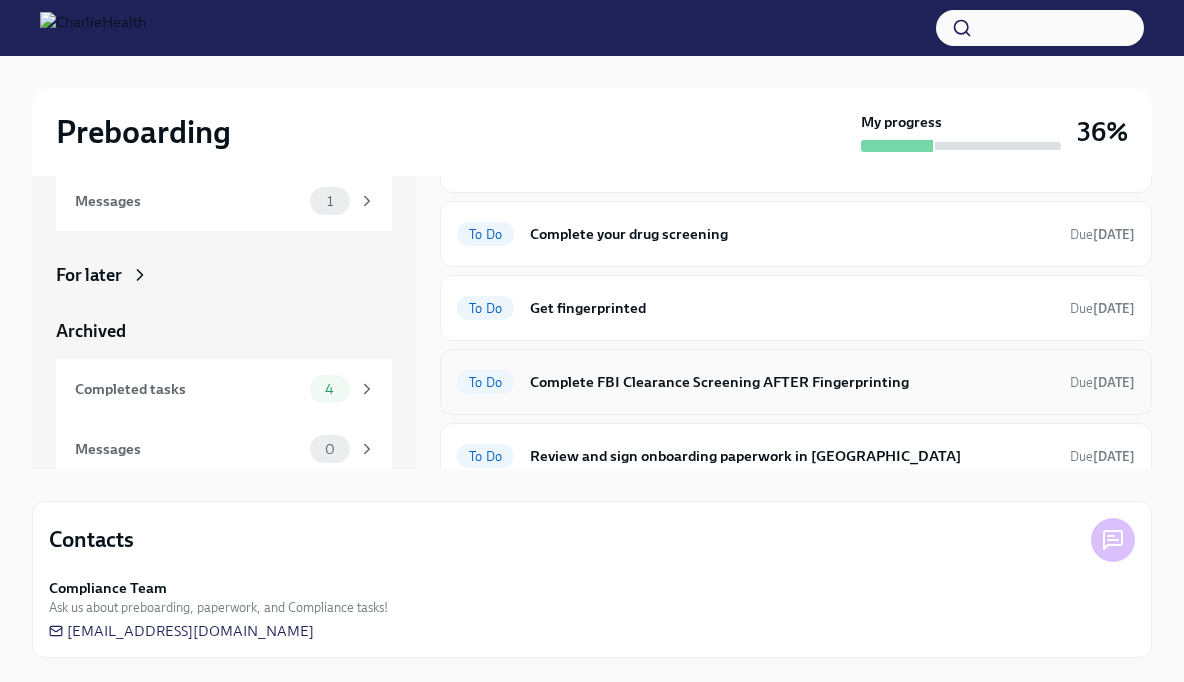 click on "To Do Complete FBI Clearance Screening AFTER Fingerprinting  Due  [DATE]" at bounding box center (796, 382) 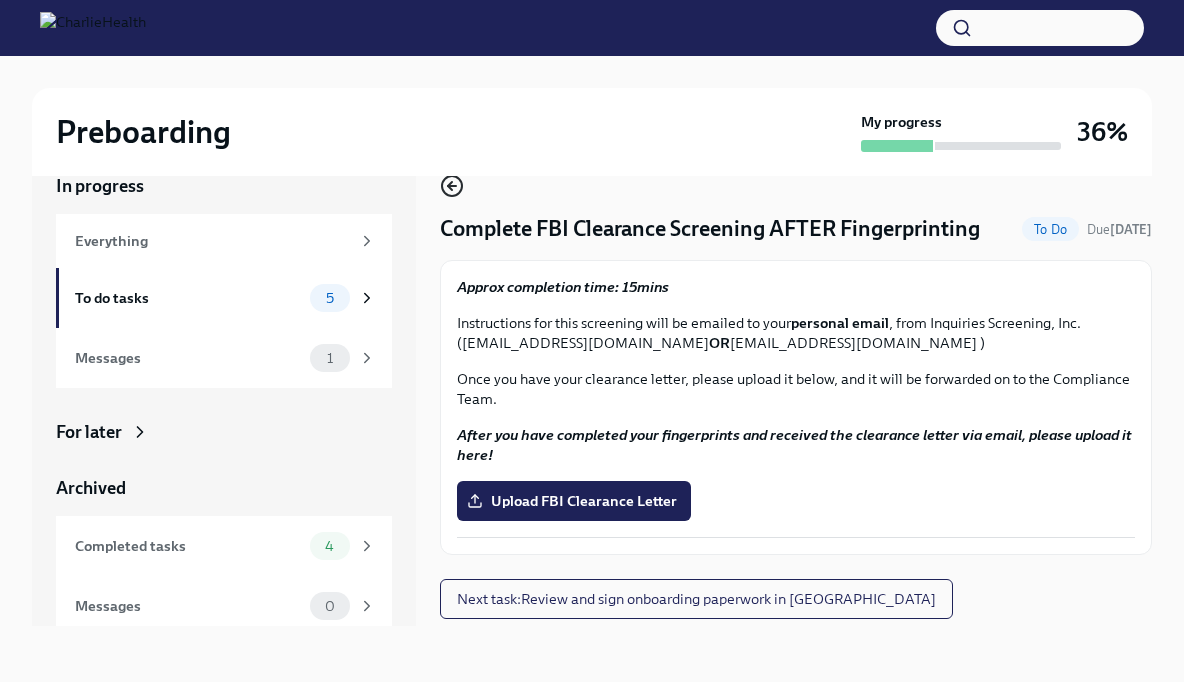 click 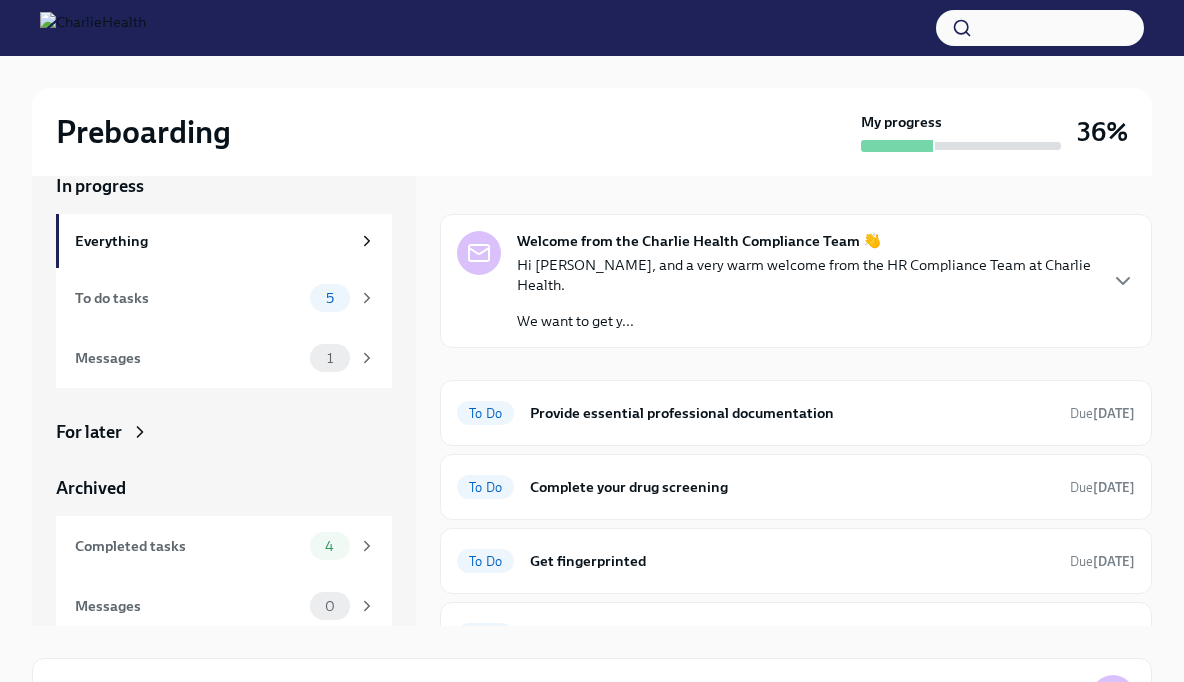 scroll, scrollTop: 2, scrollLeft: 0, axis: vertical 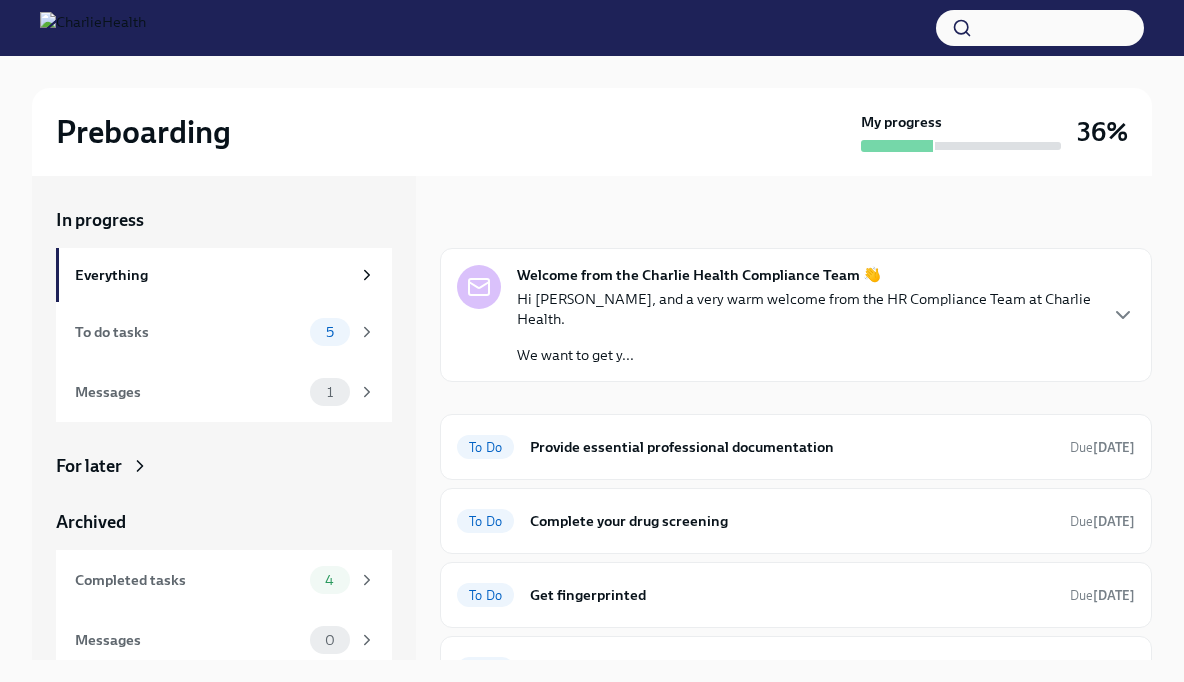 click on "Hi [PERSON_NAME], and a very warm welcome from the HR Compliance Team at Charlie Health." at bounding box center (806, 309) 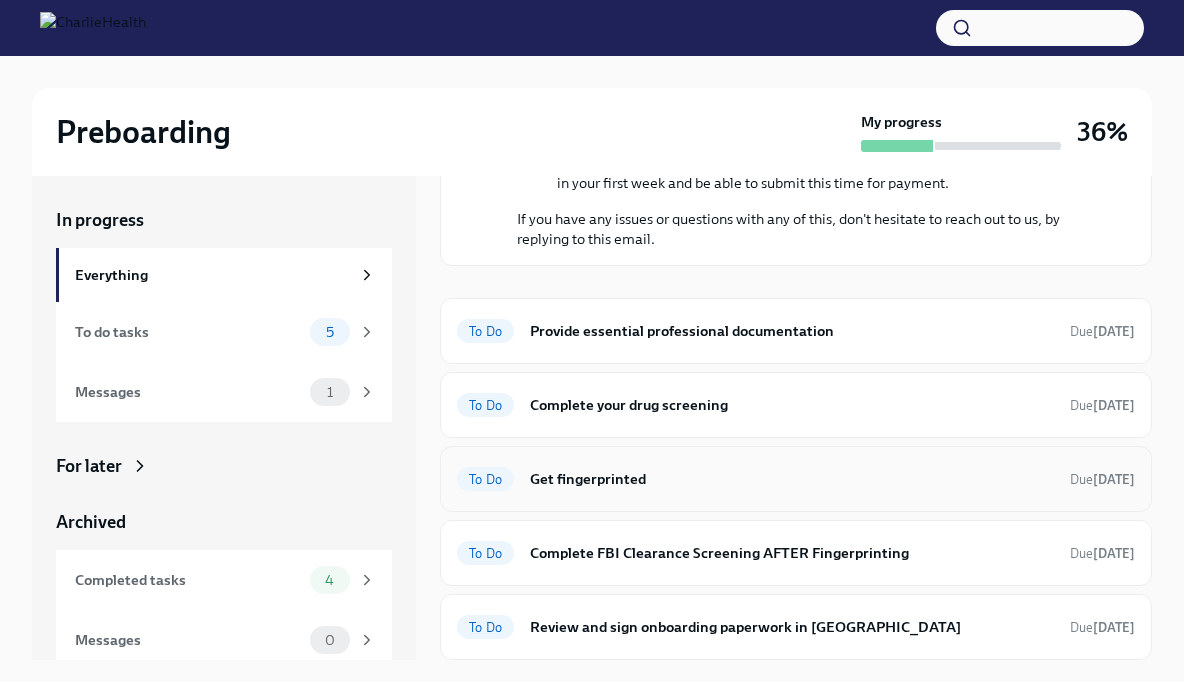 scroll, scrollTop: 552, scrollLeft: 0, axis: vertical 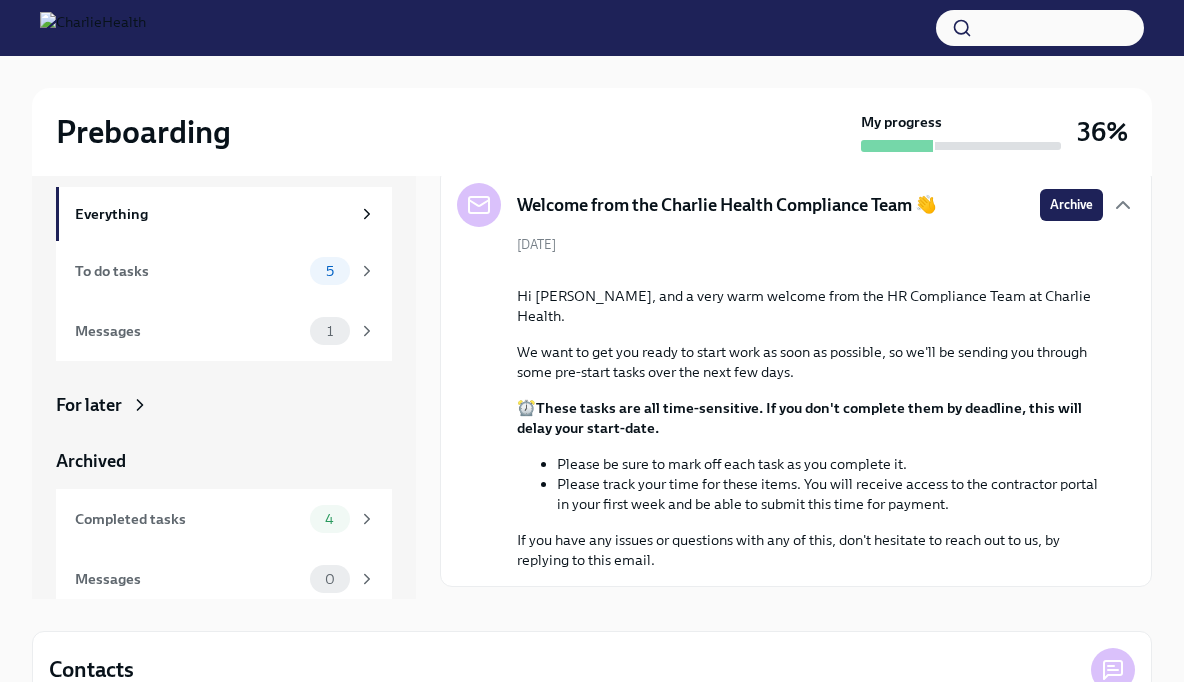 click on "For later" at bounding box center [89, 405] 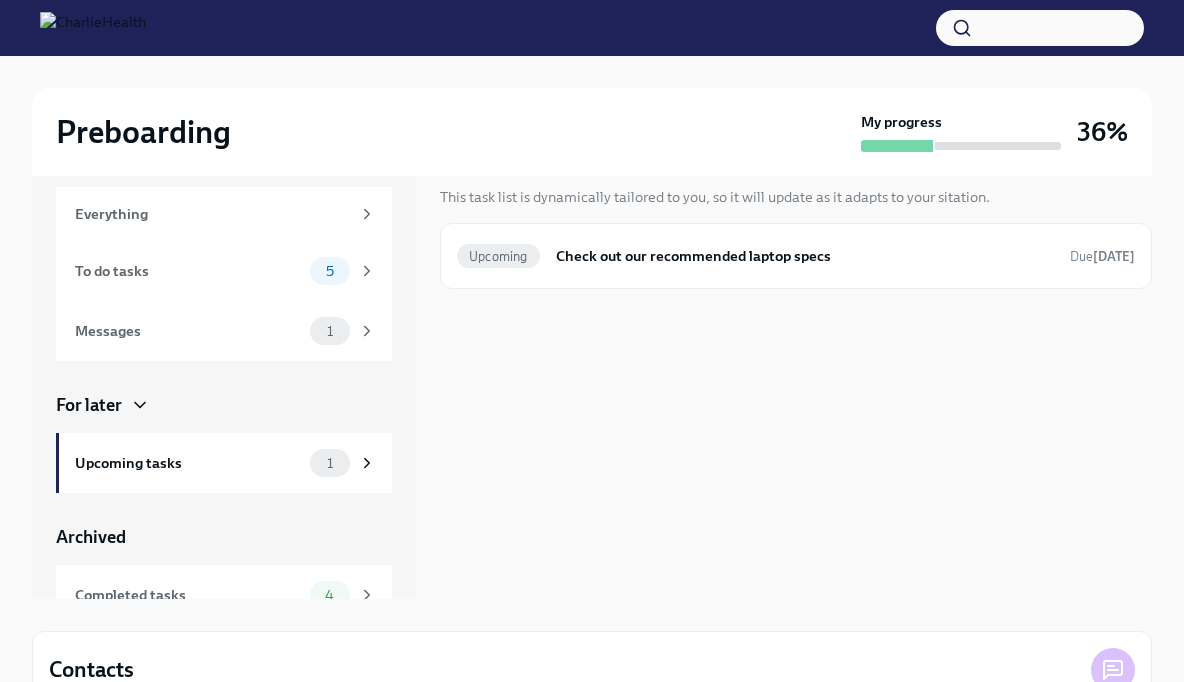 scroll, scrollTop: 0, scrollLeft: 0, axis: both 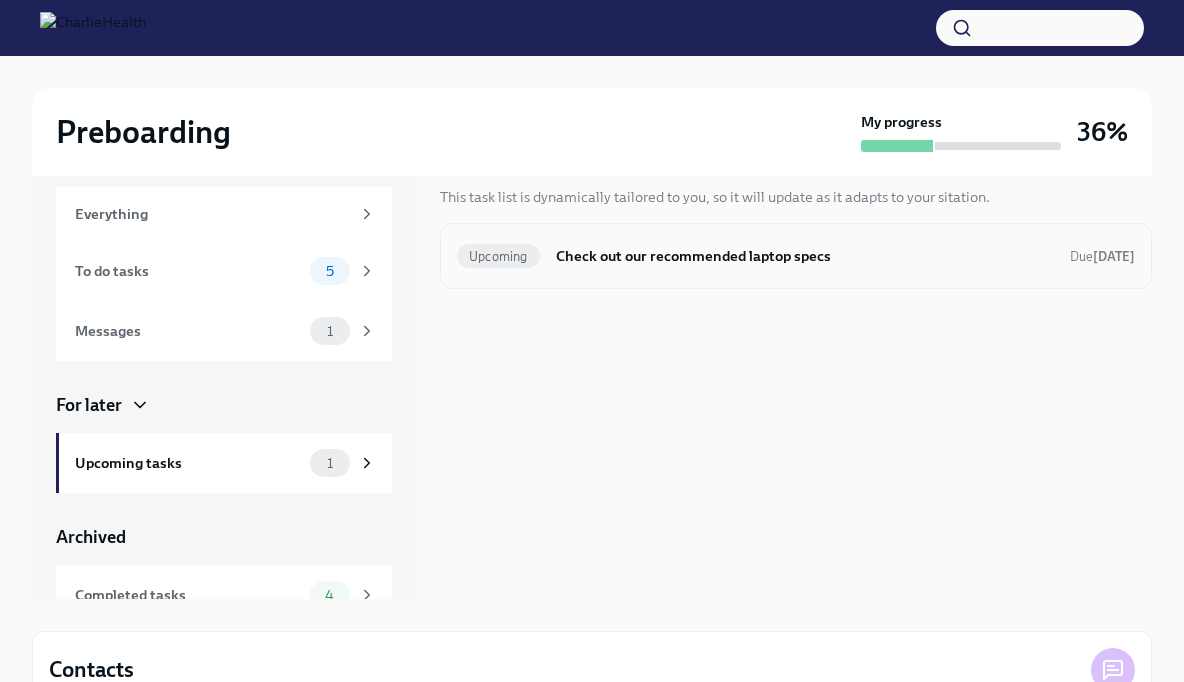 click on "Check out our recommended laptop specs" at bounding box center [805, 256] 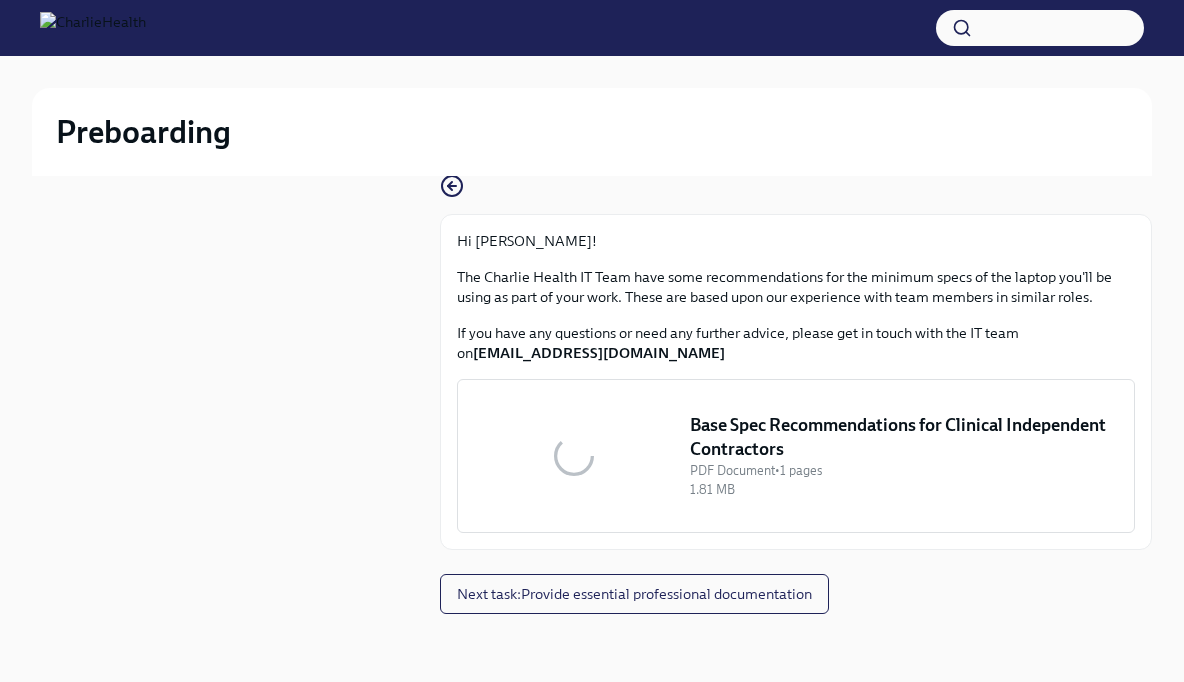 scroll, scrollTop: 34, scrollLeft: 0, axis: vertical 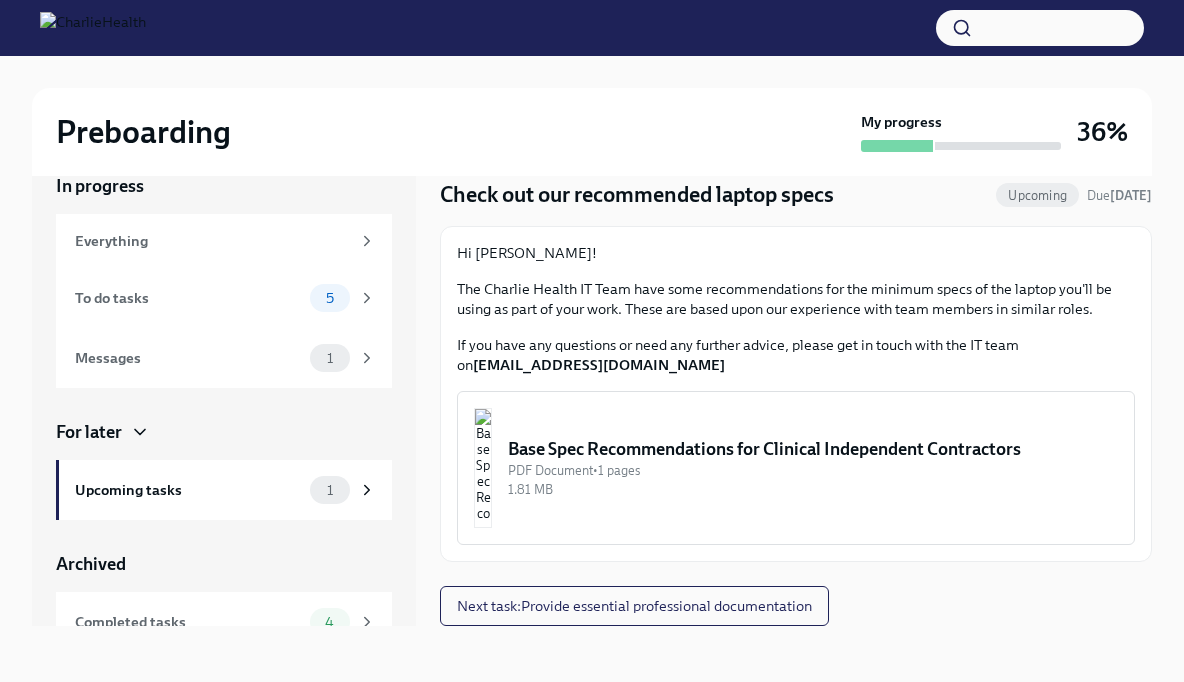 click on "Base Spec Recommendations for Clinical Independent Contractors" at bounding box center [813, 449] 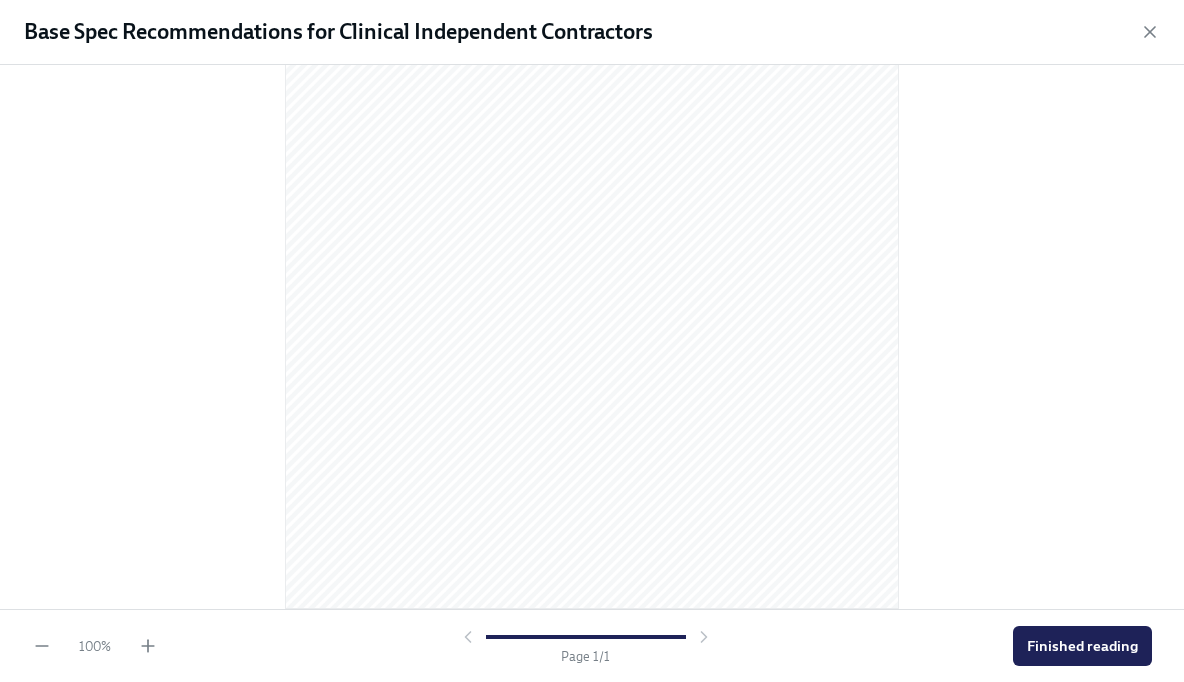 scroll, scrollTop: 282, scrollLeft: 0, axis: vertical 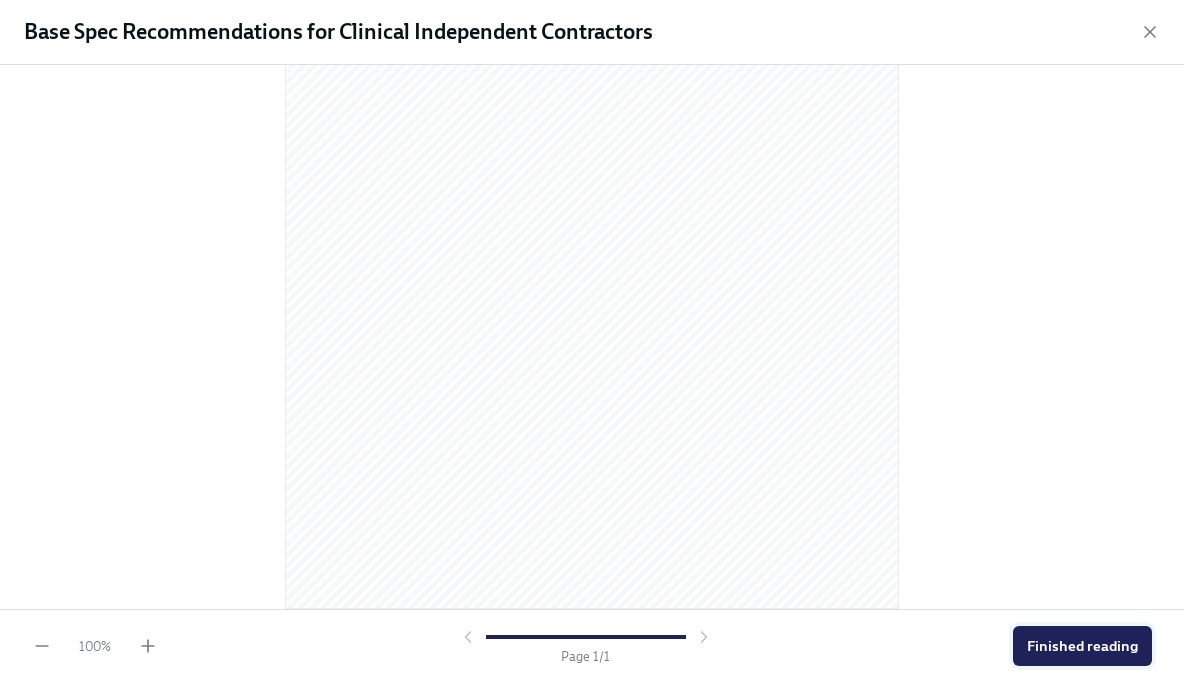 click on "Finished reading" at bounding box center (1082, 646) 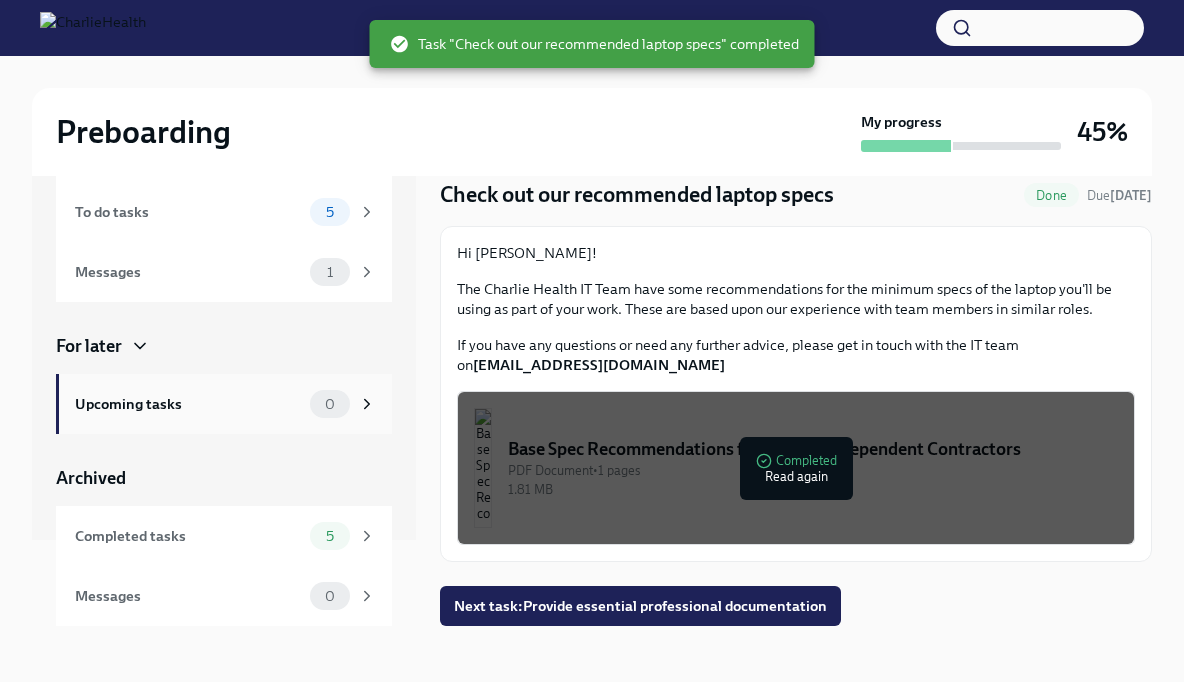 scroll, scrollTop: 86, scrollLeft: 0, axis: vertical 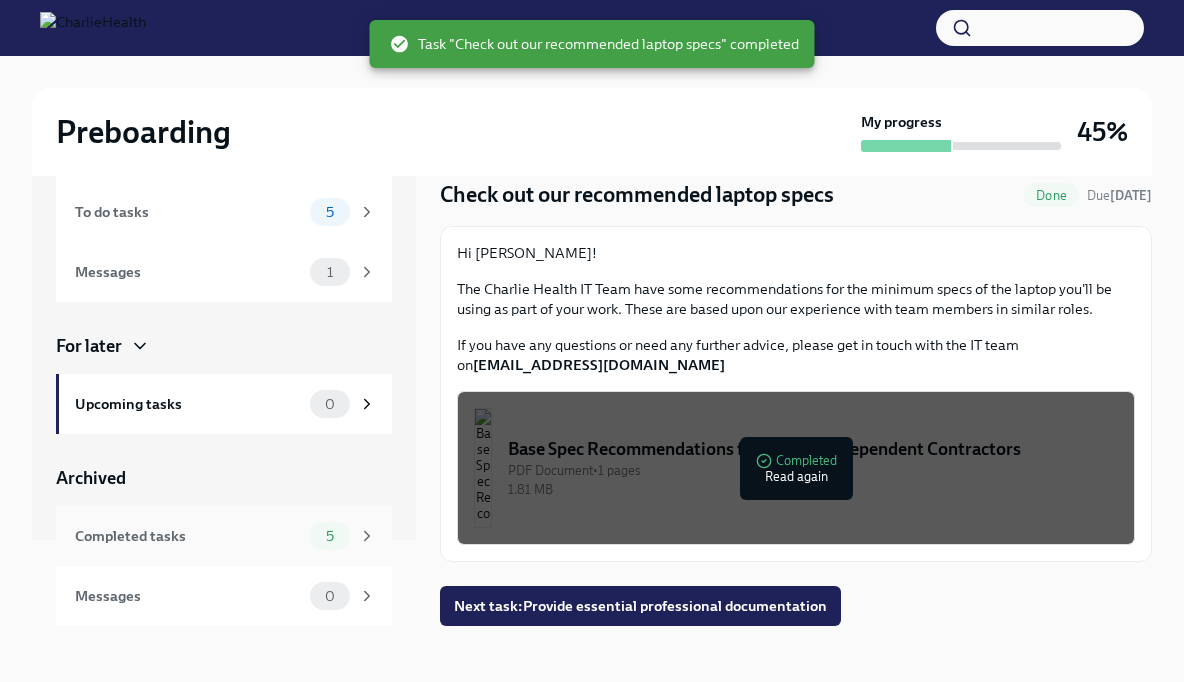 click on "Completed tasks" at bounding box center (188, 536) 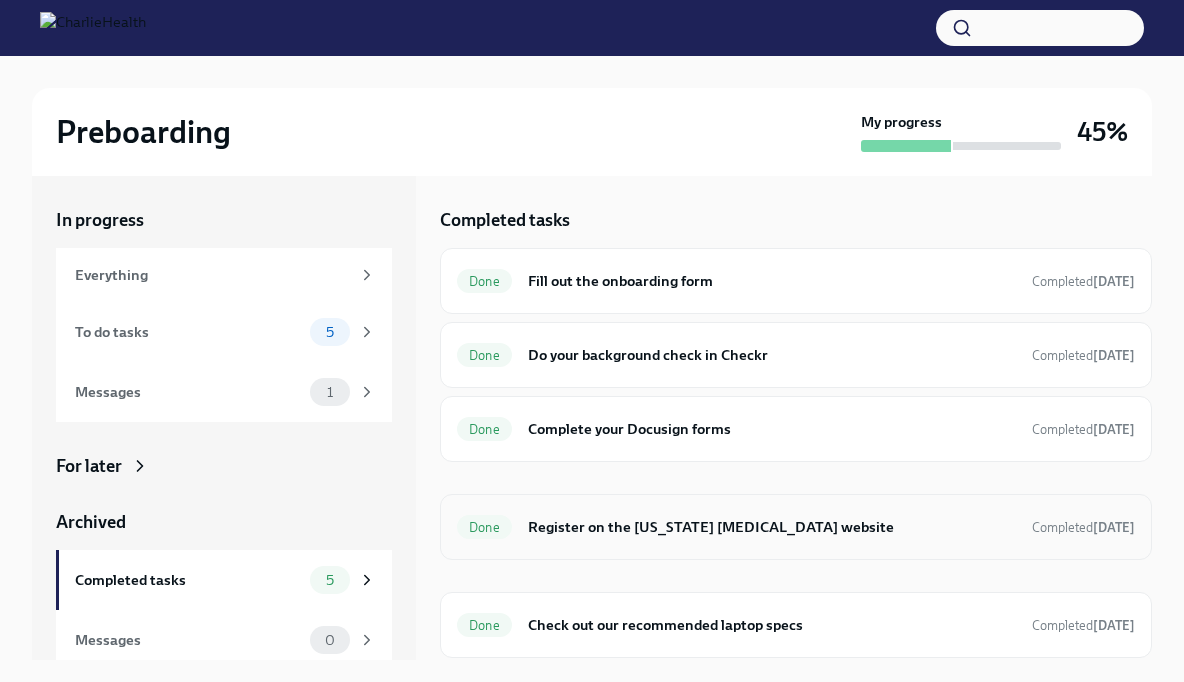 scroll, scrollTop: 0, scrollLeft: 0, axis: both 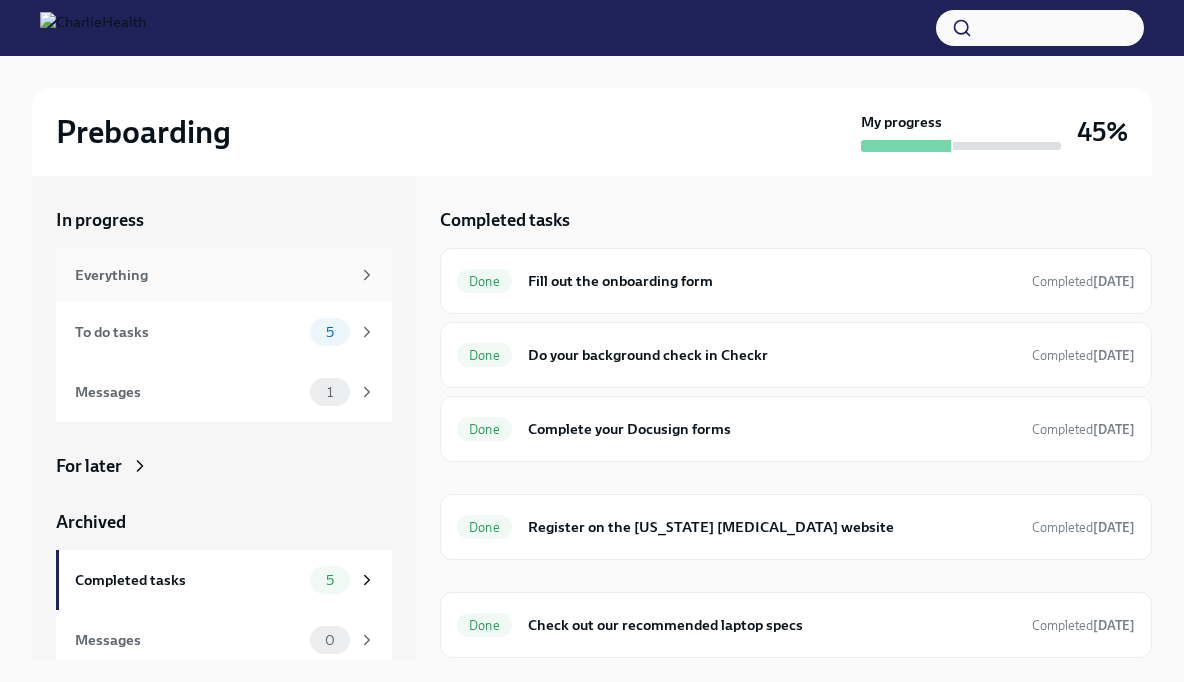 click on "Everything" at bounding box center (212, 275) 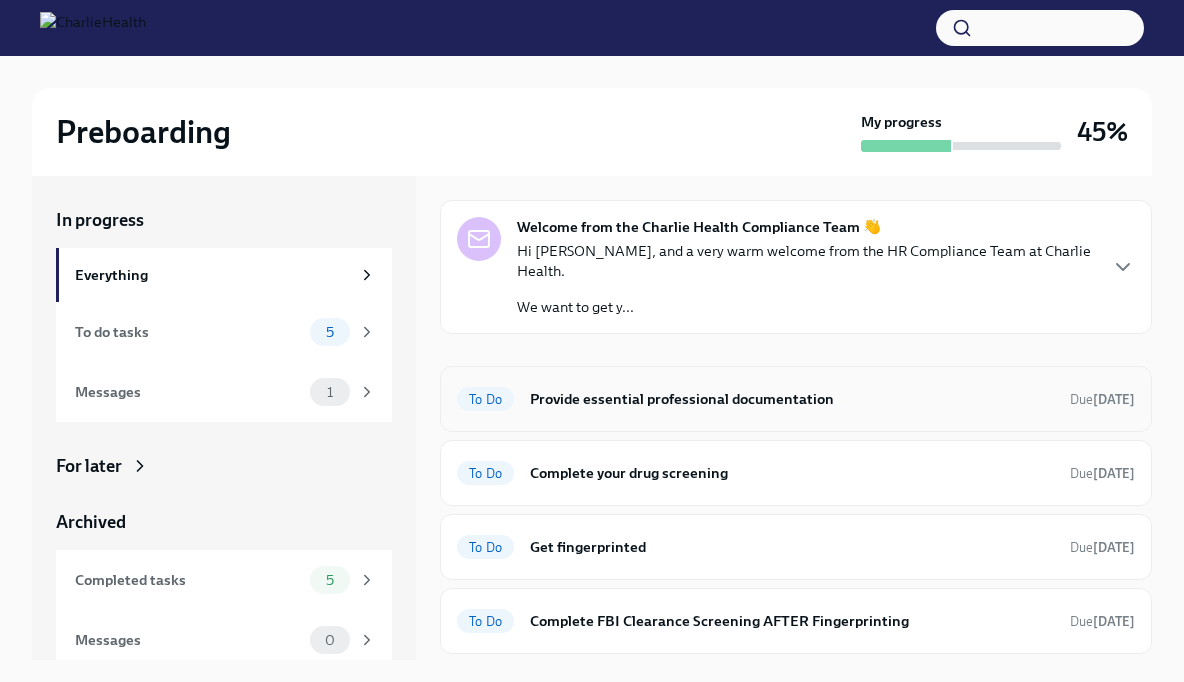 scroll, scrollTop: 49, scrollLeft: 0, axis: vertical 